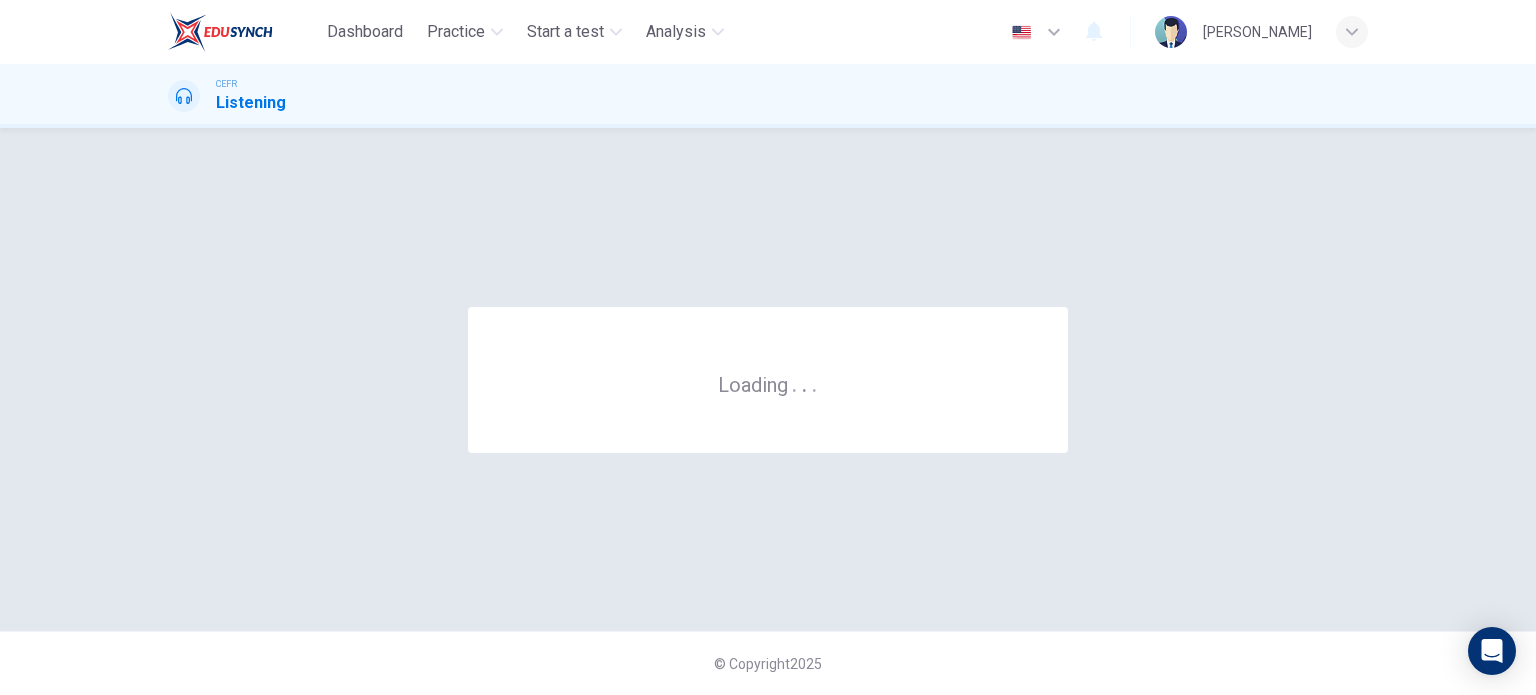 scroll, scrollTop: 0, scrollLeft: 0, axis: both 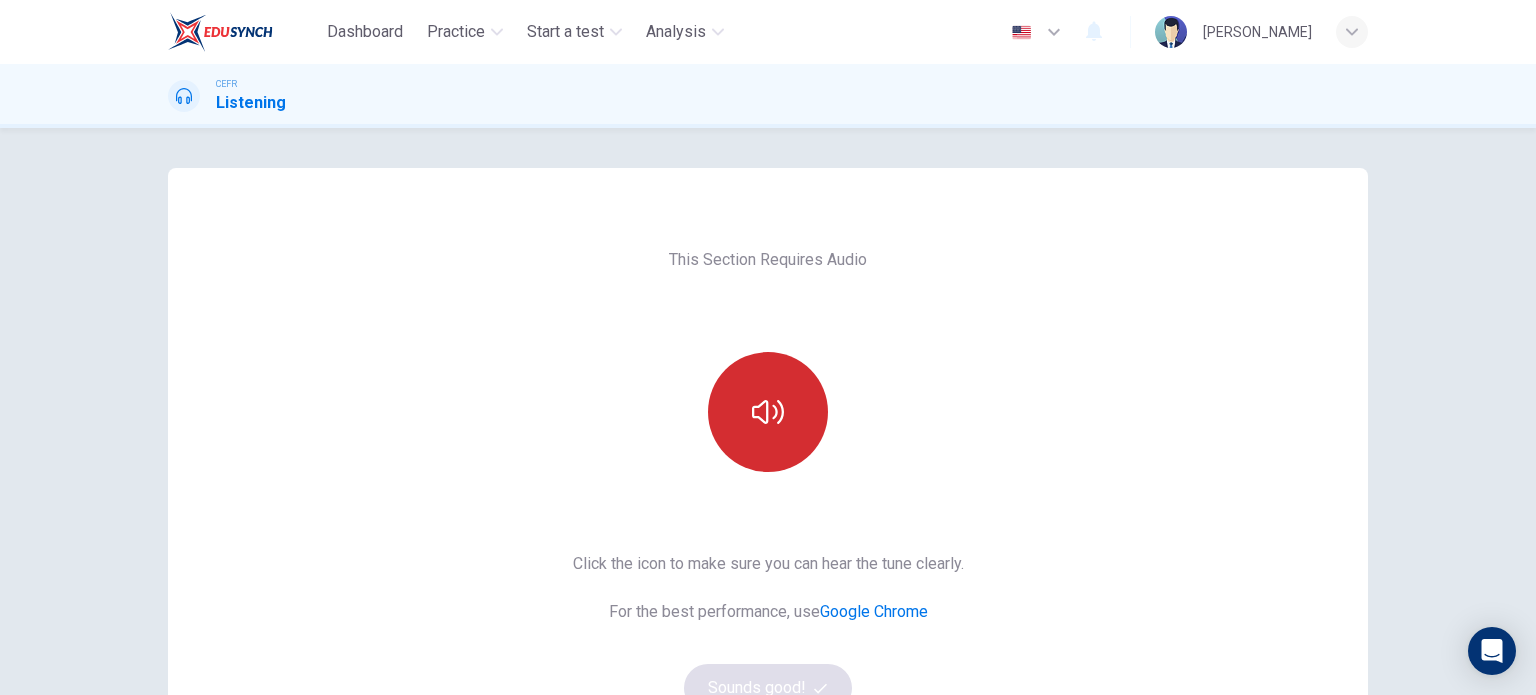 click at bounding box center [768, 412] 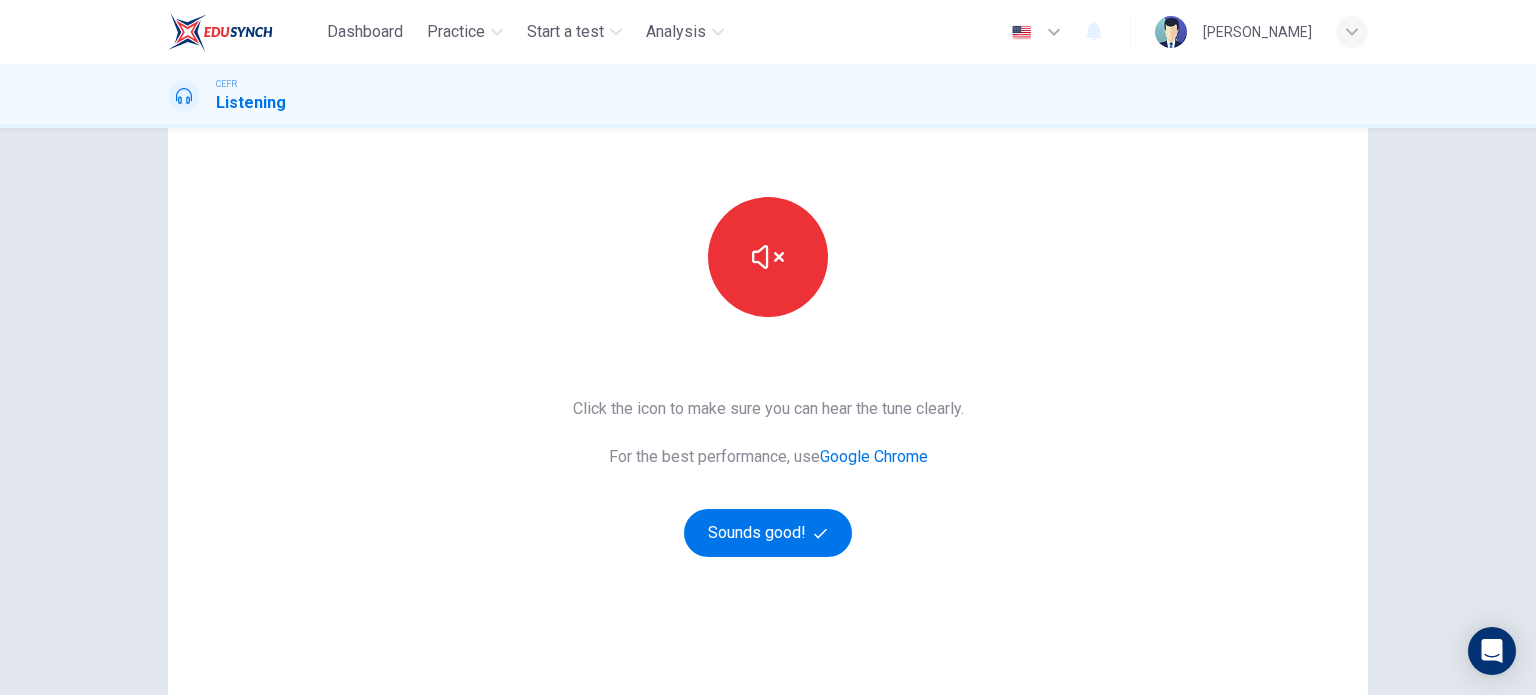 scroll, scrollTop: 100, scrollLeft: 0, axis: vertical 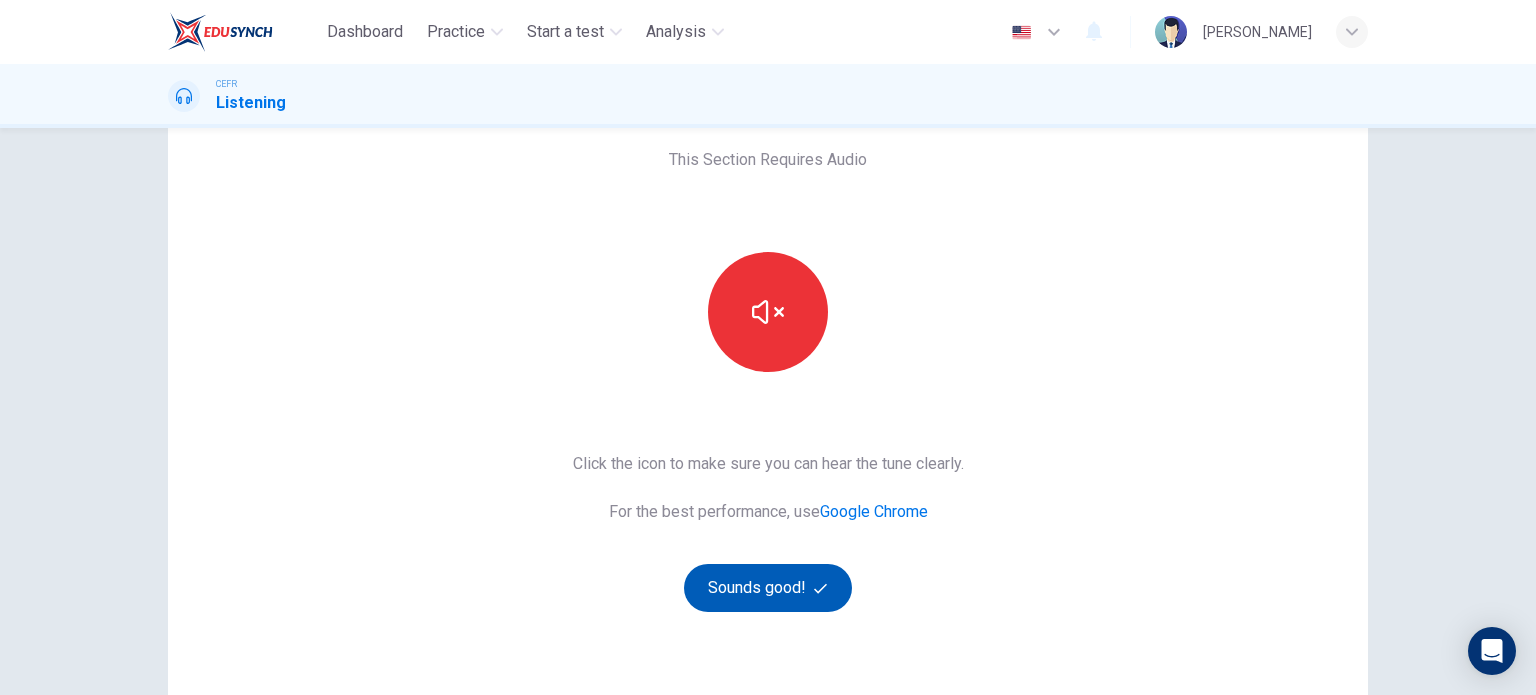 click on "Sounds good!" at bounding box center [768, 588] 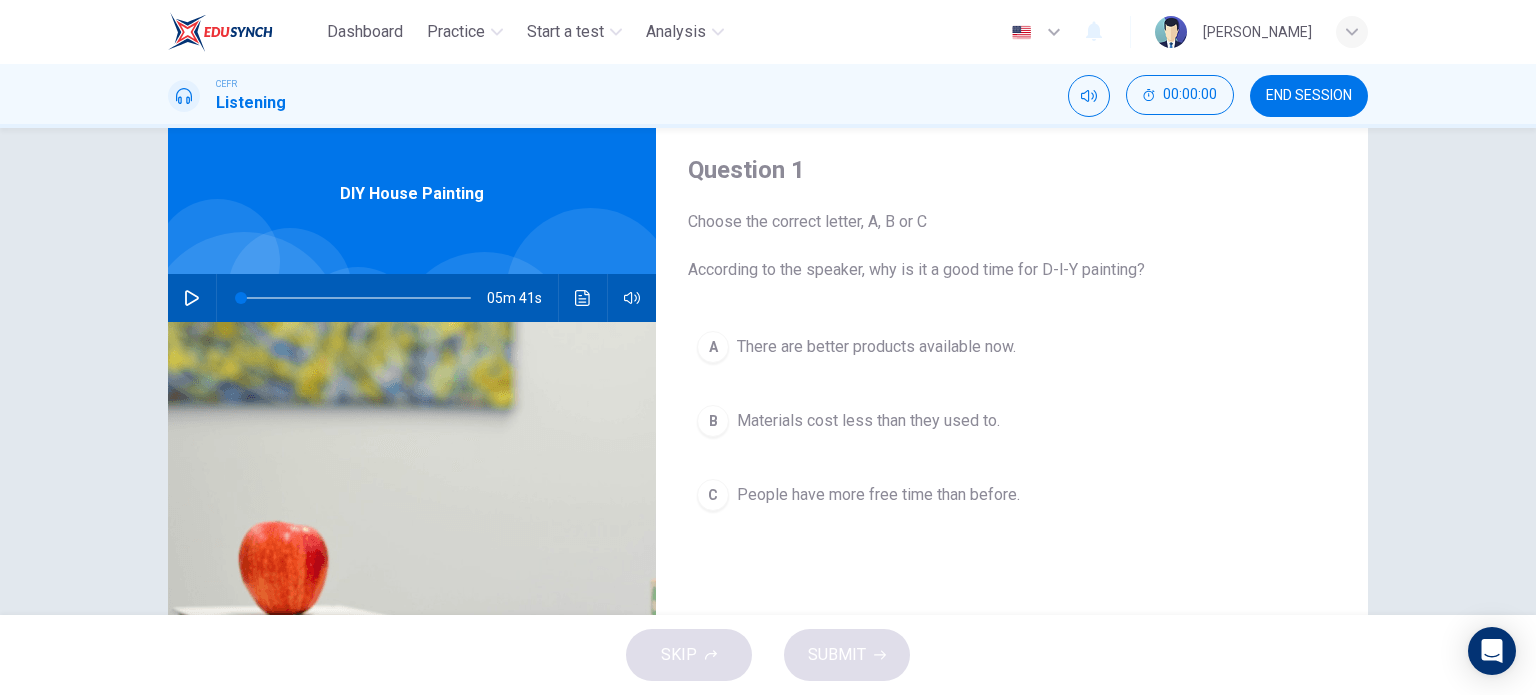 scroll, scrollTop: 0, scrollLeft: 0, axis: both 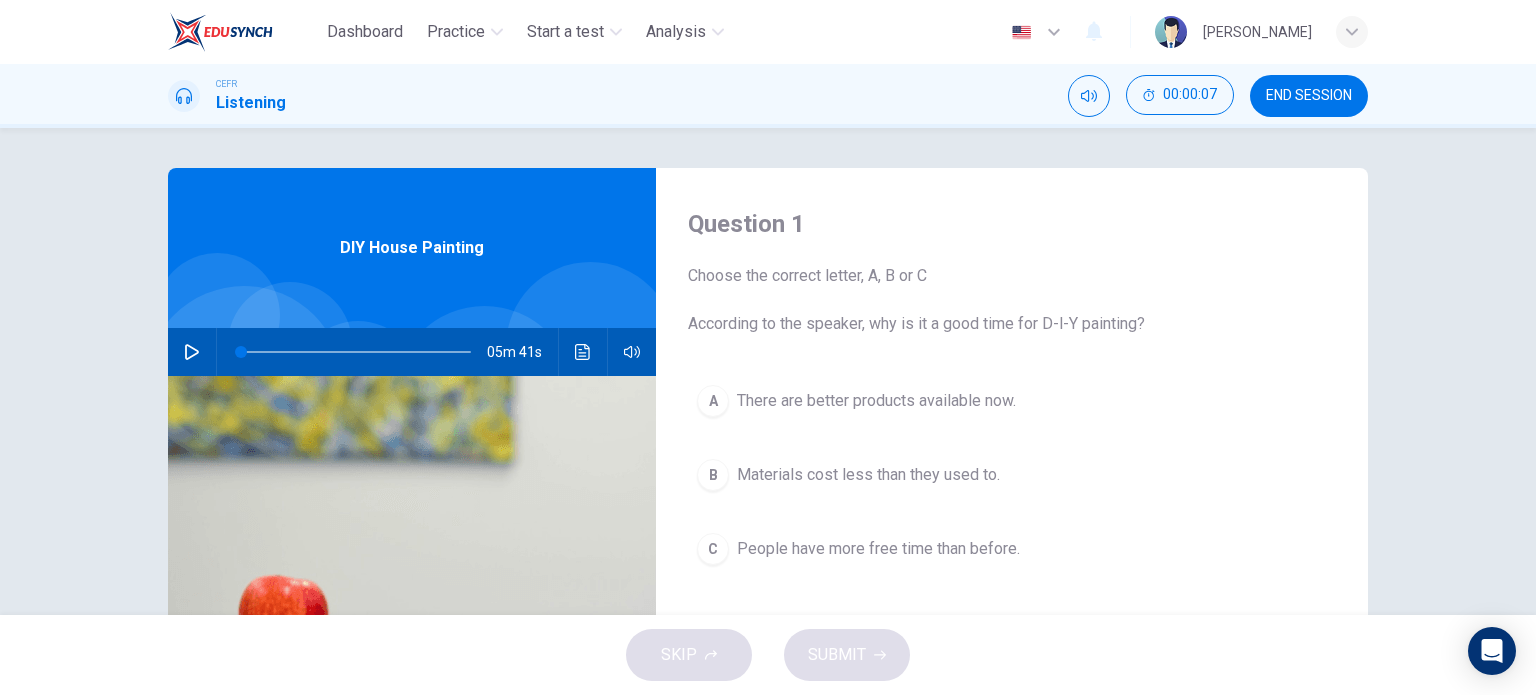 click 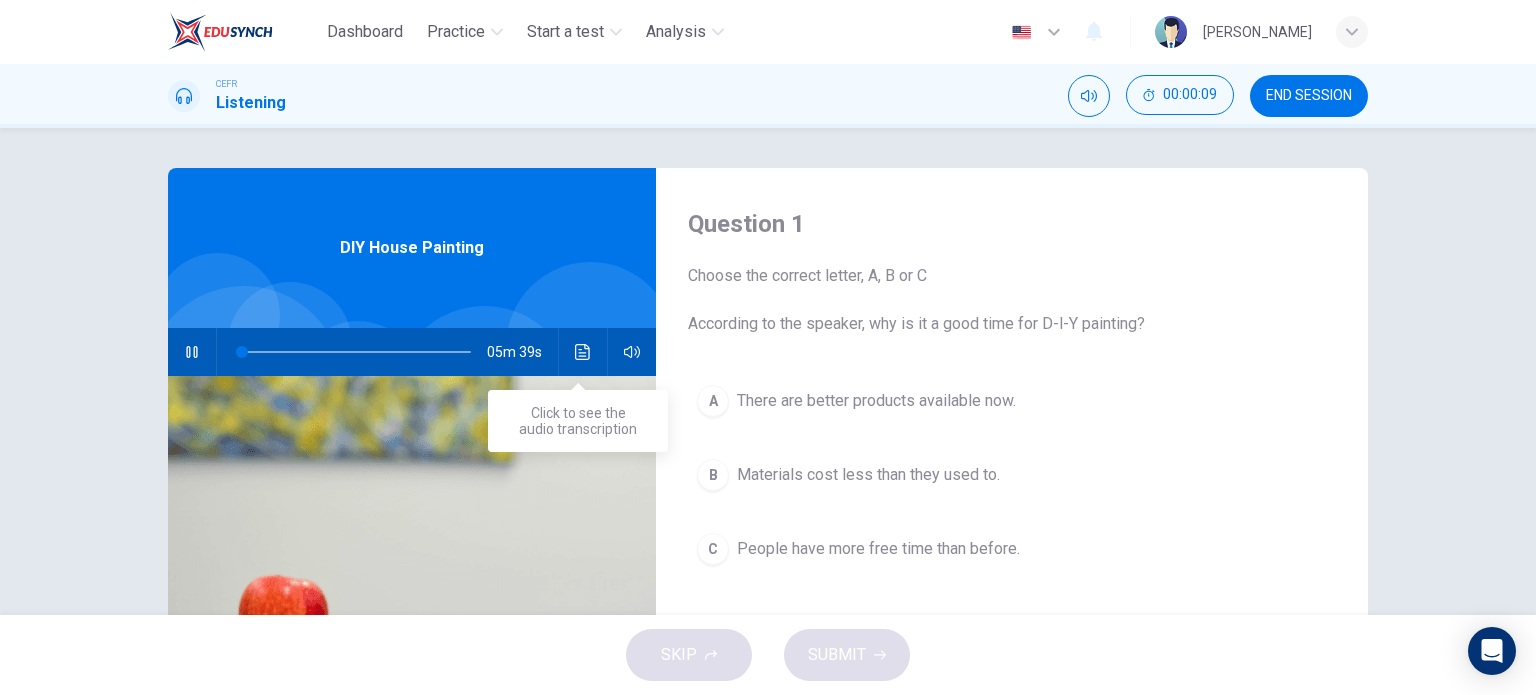 click 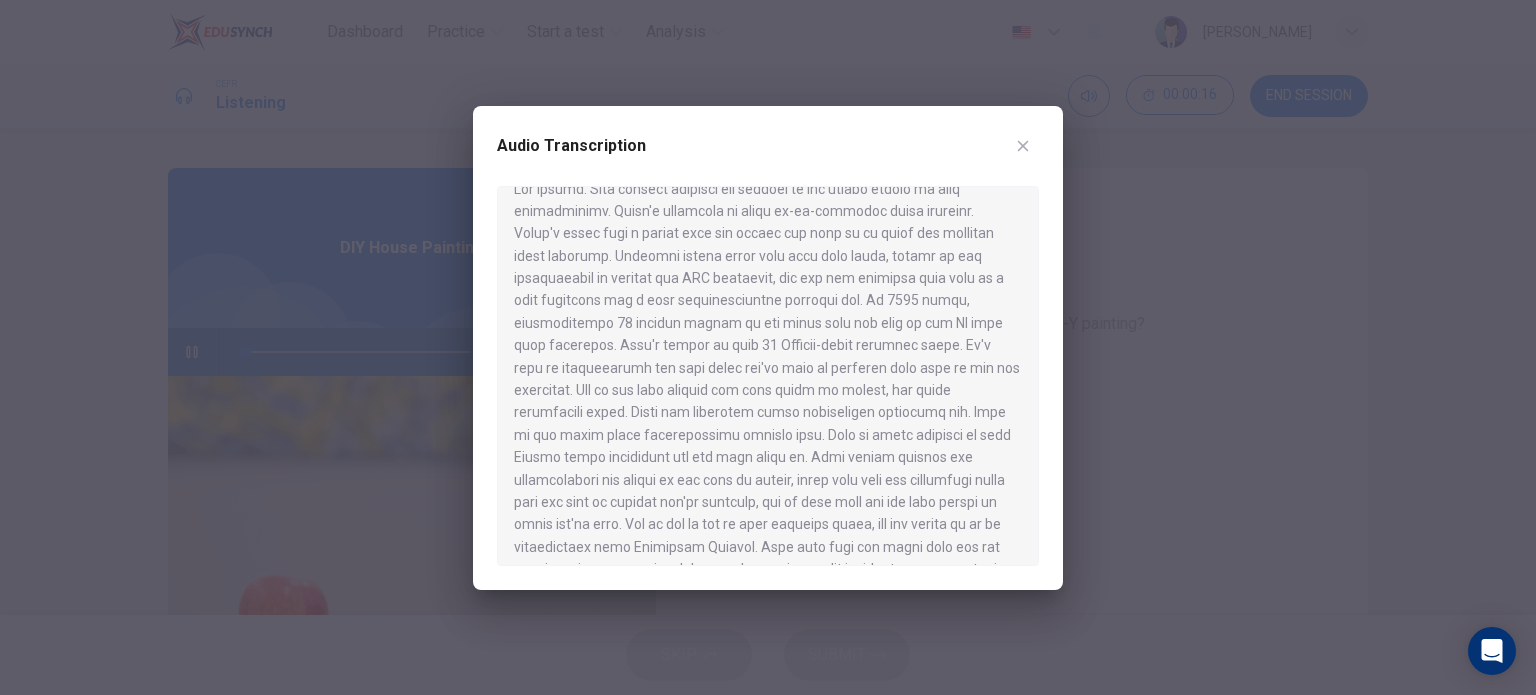 scroll, scrollTop: 0, scrollLeft: 0, axis: both 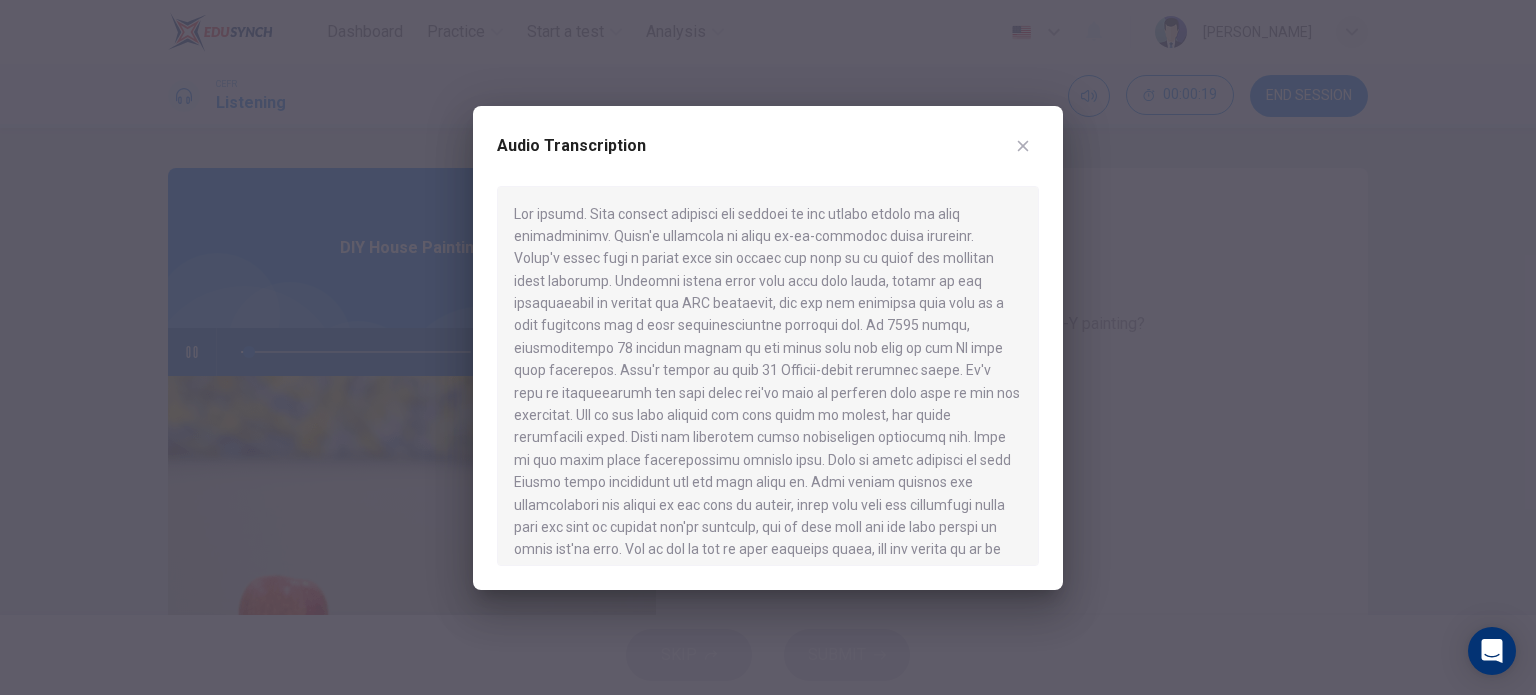 click at bounding box center (1023, 146) 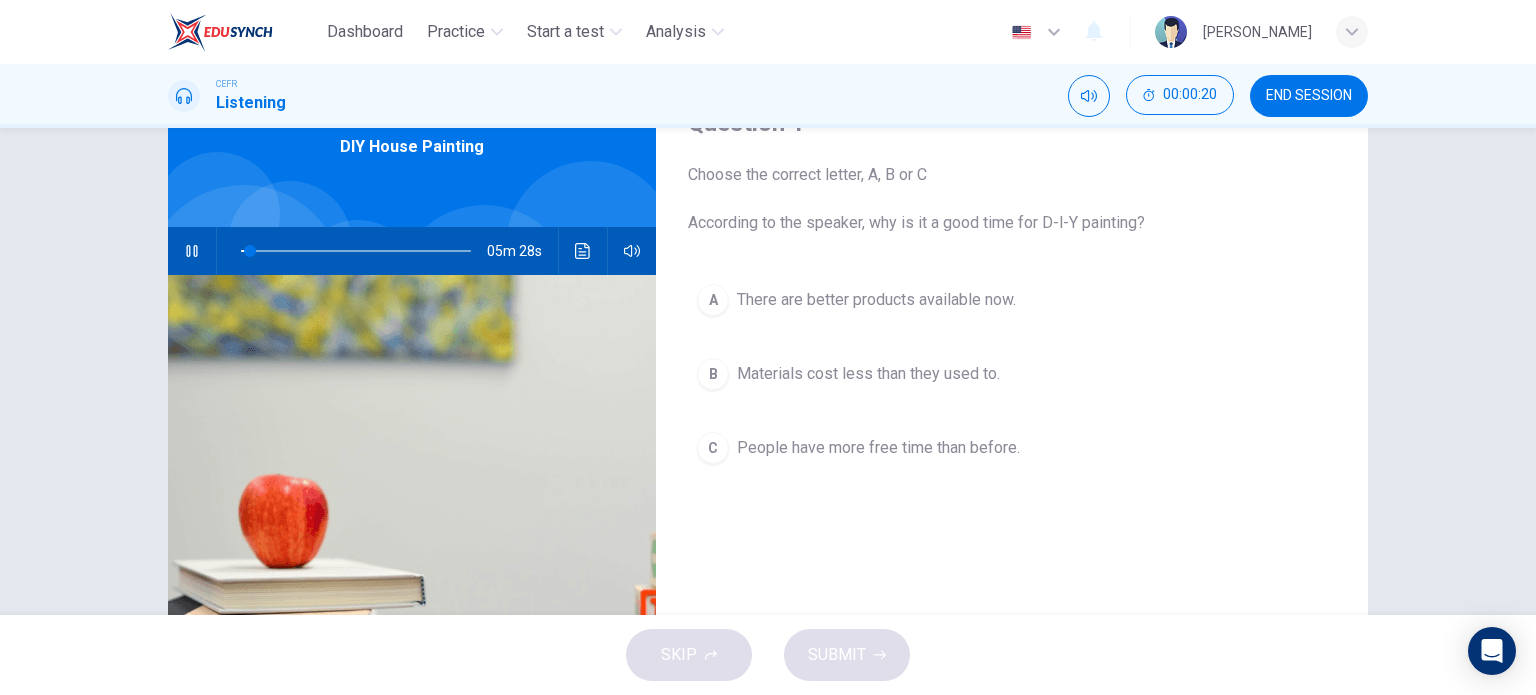 scroll, scrollTop: 100, scrollLeft: 0, axis: vertical 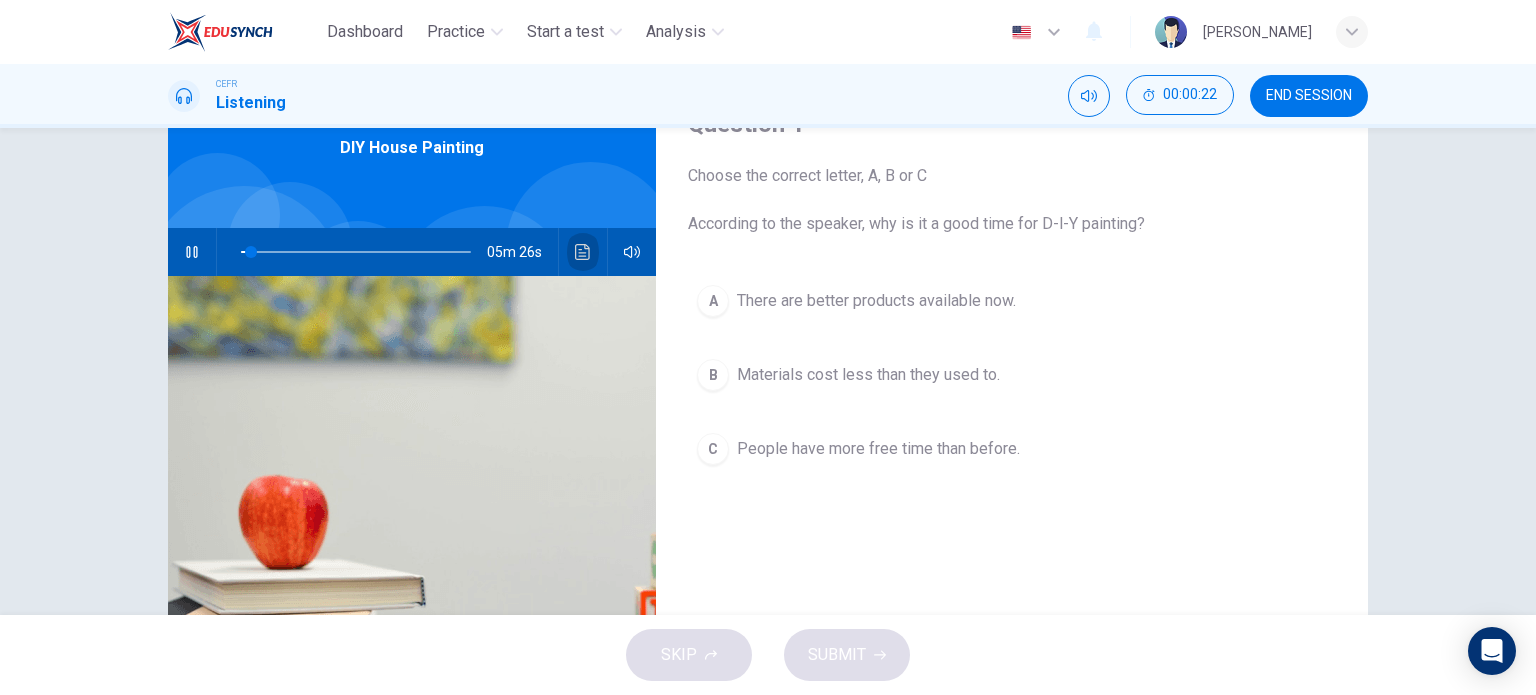 click 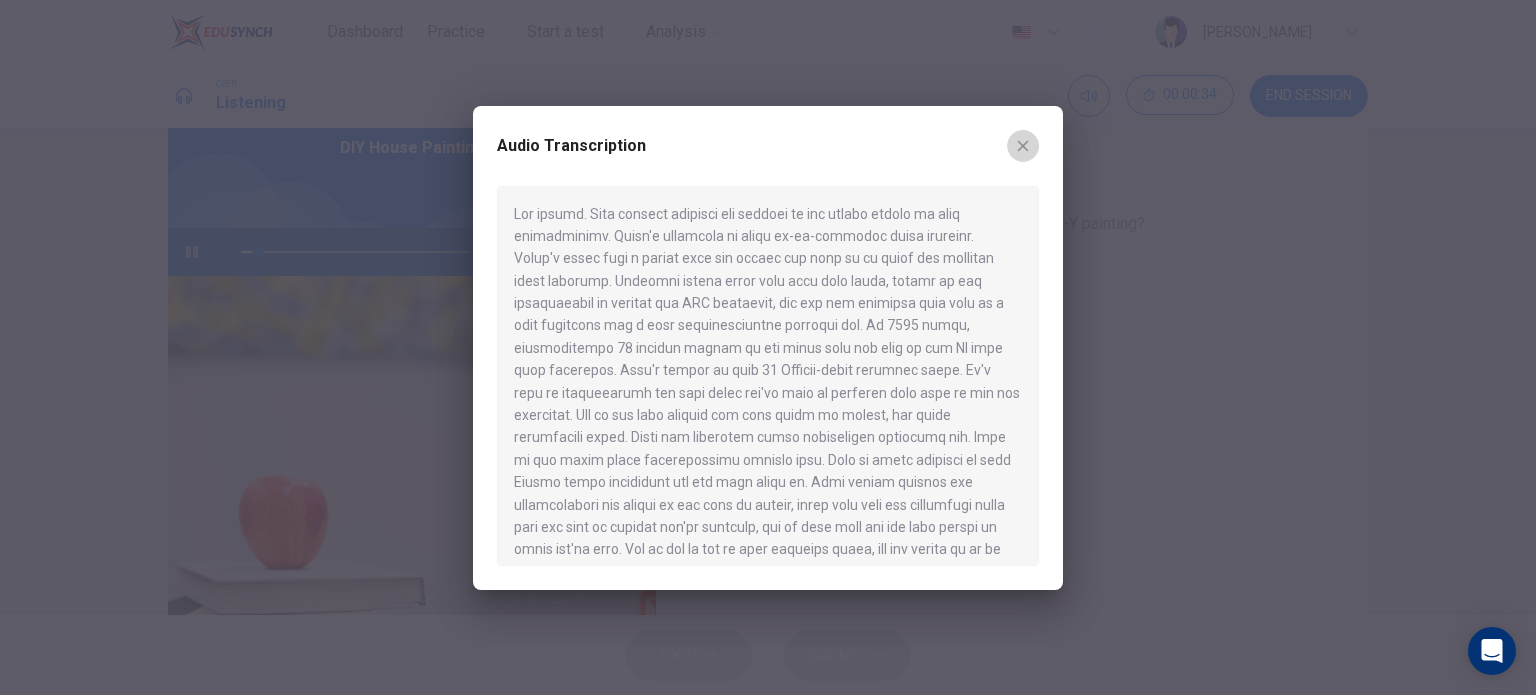 click at bounding box center (1023, 146) 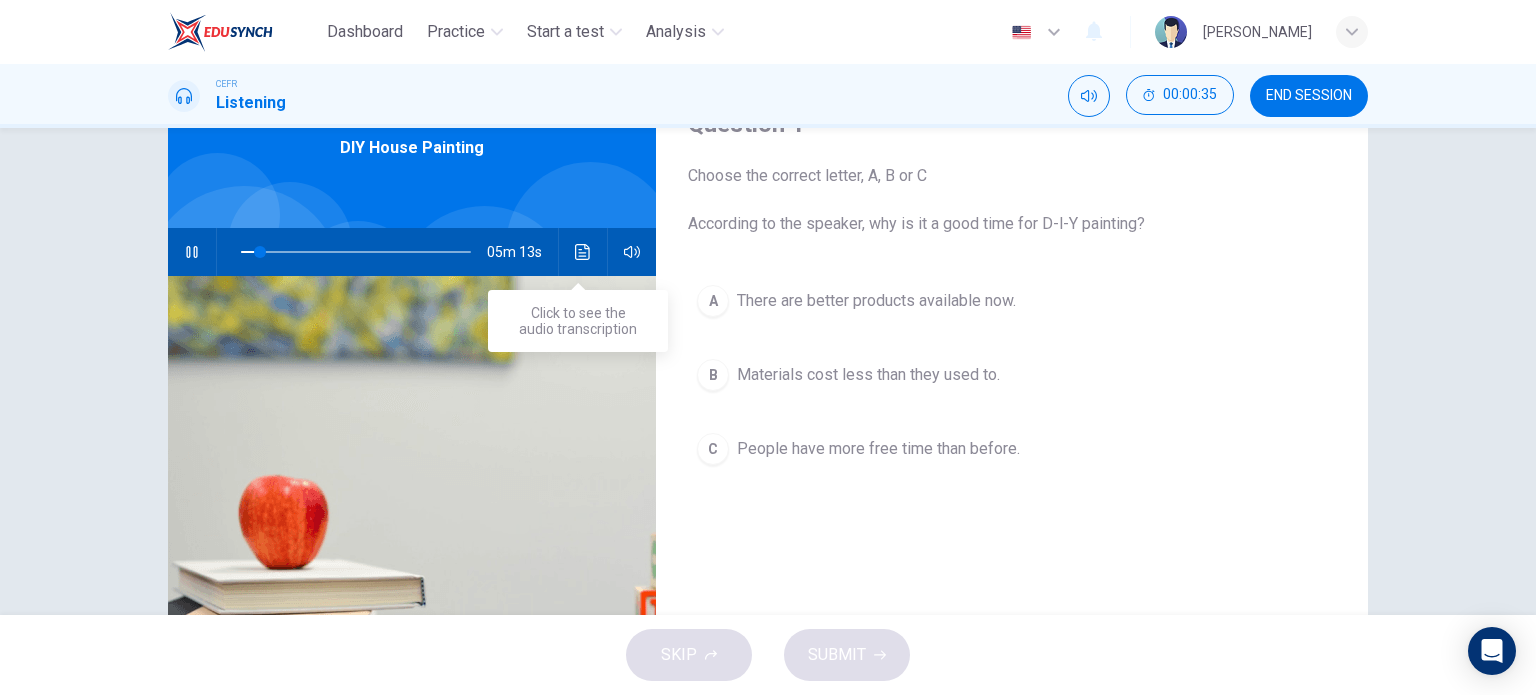 click at bounding box center (583, 252) 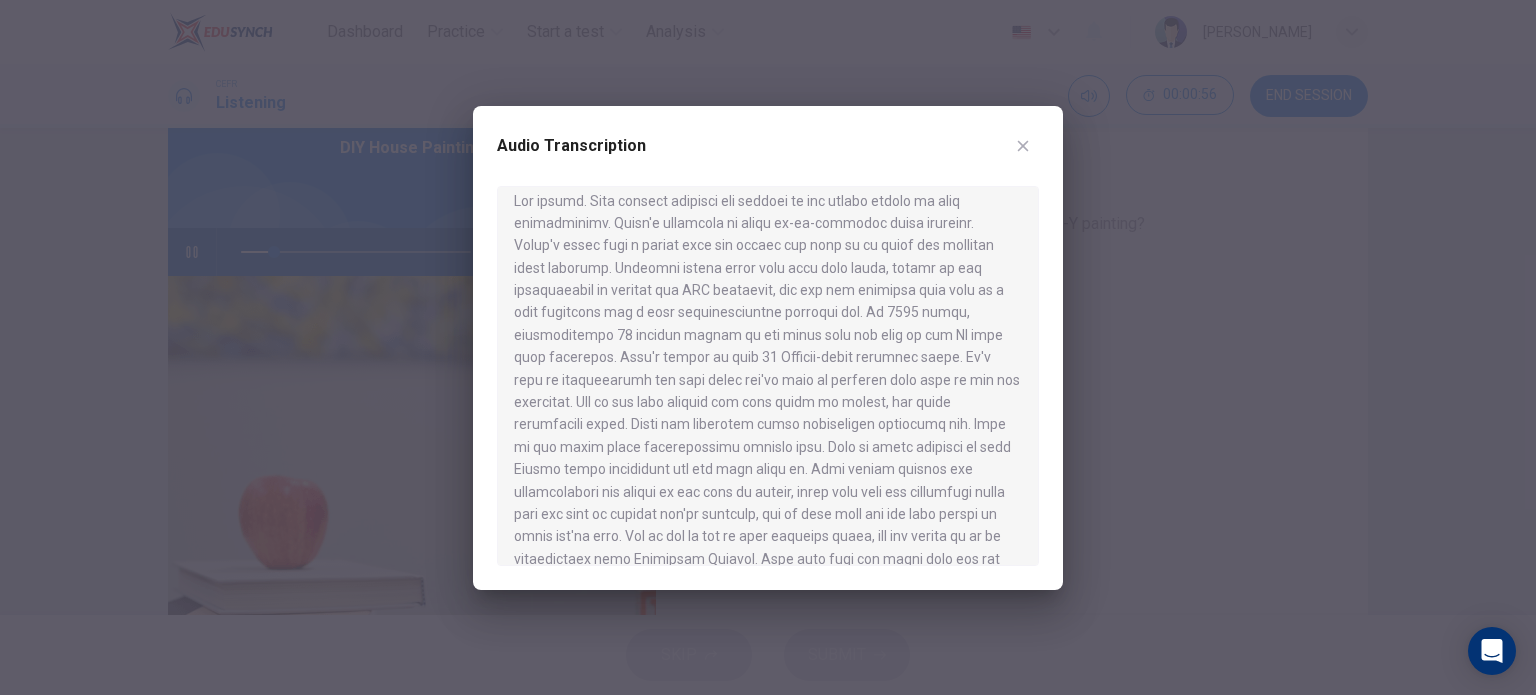 scroll, scrollTop: 0, scrollLeft: 0, axis: both 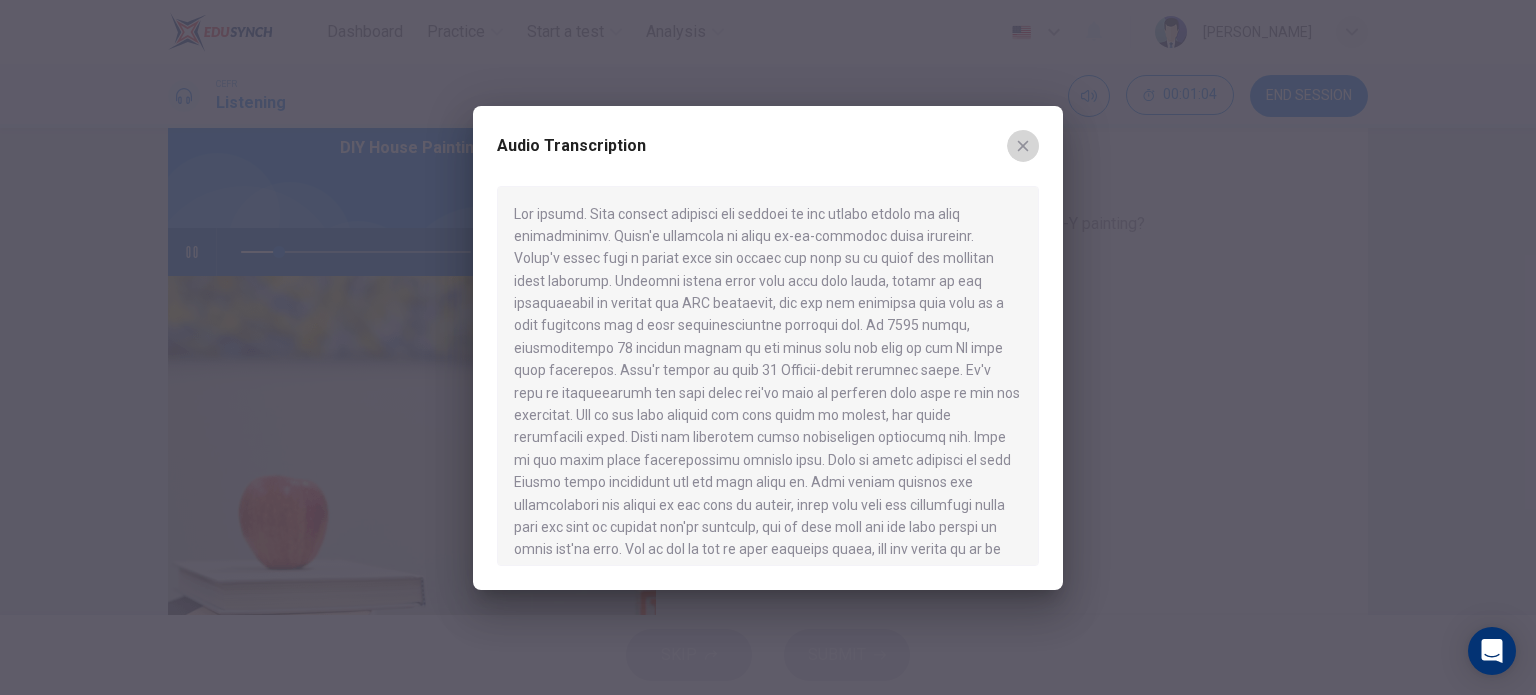 drag, startPoint x: 1022, startPoint y: 137, endPoint x: 649, endPoint y: 247, distance: 388.88174 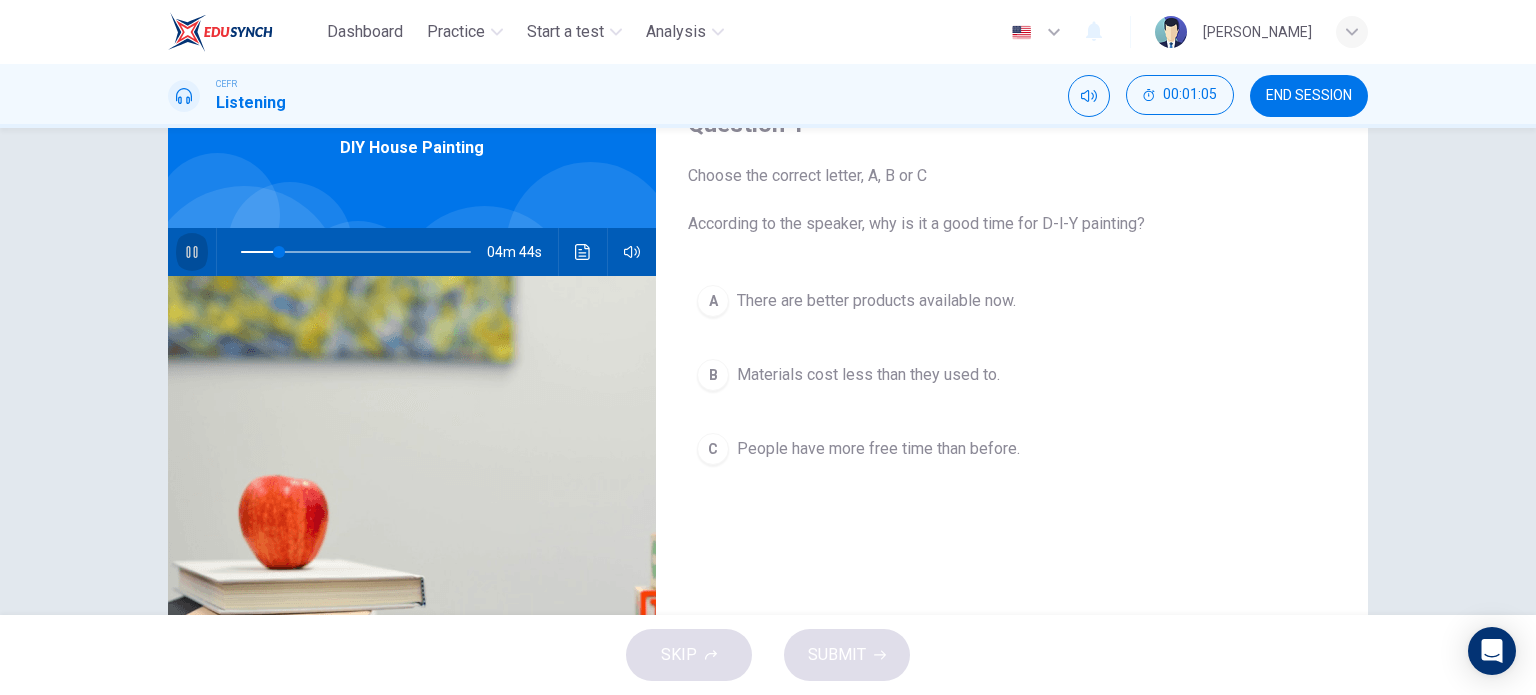 click at bounding box center [192, 252] 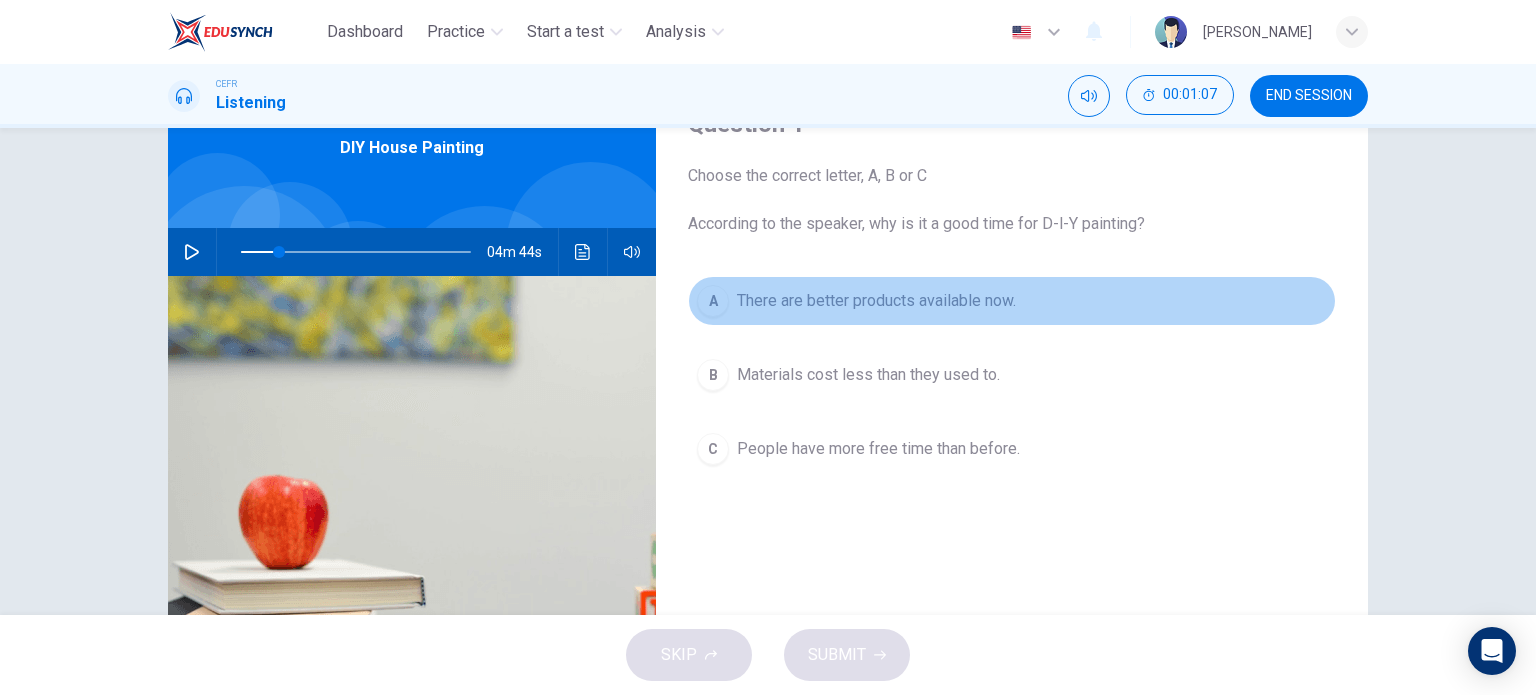 click on "There are better products available now." at bounding box center [876, 301] 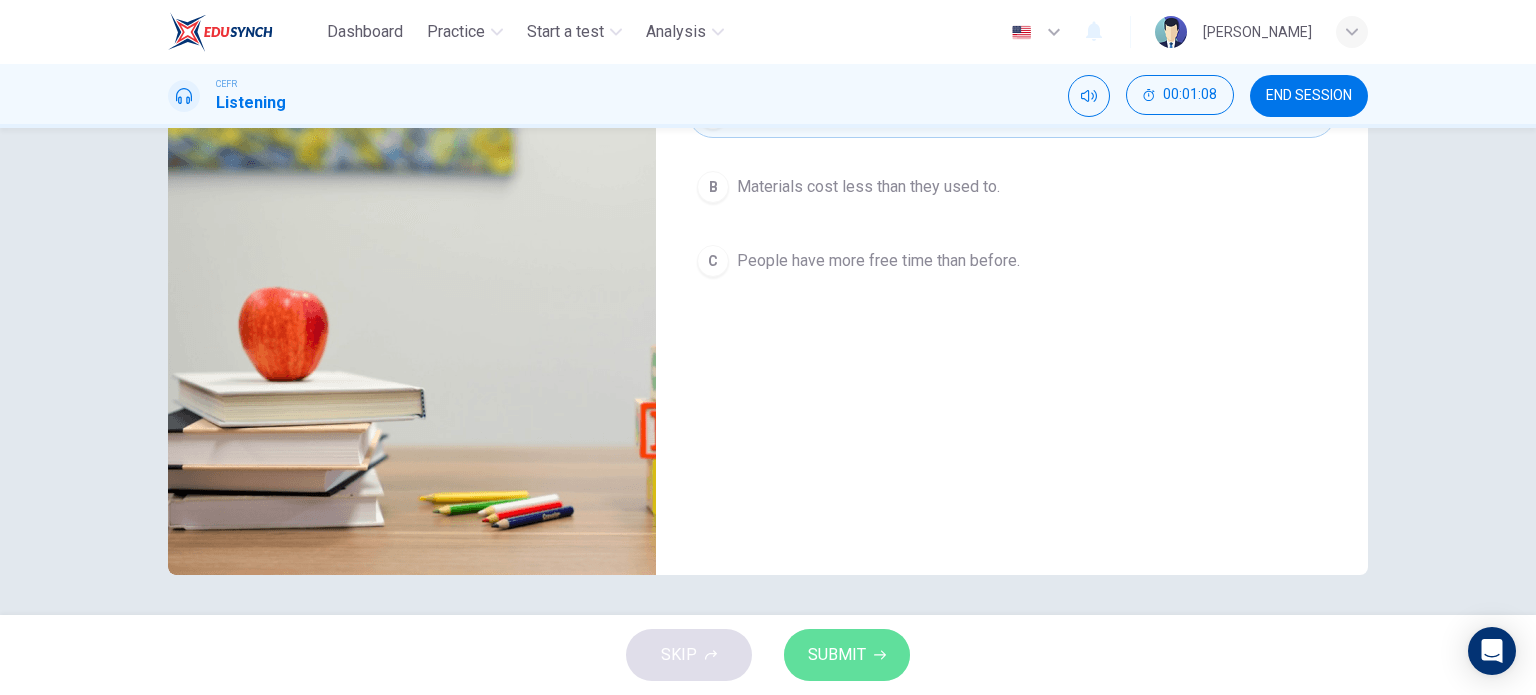 click 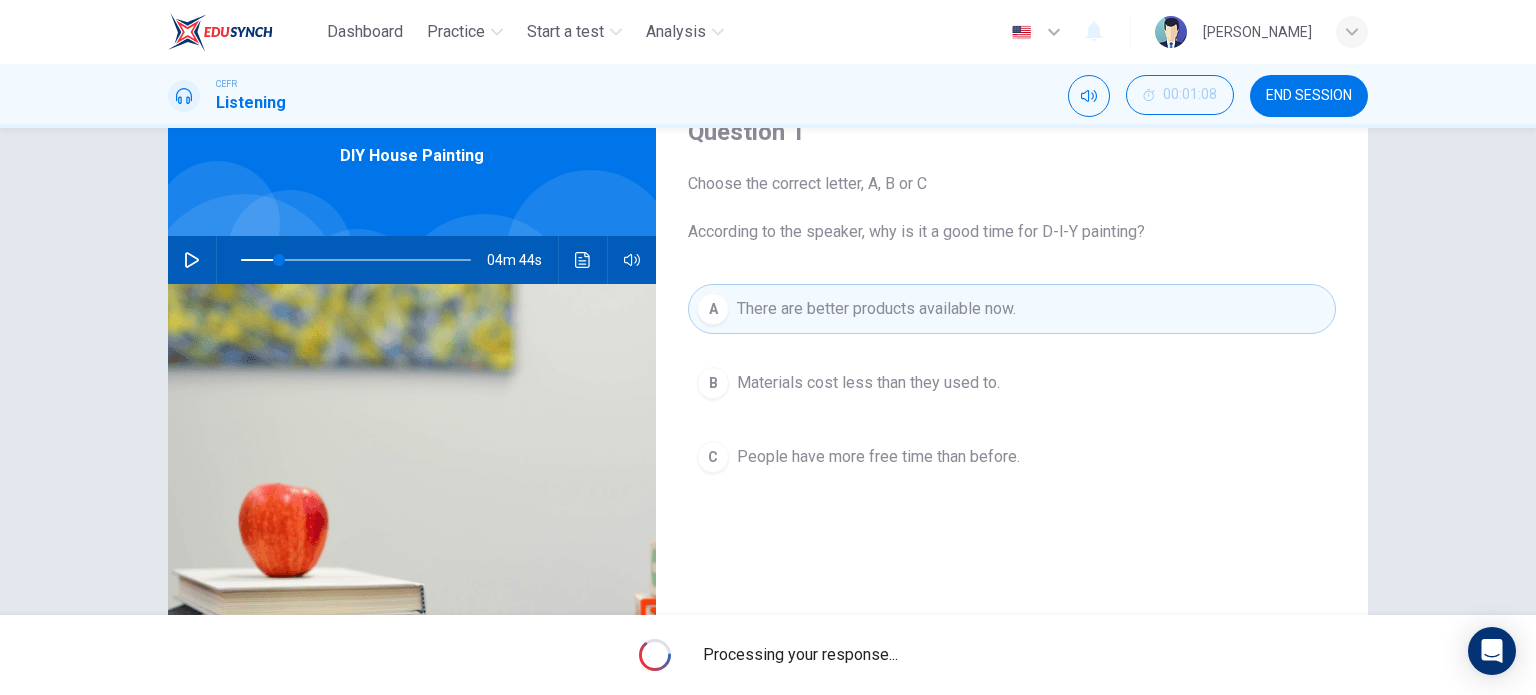 scroll, scrollTop: 88, scrollLeft: 0, axis: vertical 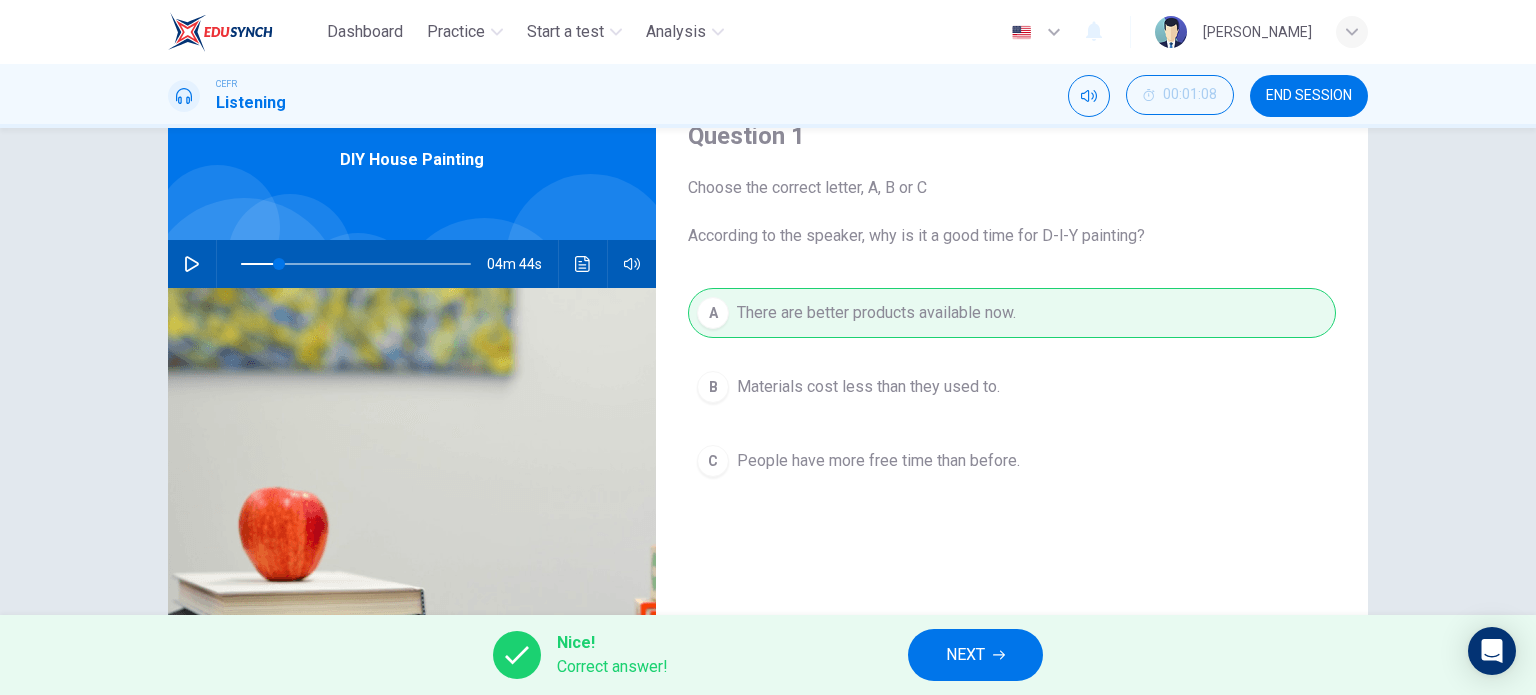 click on "NEXT" at bounding box center [965, 655] 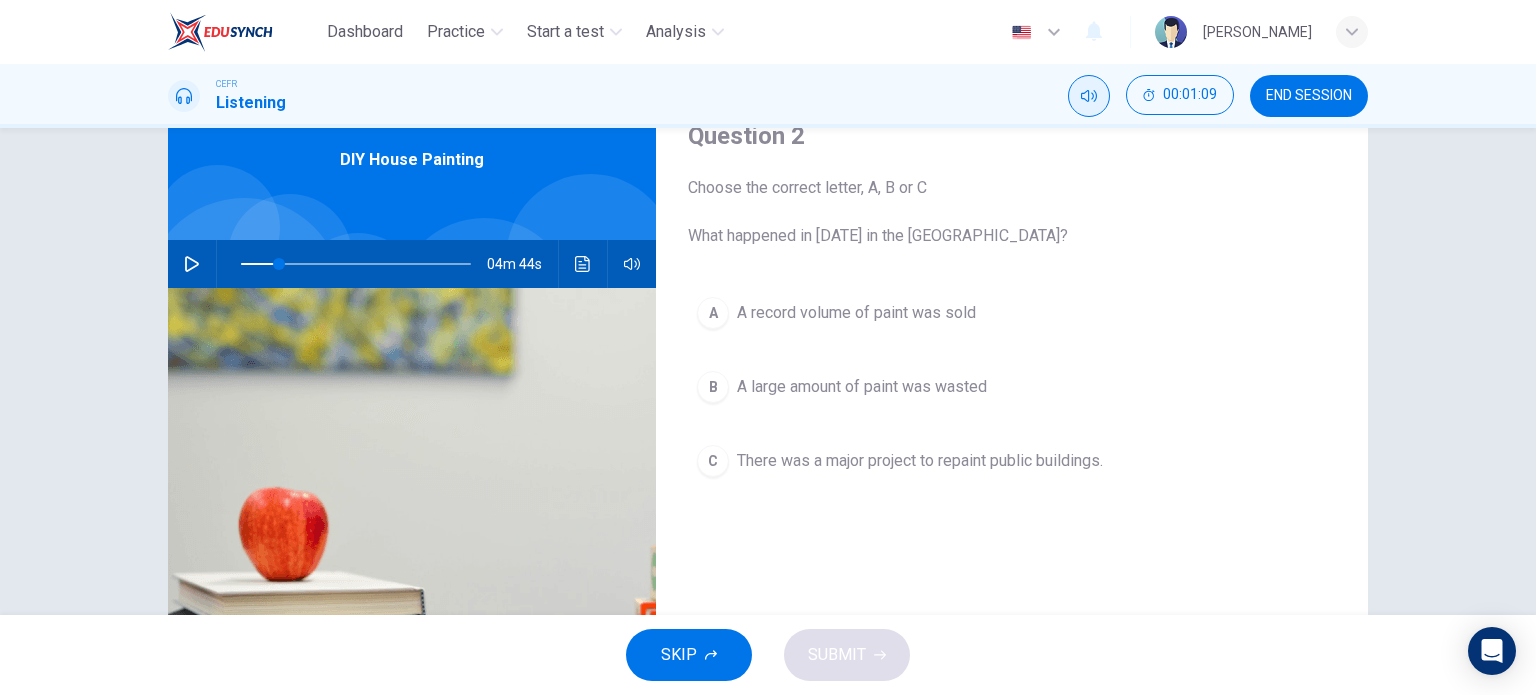click at bounding box center (1089, 96) 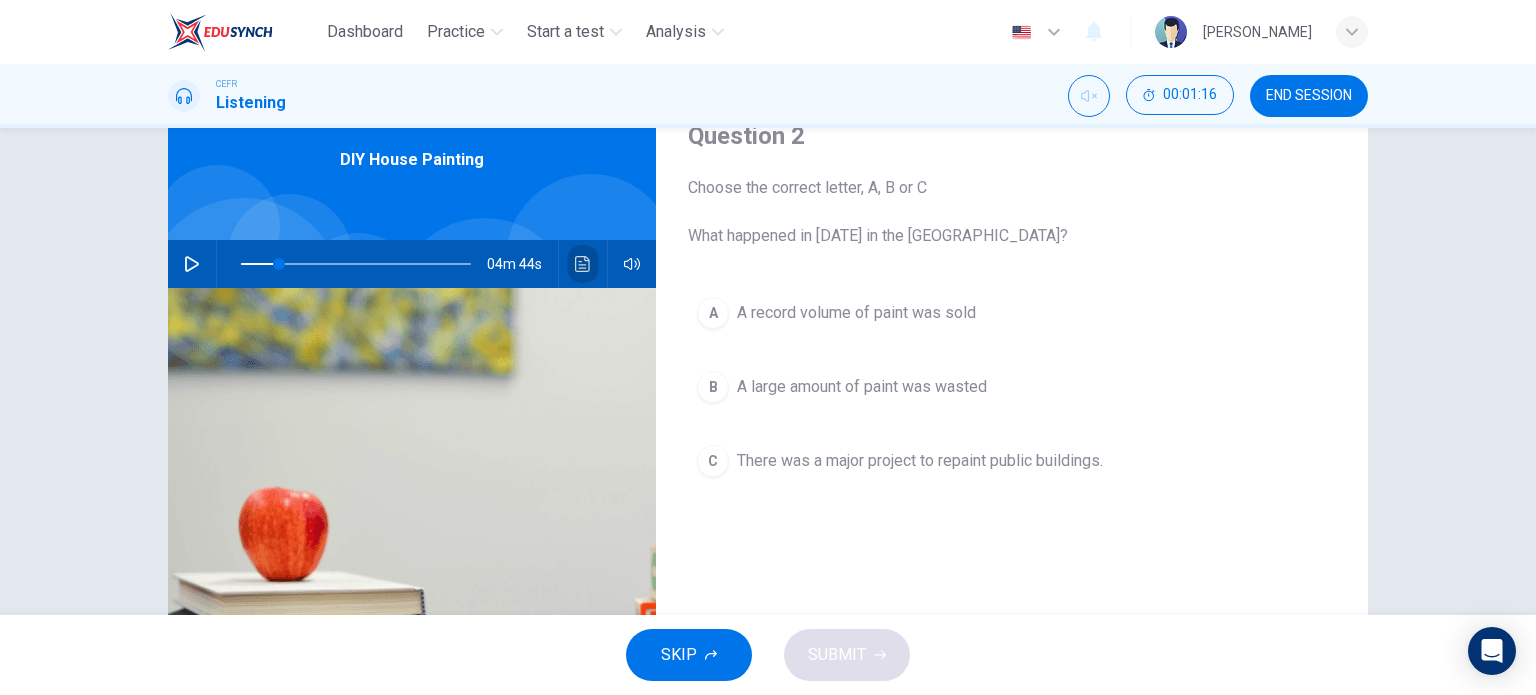click 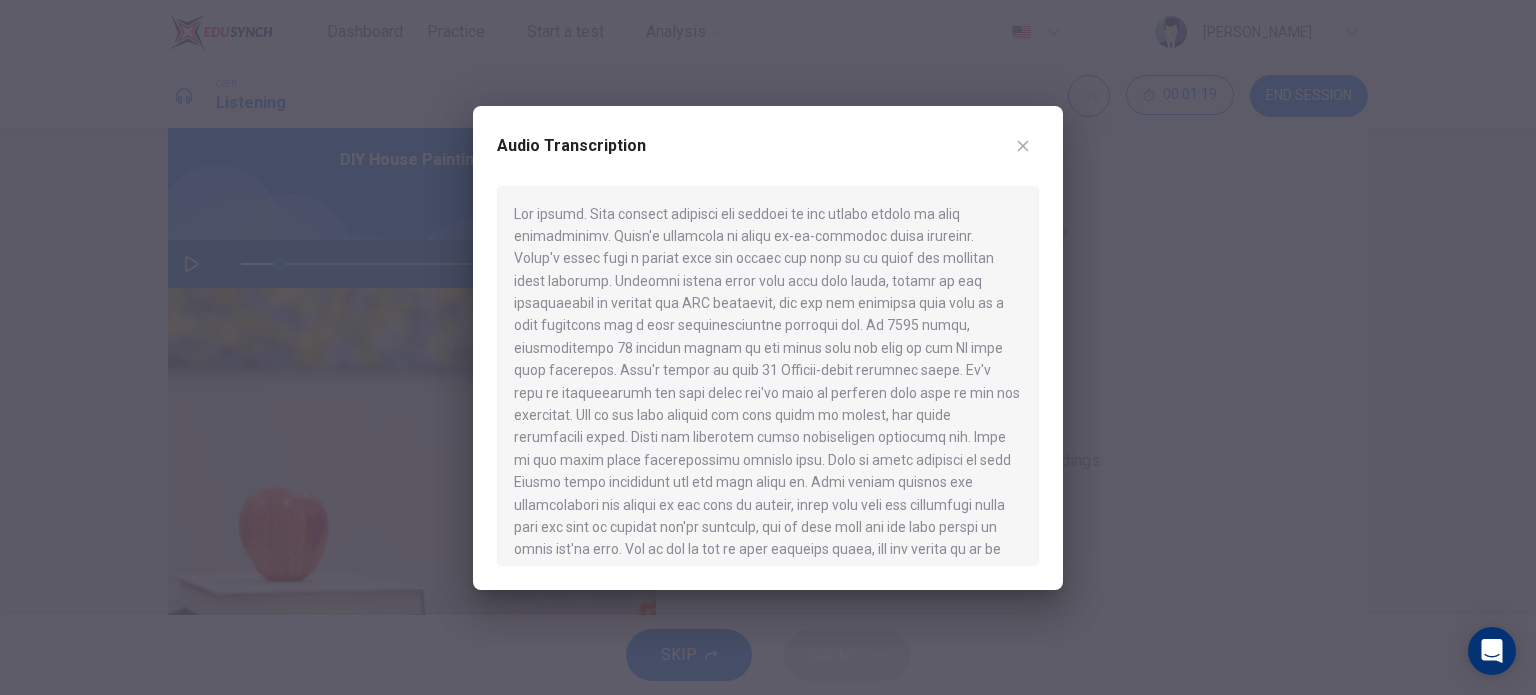 click at bounding box center (1023, 146) 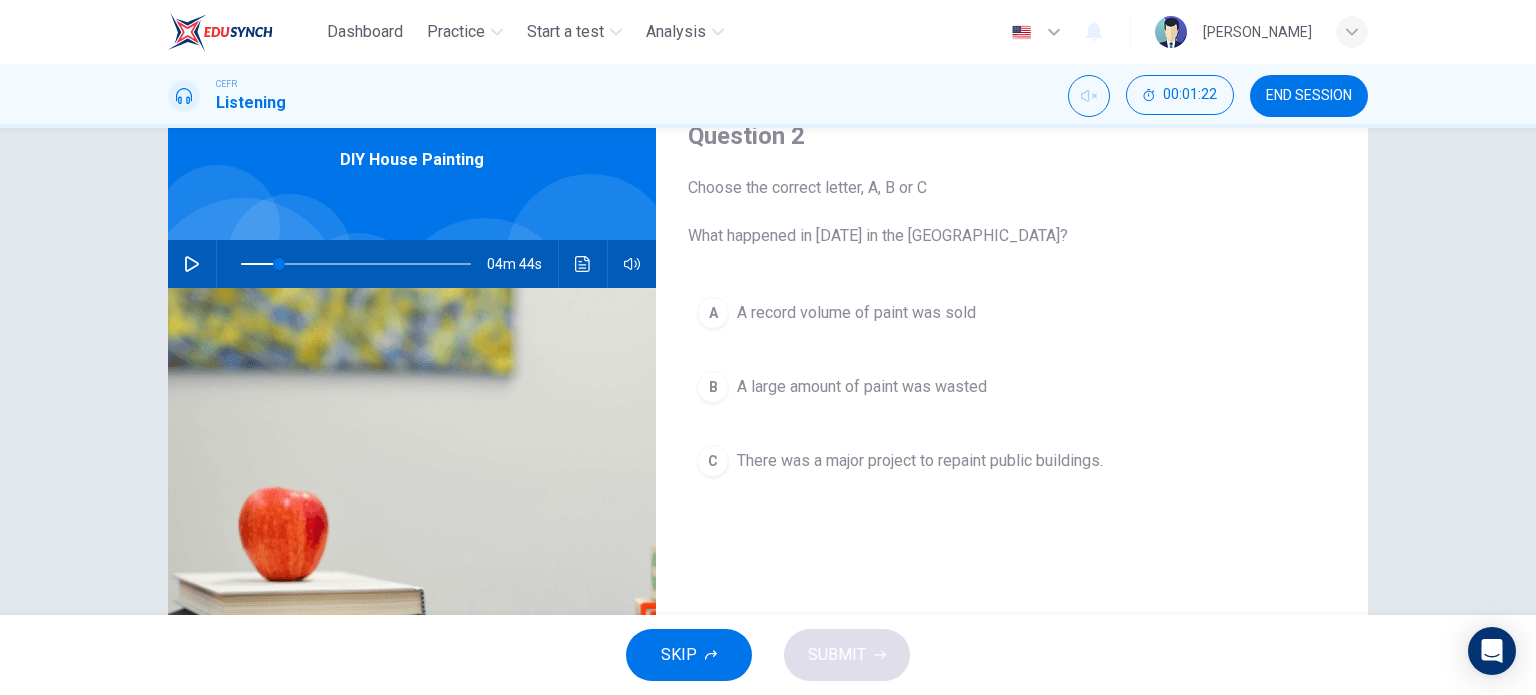 click at bounding box center (192, 264) 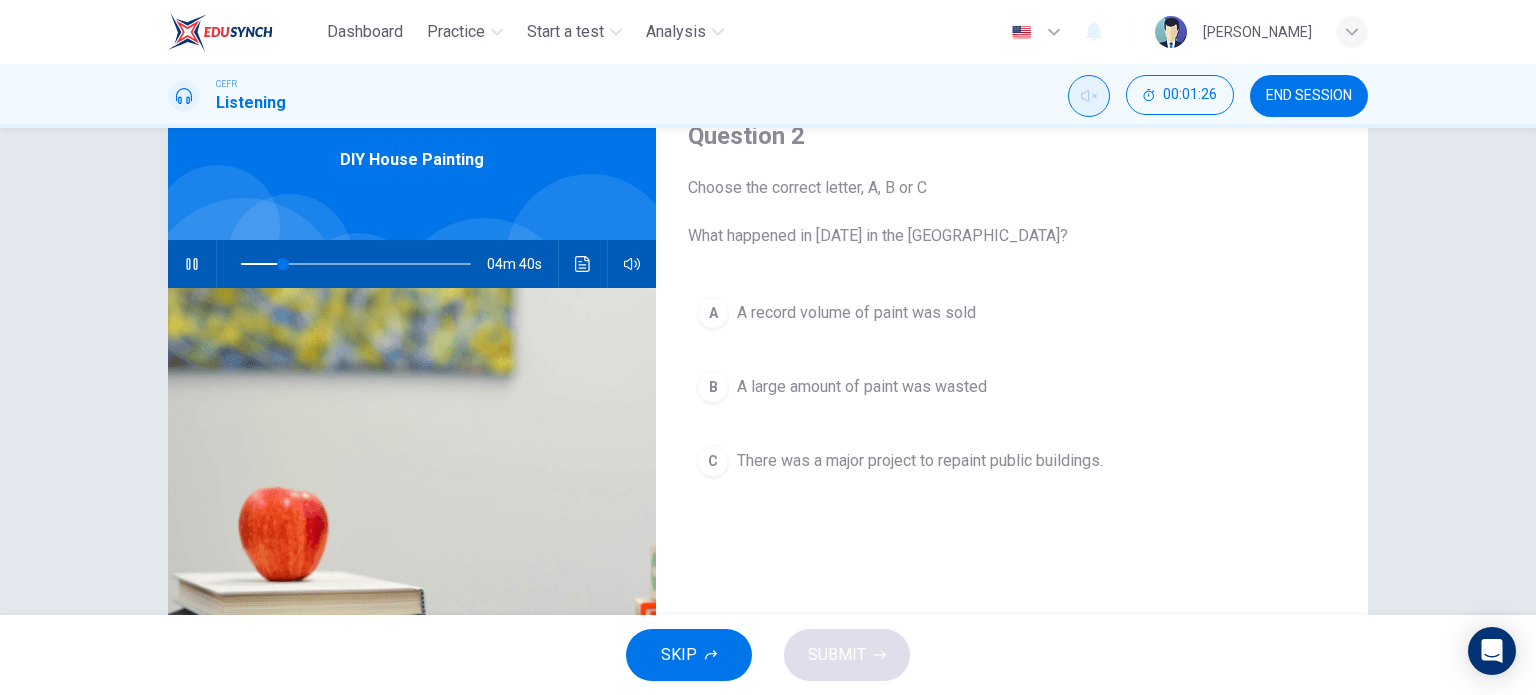 click 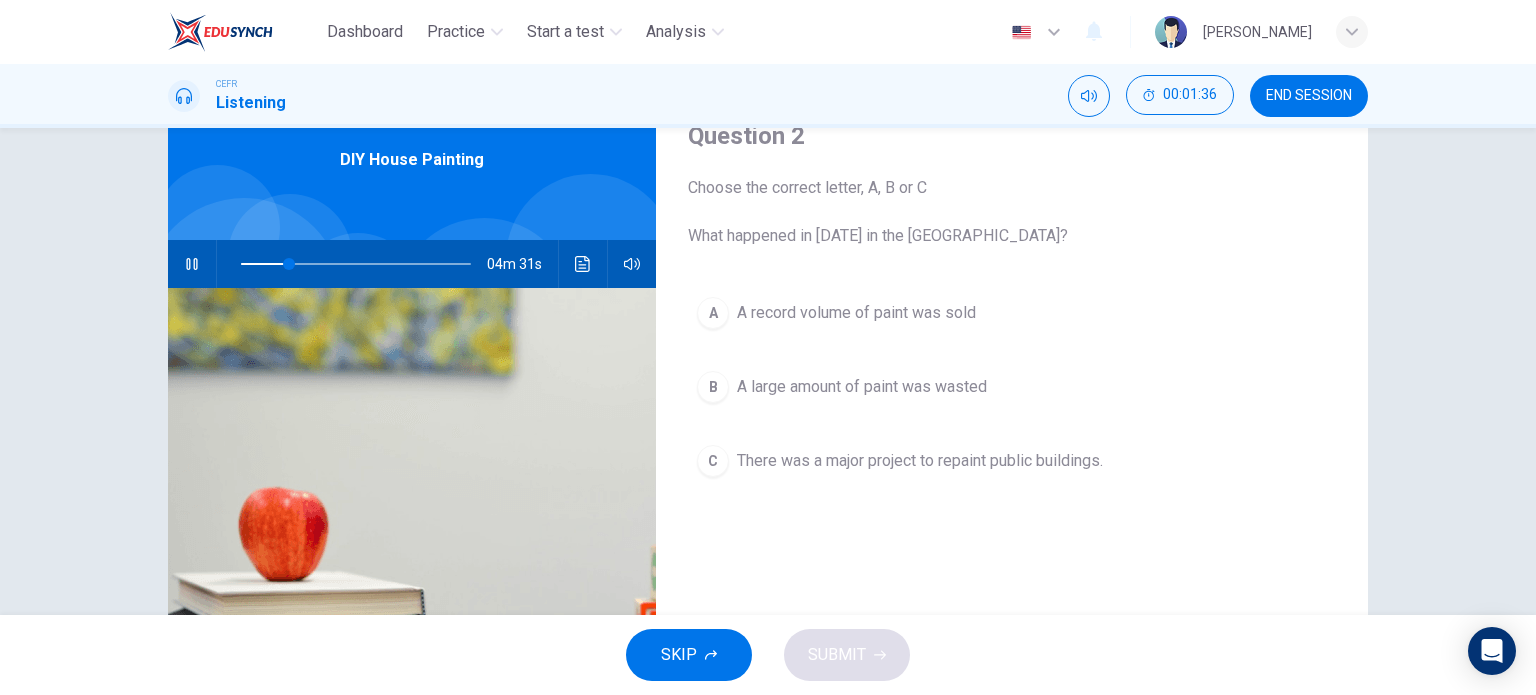 click on "04m 31s" at bounding box center [412, 264] 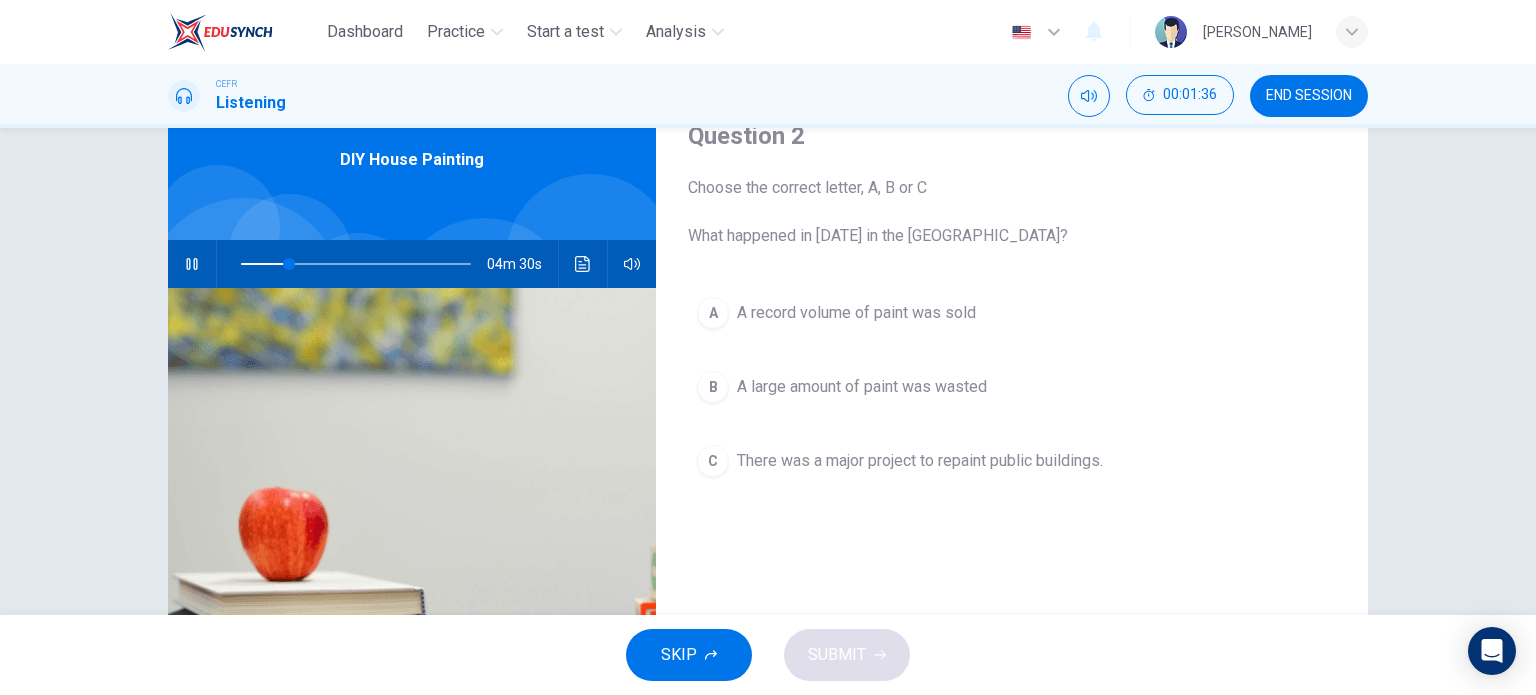 click 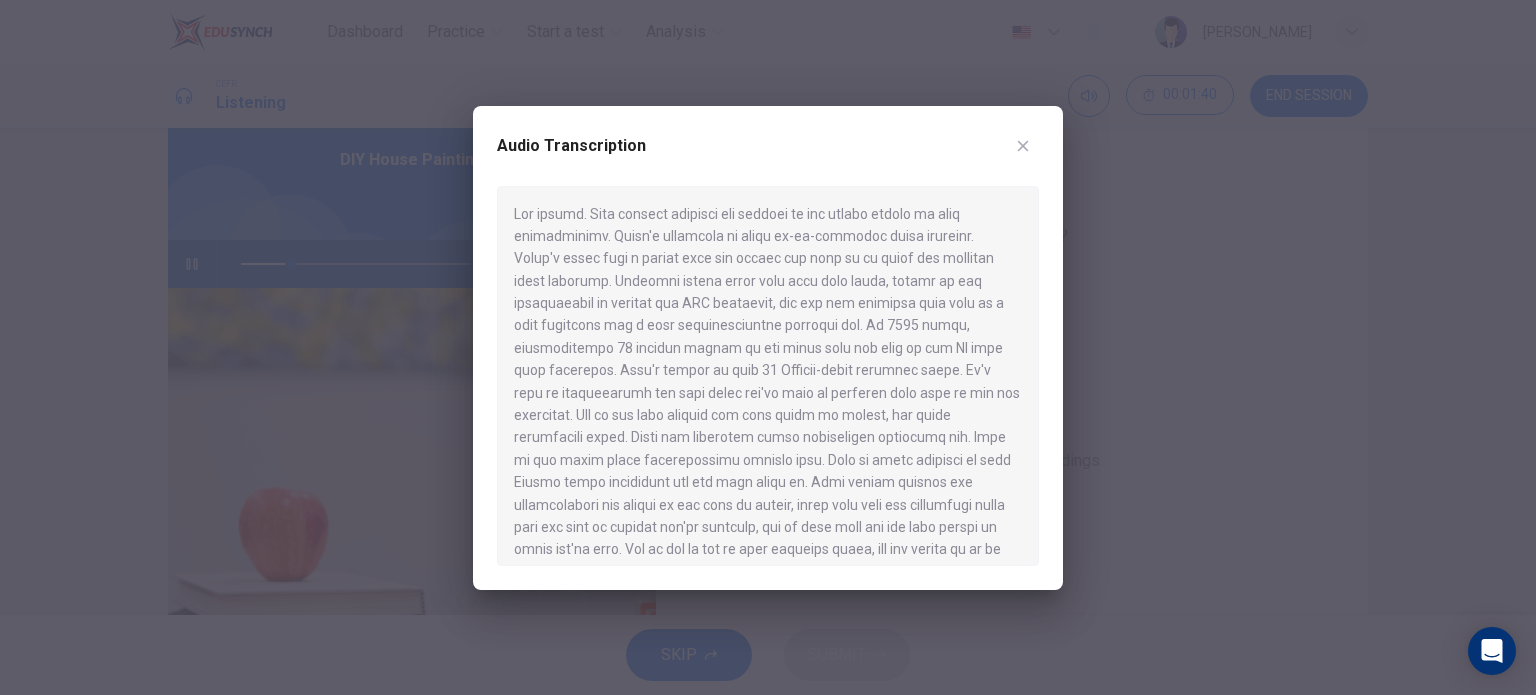 click 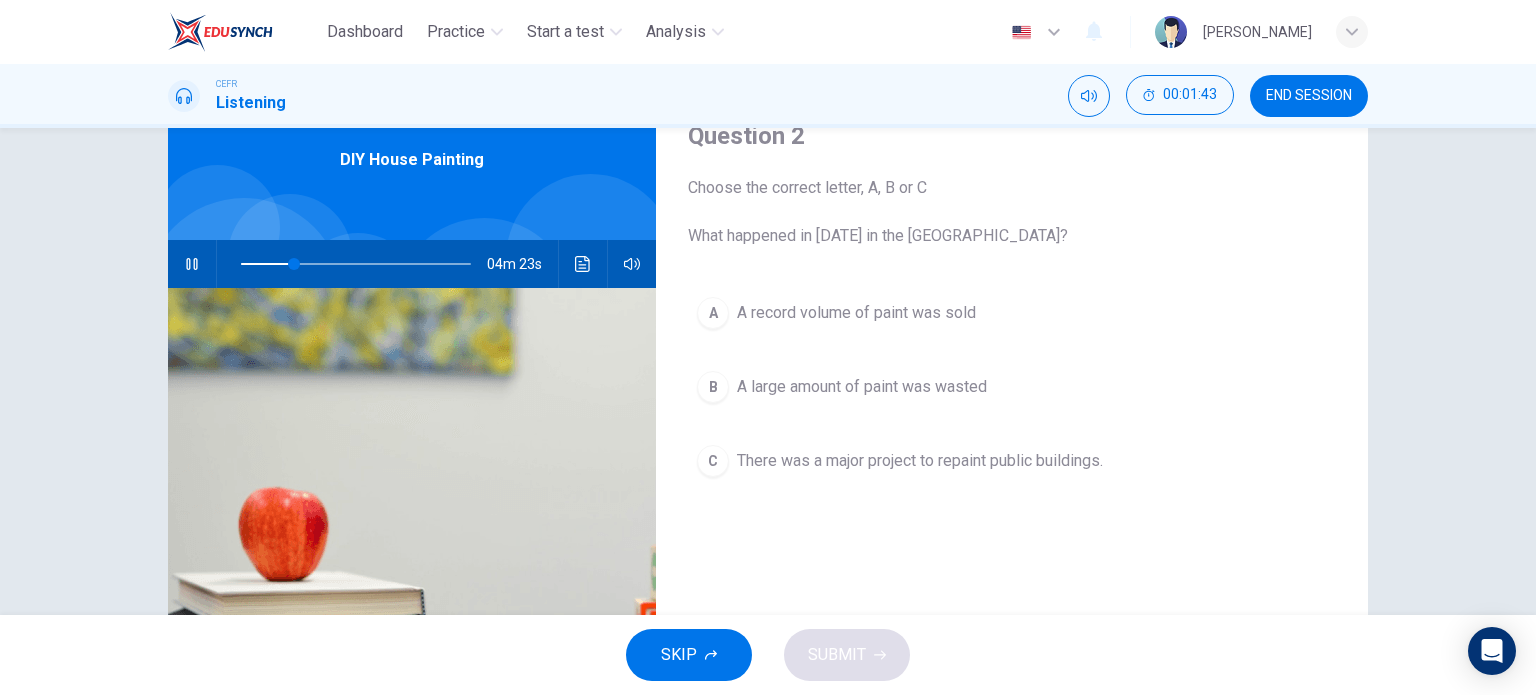 click at bounding box center (356, 264) 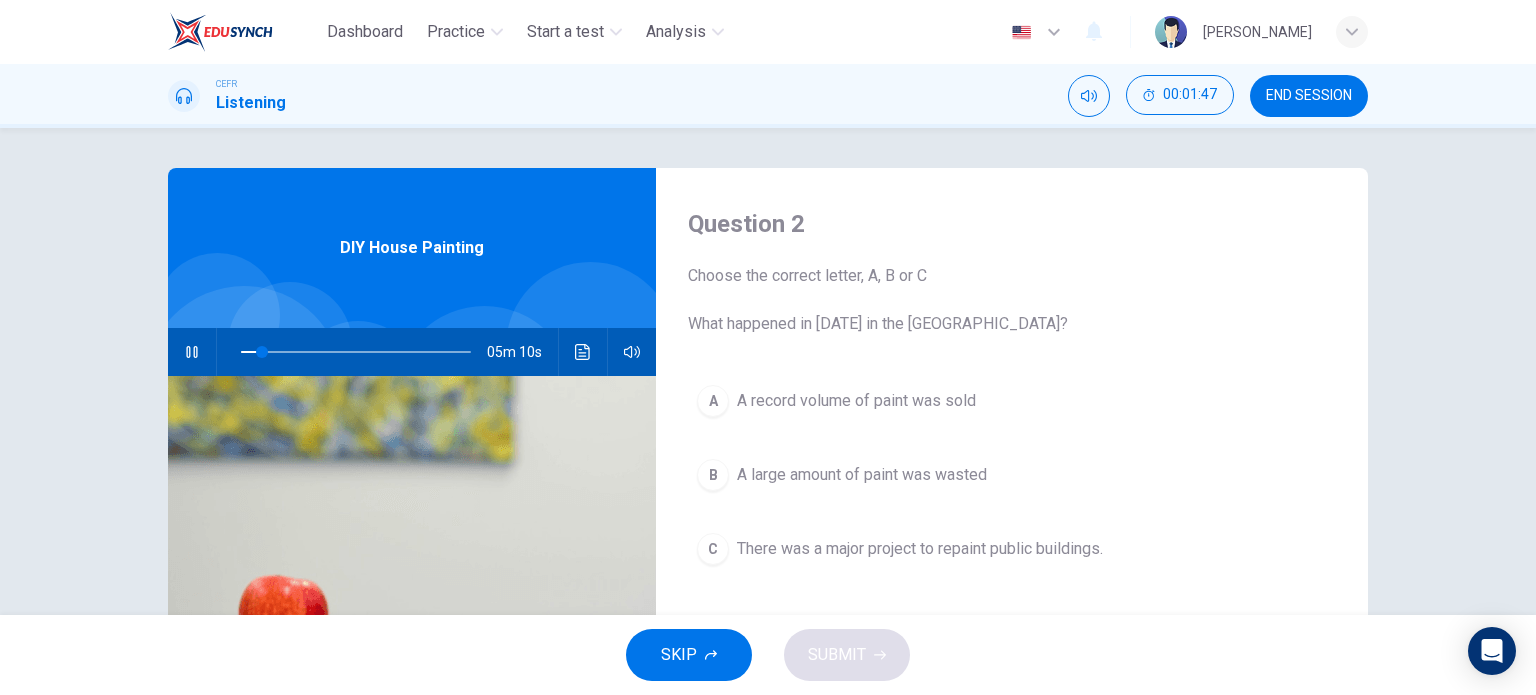 scroll, scrollTop: 0, scrollLeft: 0, axis: both 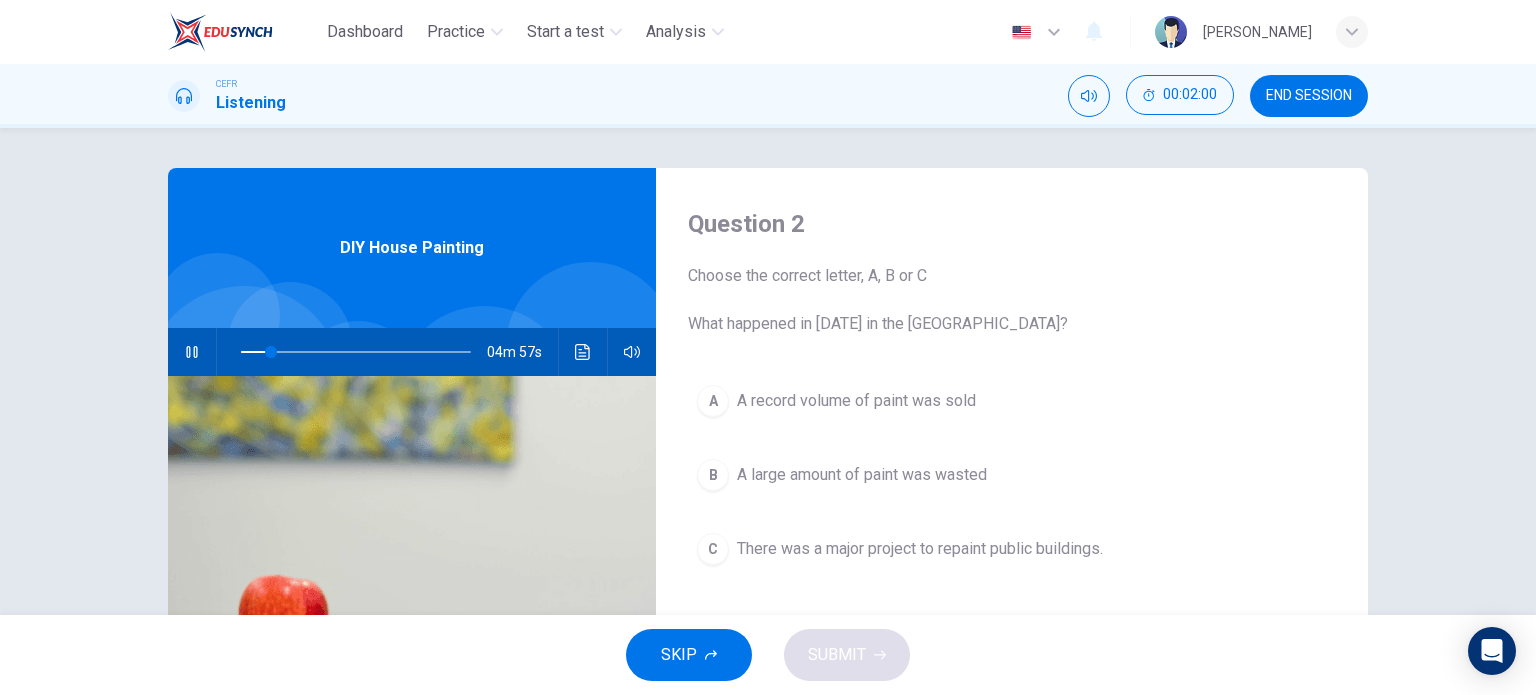 click on "A large amount of paint was wasted" at bounding box center [862, 475] 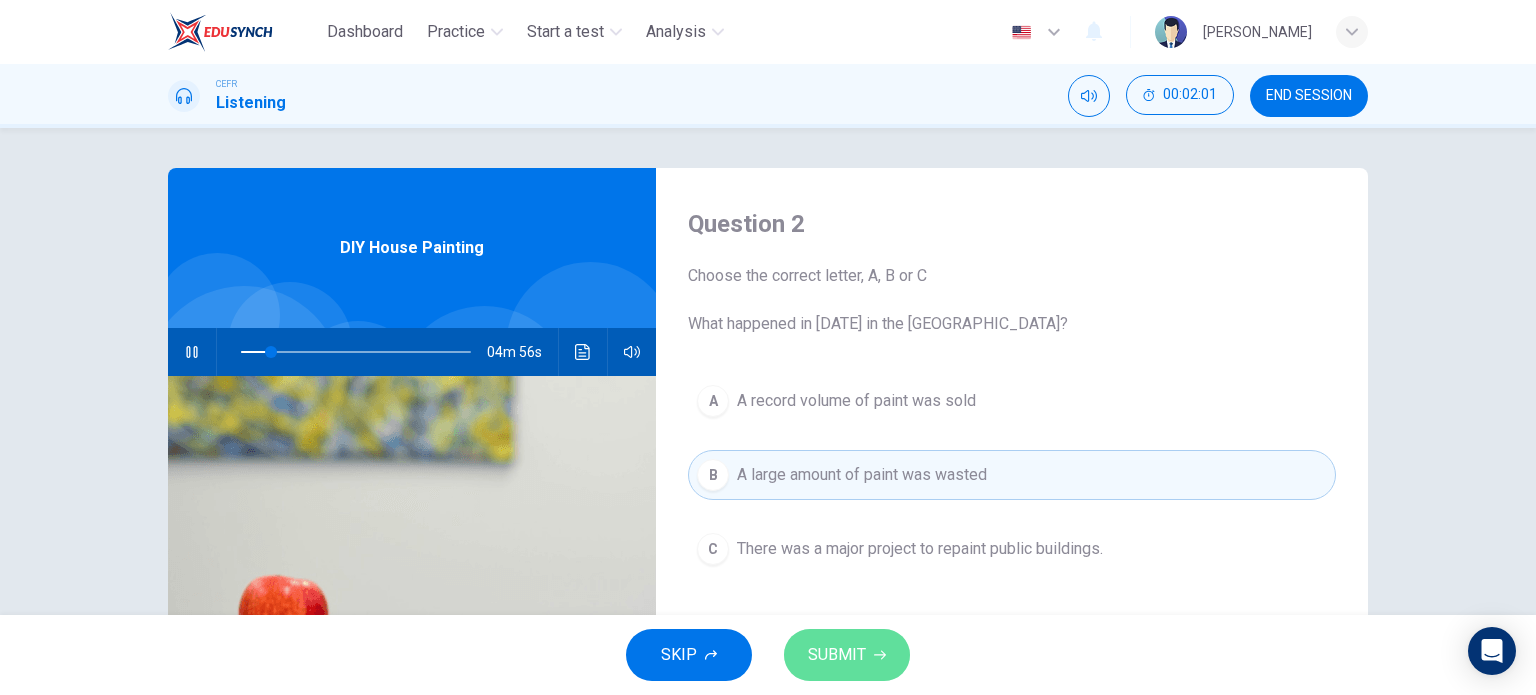 click on "SUBMIT" at bounding box center (837, 655) 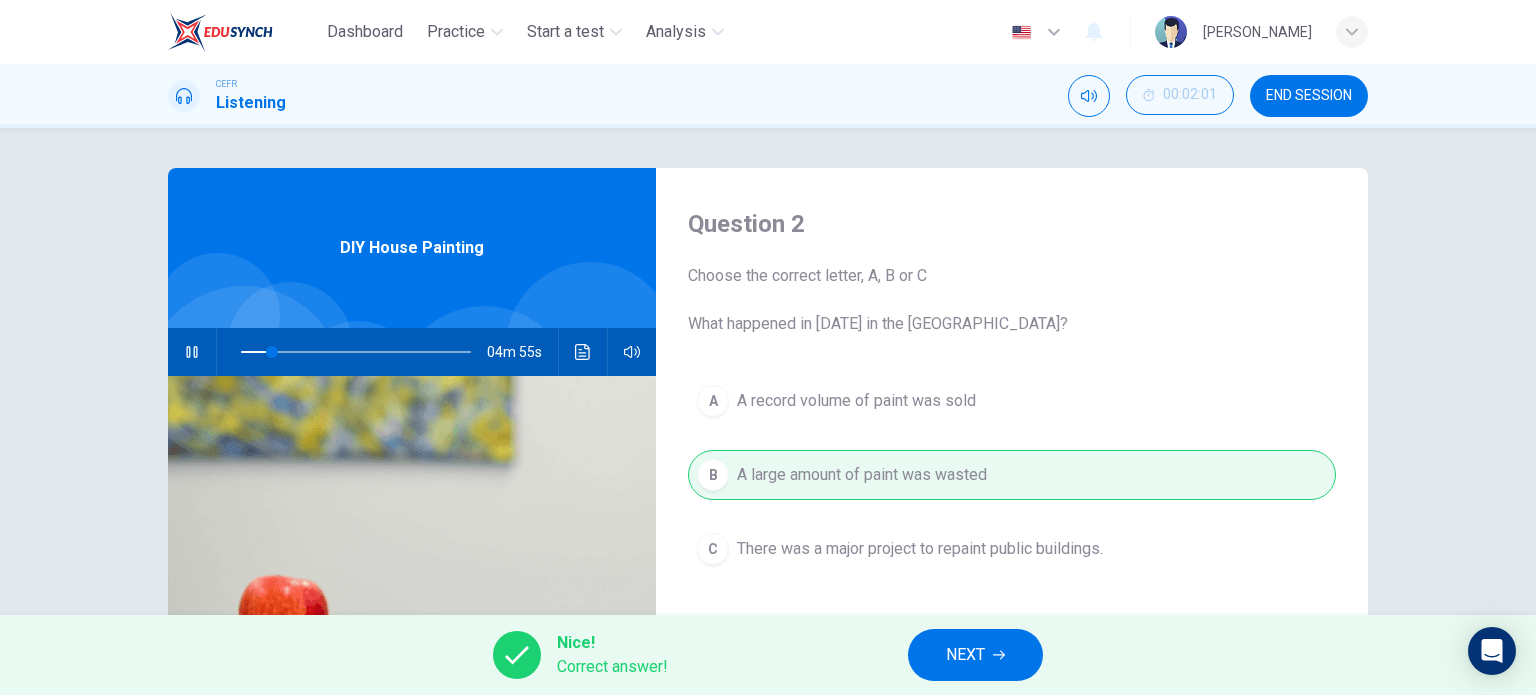 click on "NEXT" at bounding box center (965, 655) 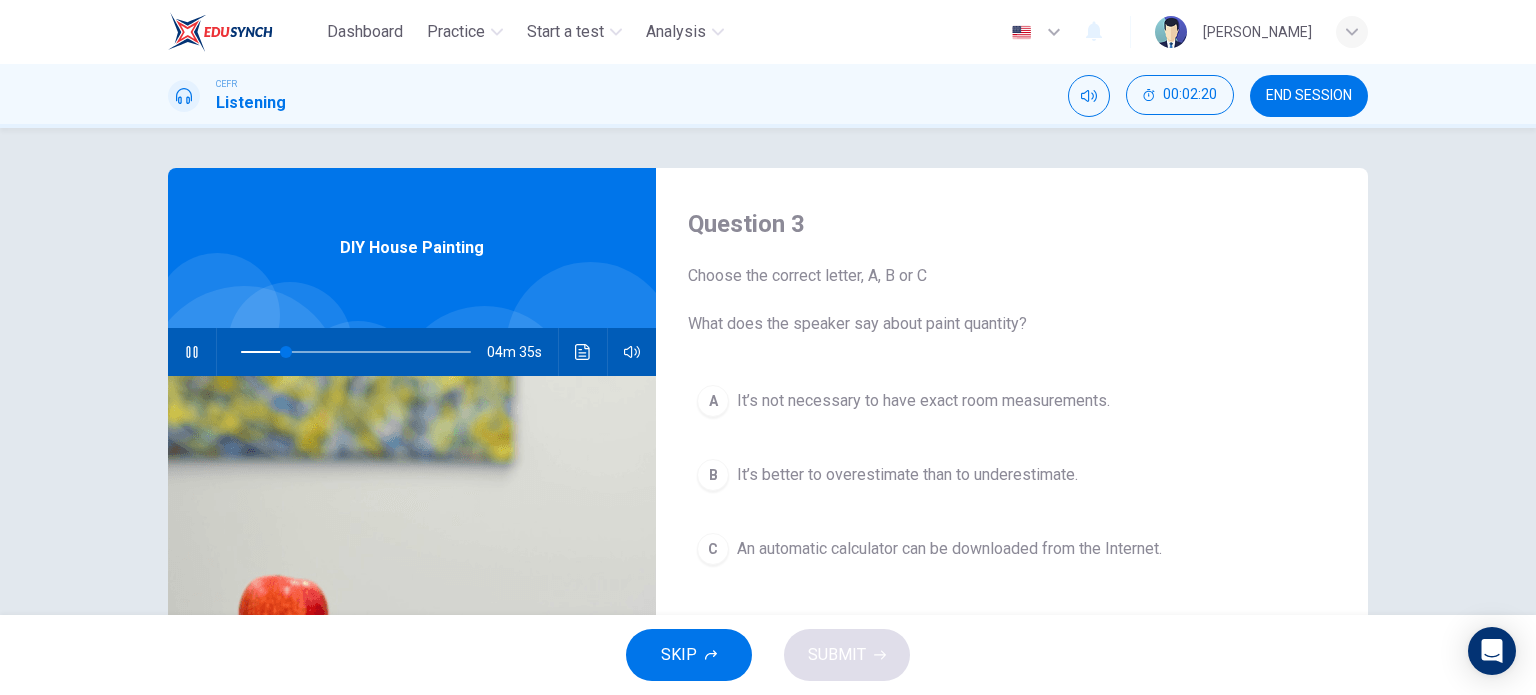 click on "An automatic calculator can be downloaded from the Internet." at bounding box center (949, 549) 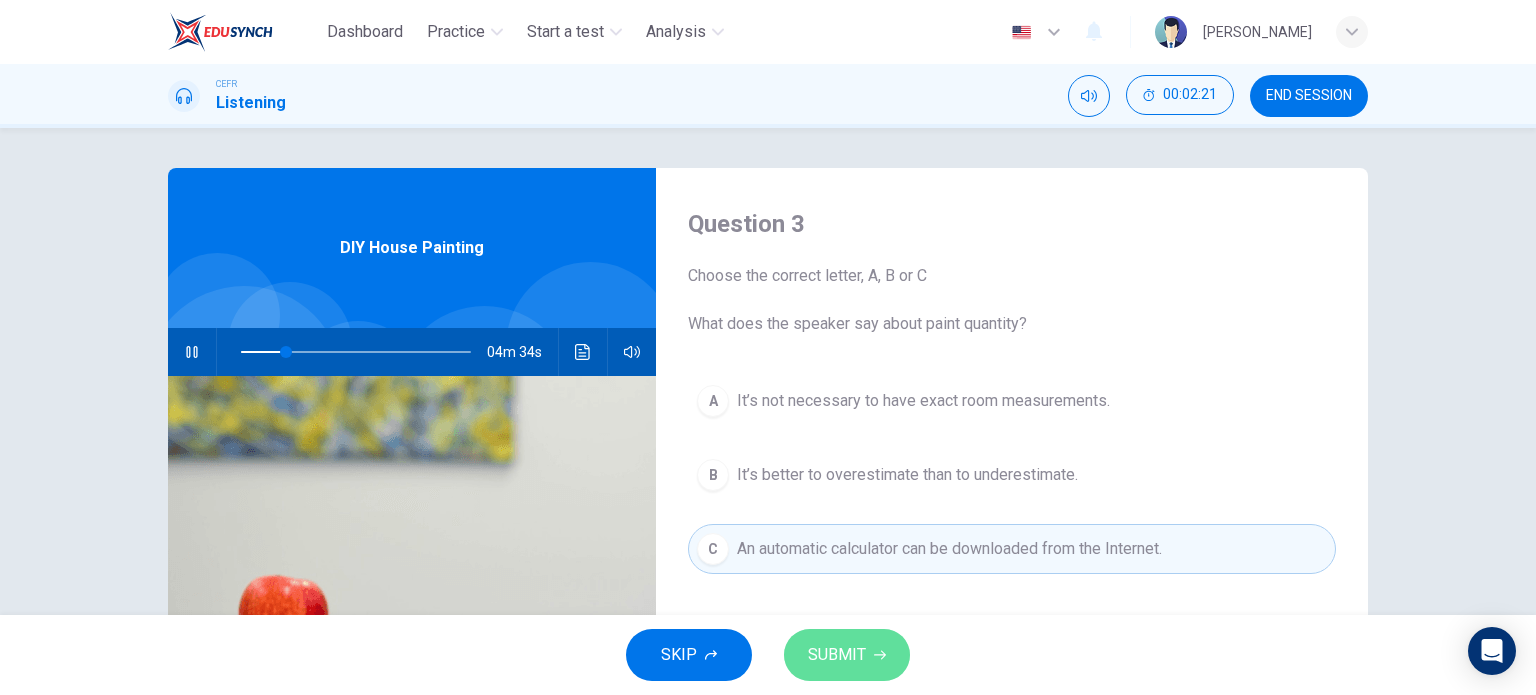 click on "SUBMIT" at bounding box center (837, 655) 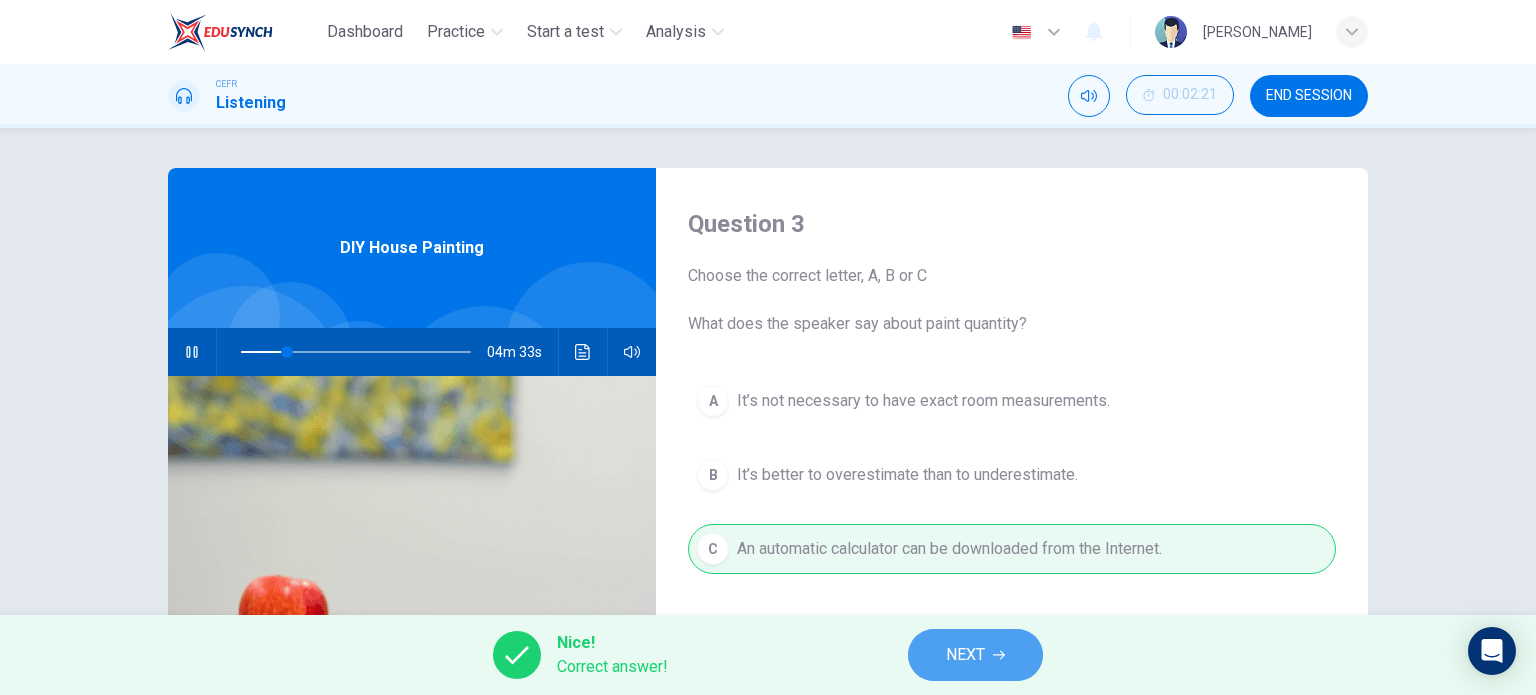click on "NEXT" at bounding box center (975, 655) 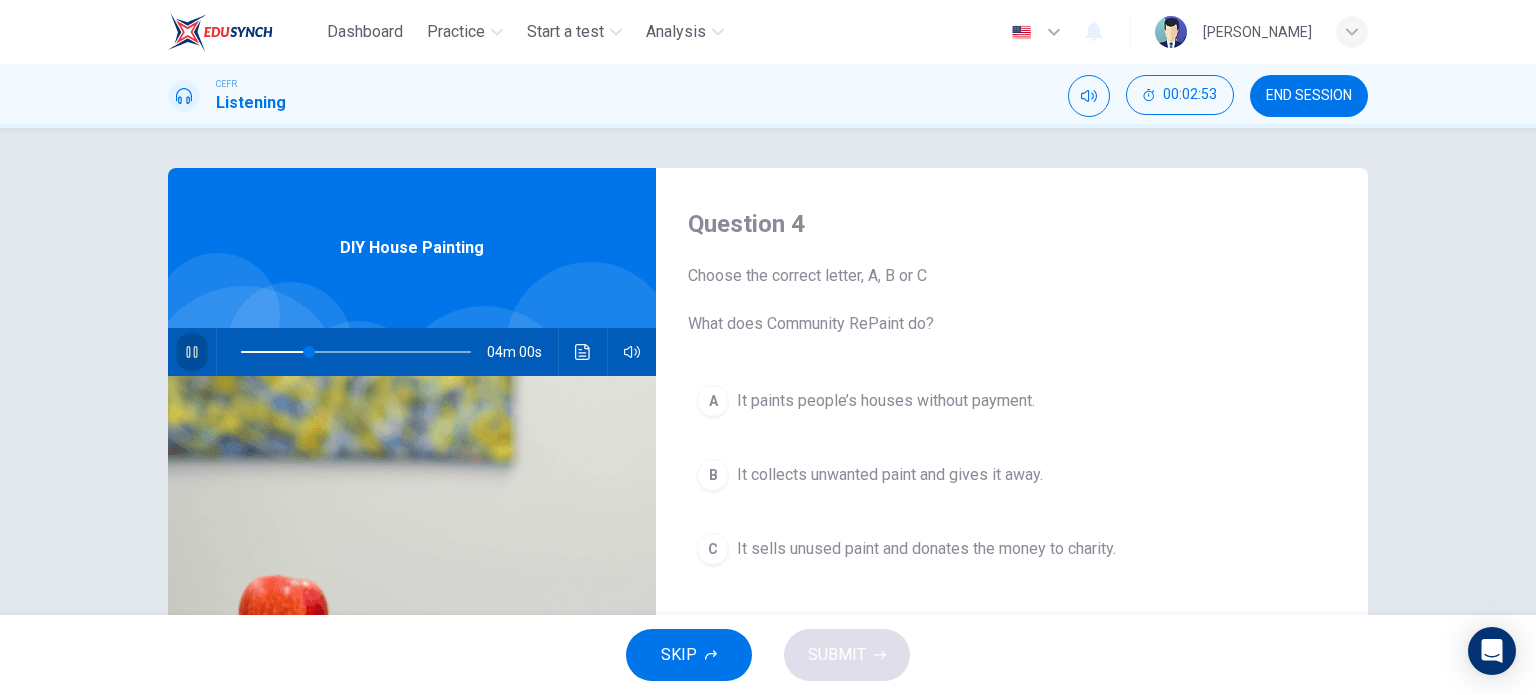 click 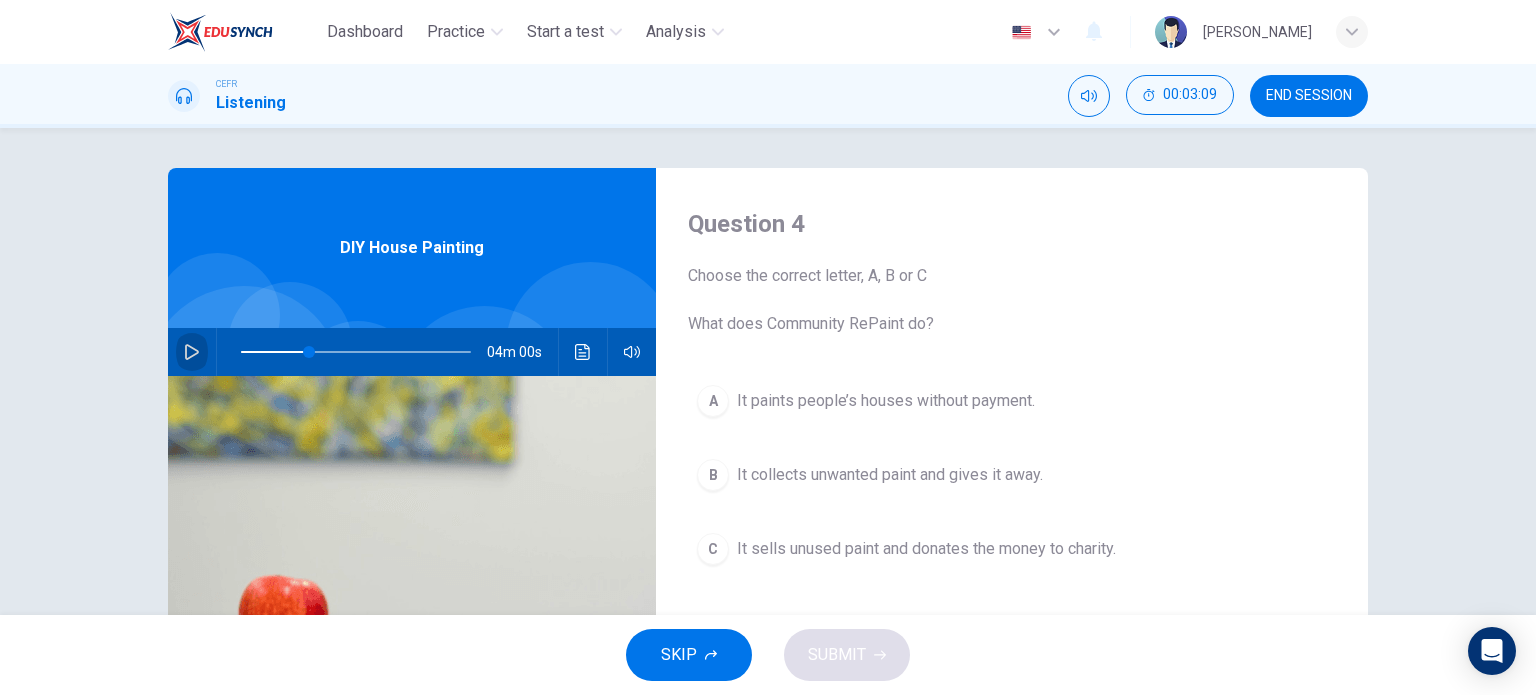 click 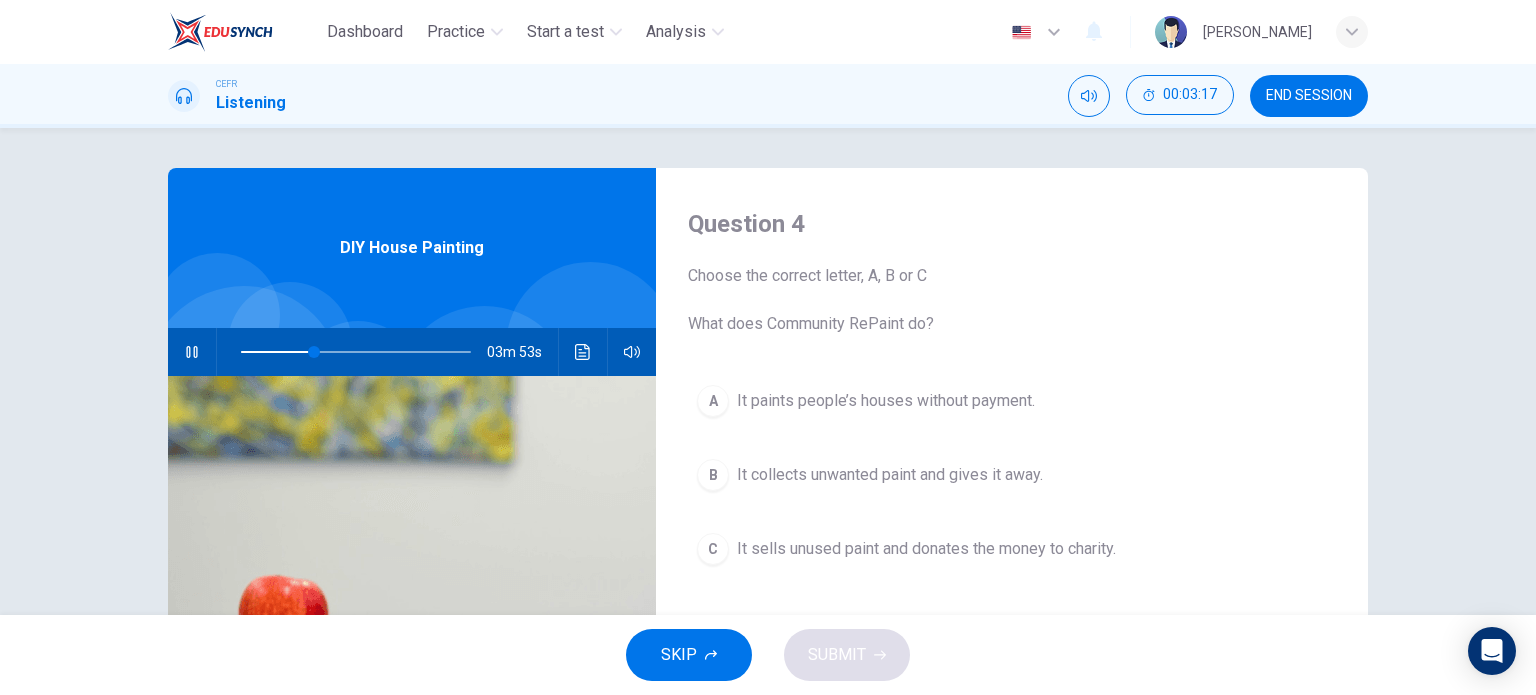 click on "It collects unwanted paint and gives it away." at bounding box center (890, 475) 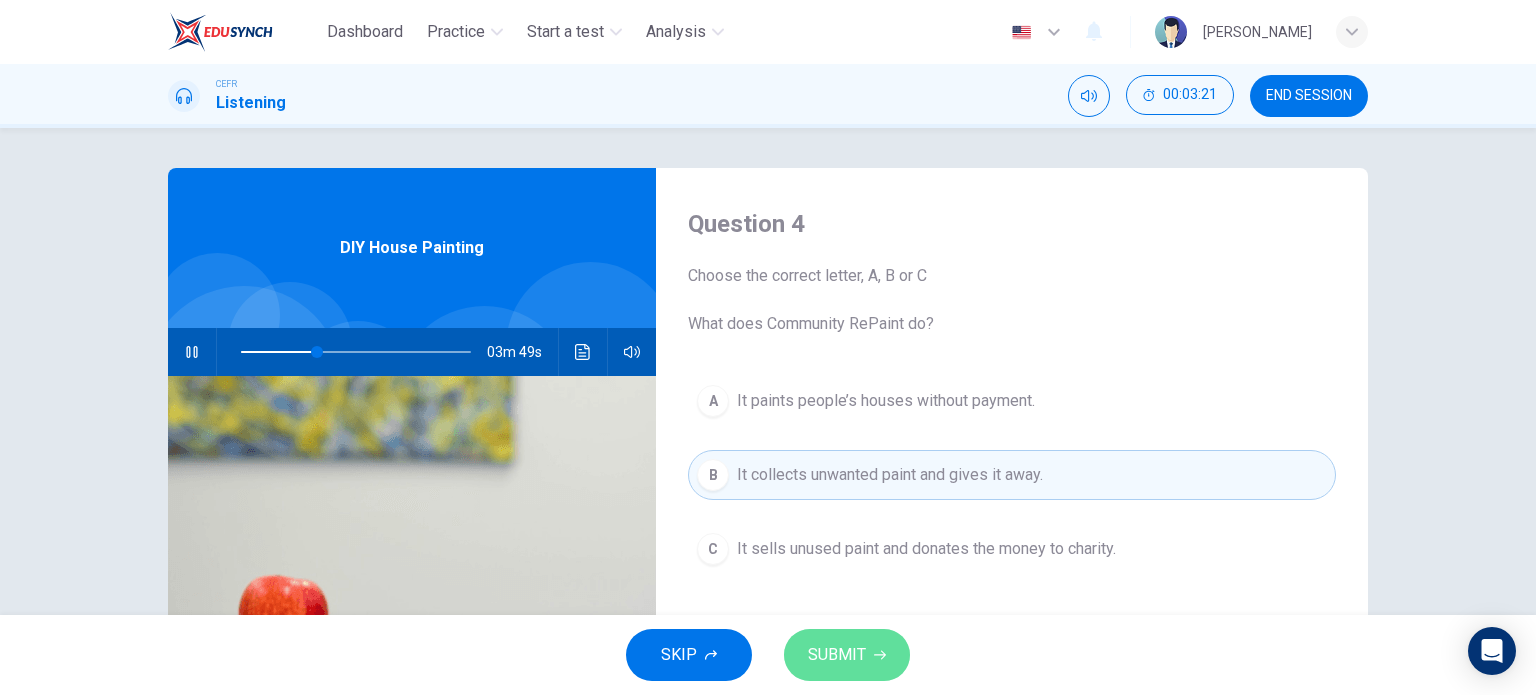 click on "SUBMIT" at bounding box center (837, 655) 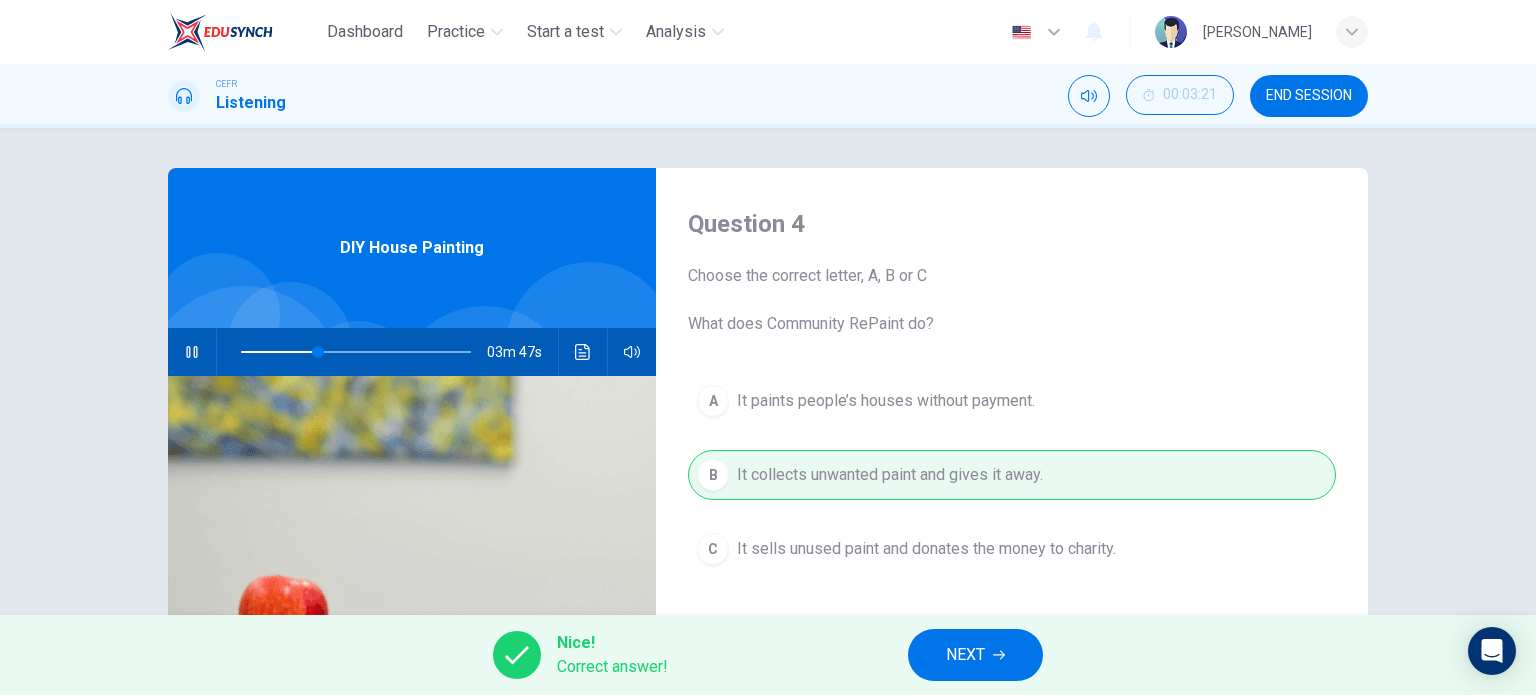 click on "NEXT" at bounding box center (975, 655) 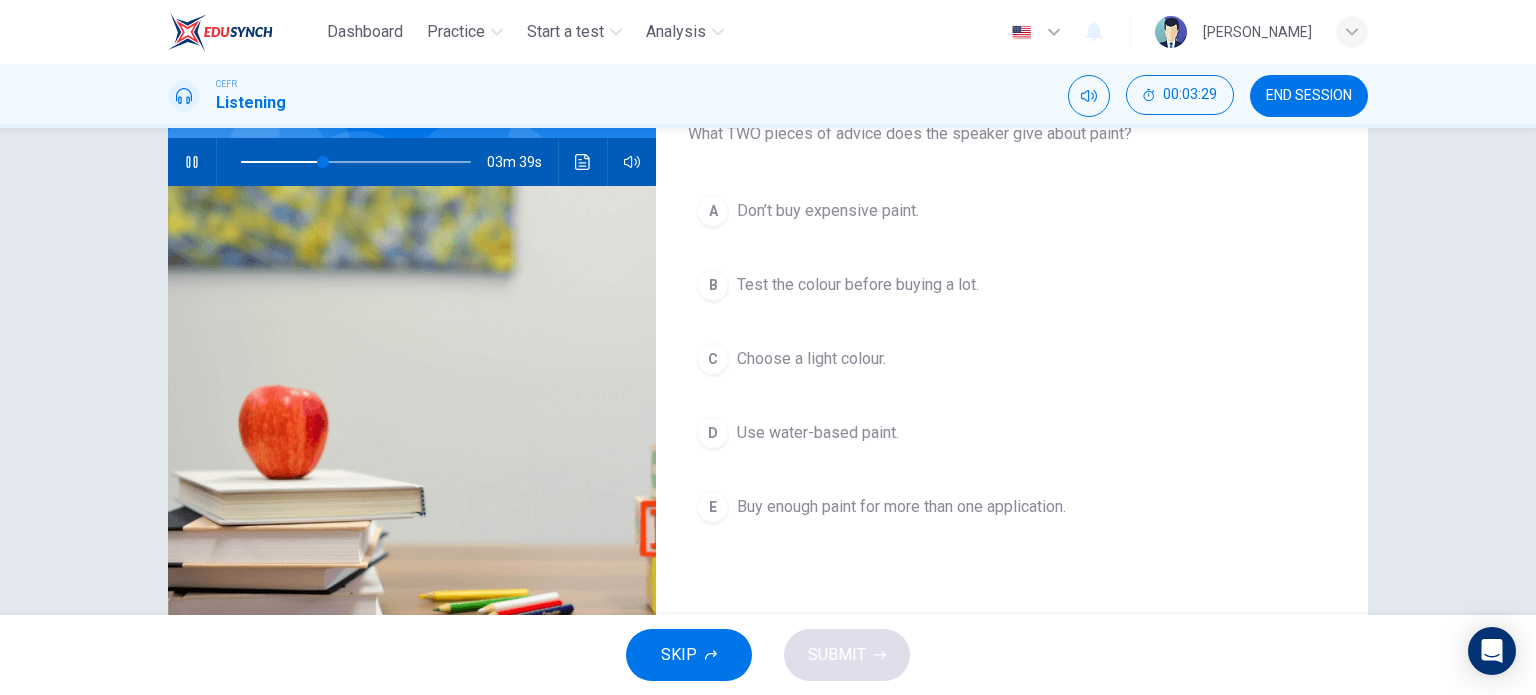 scroll, scrollTop: 188, scrollLeft: 0, axis: vertical 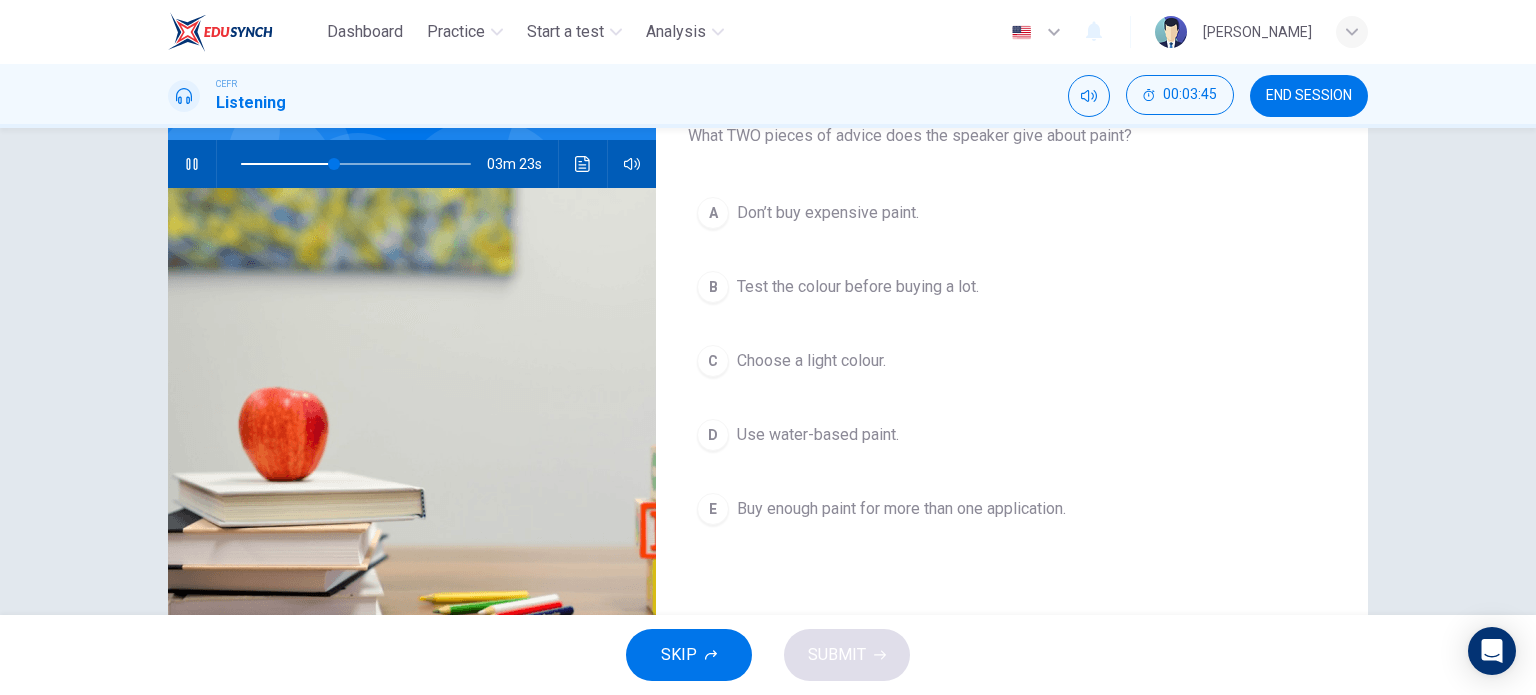 click on "Test the colour before buying a lot." at bounding box center [858, 287] 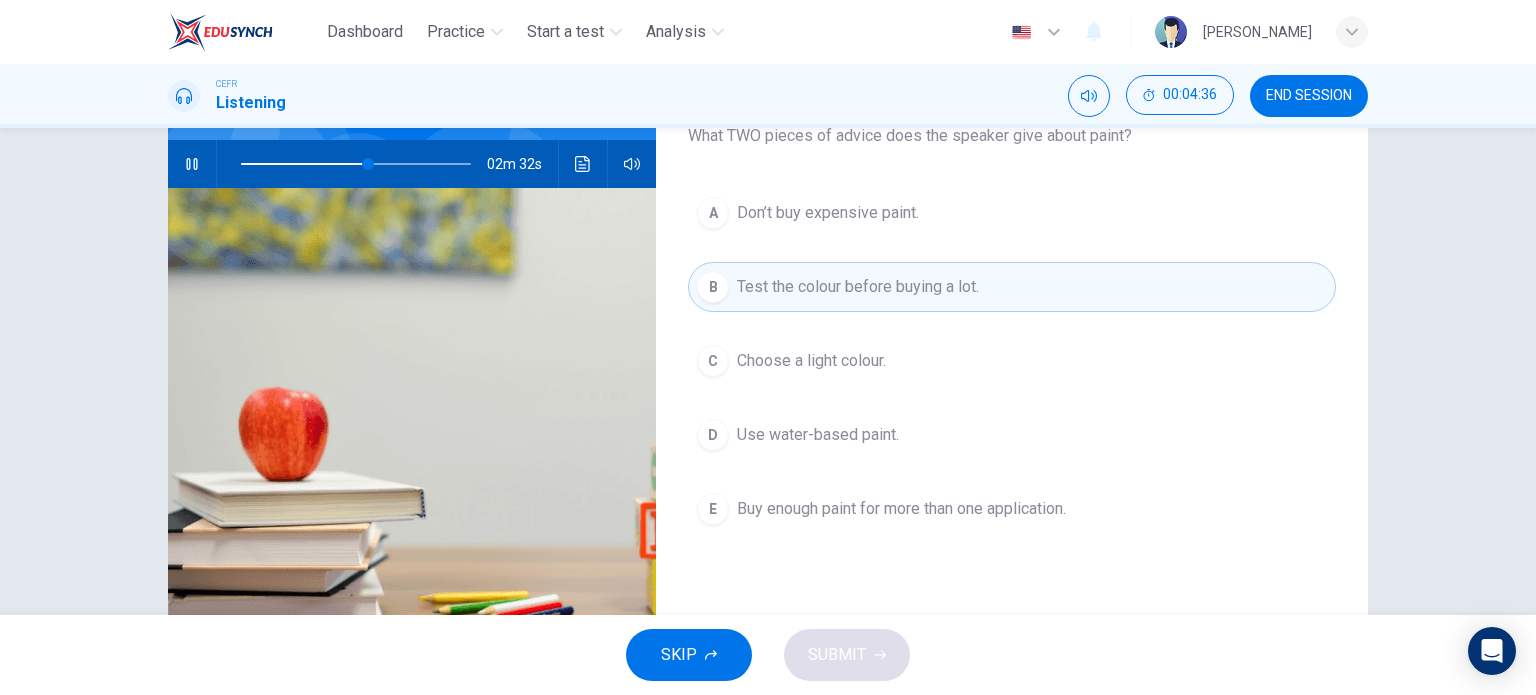 click on "D Use water-based paint." at bounding box center (1012, 435) 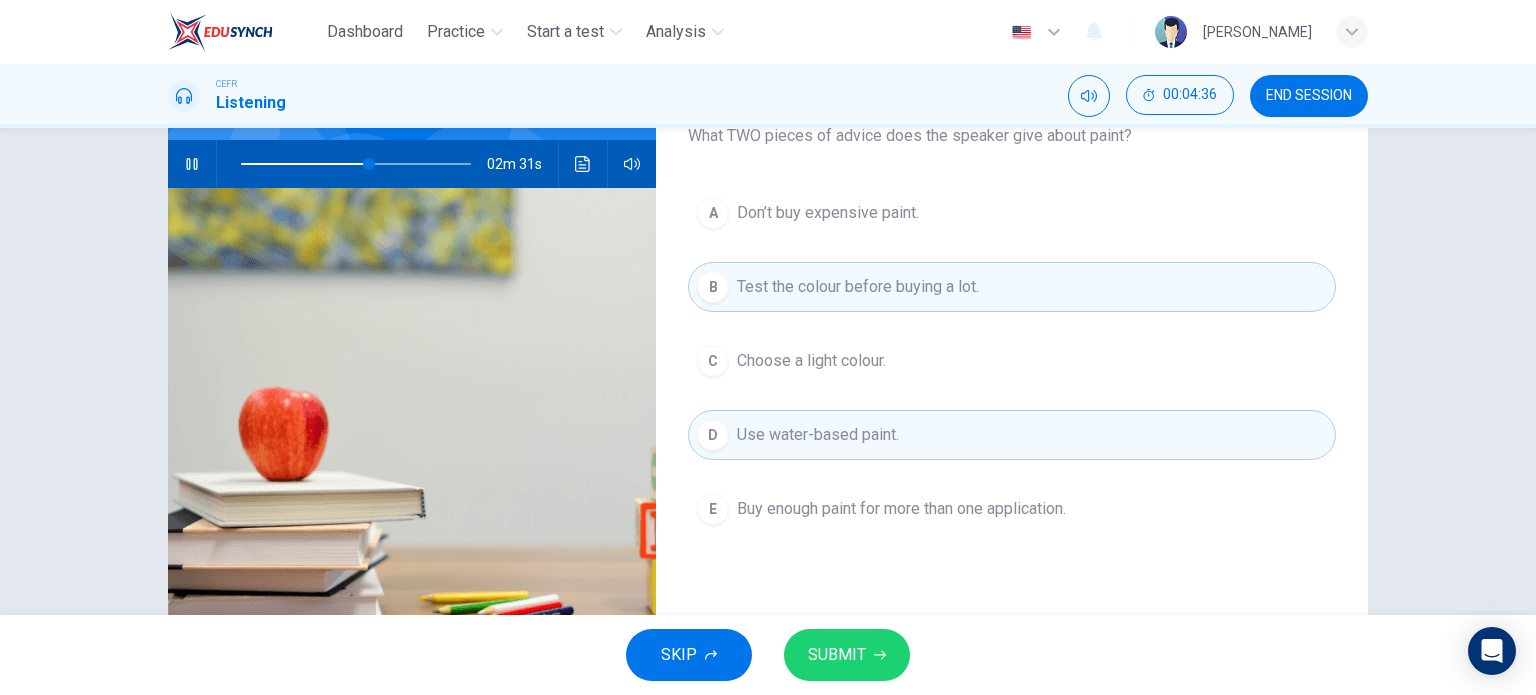 click on "SUBMIT" at bounding box center (847, 655) 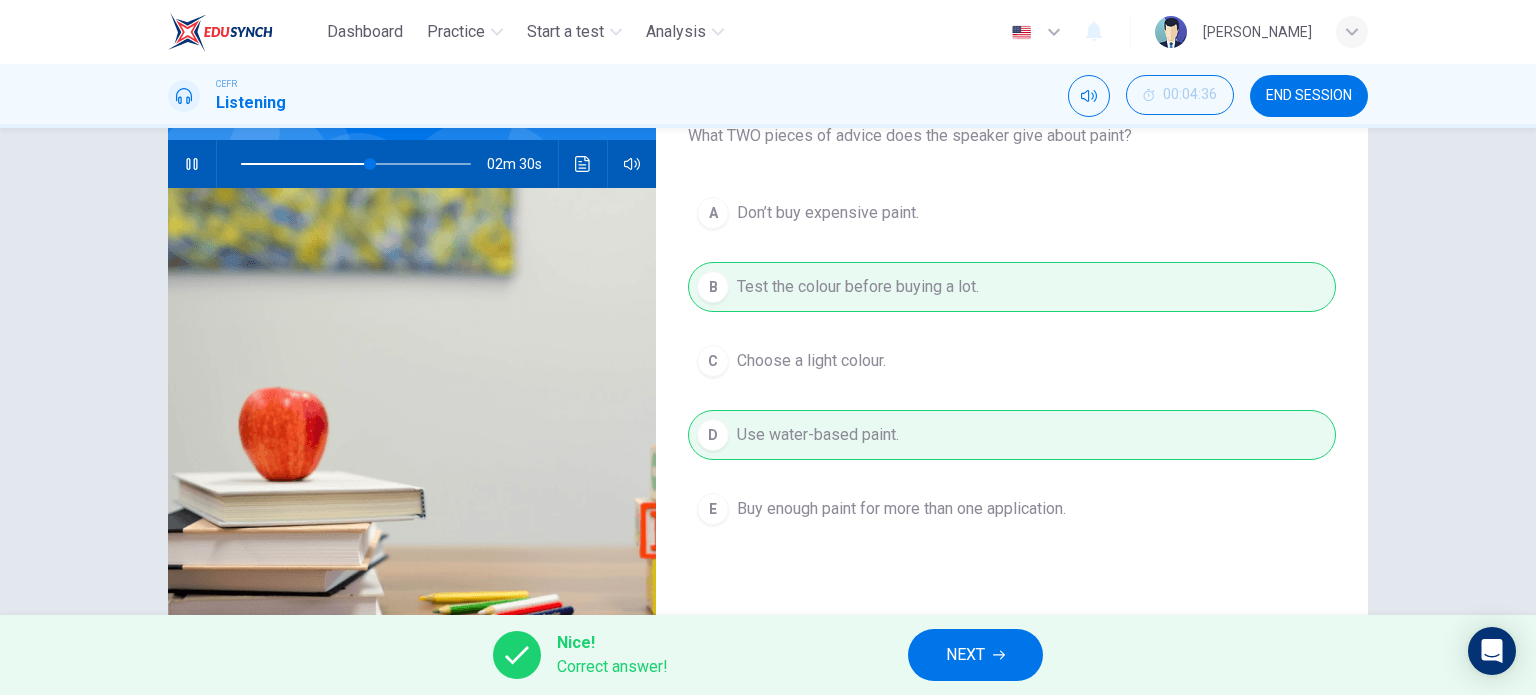 click on "Nice! Correct answer! NEXT" at bounding box center (768, 655) 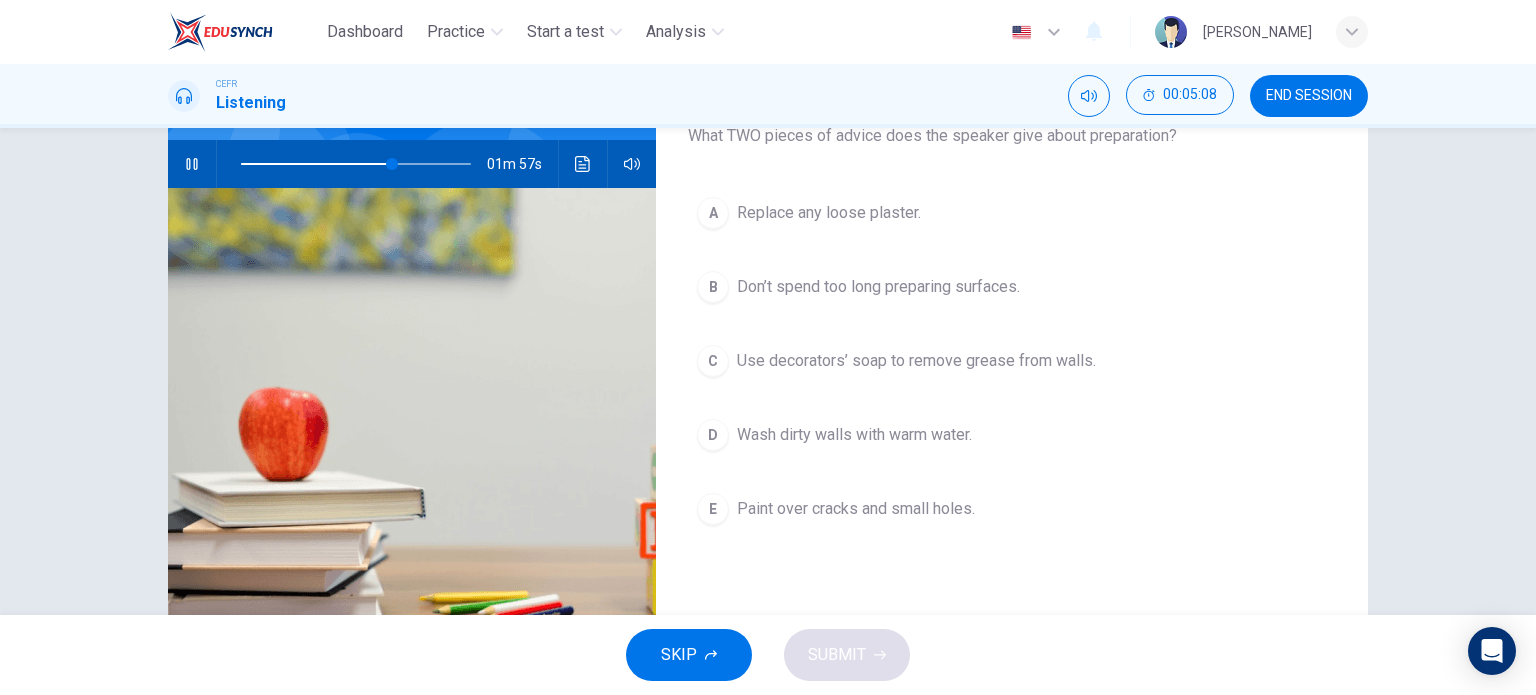 click on "Replace any loose plaster." at bounding box center [829, 213] 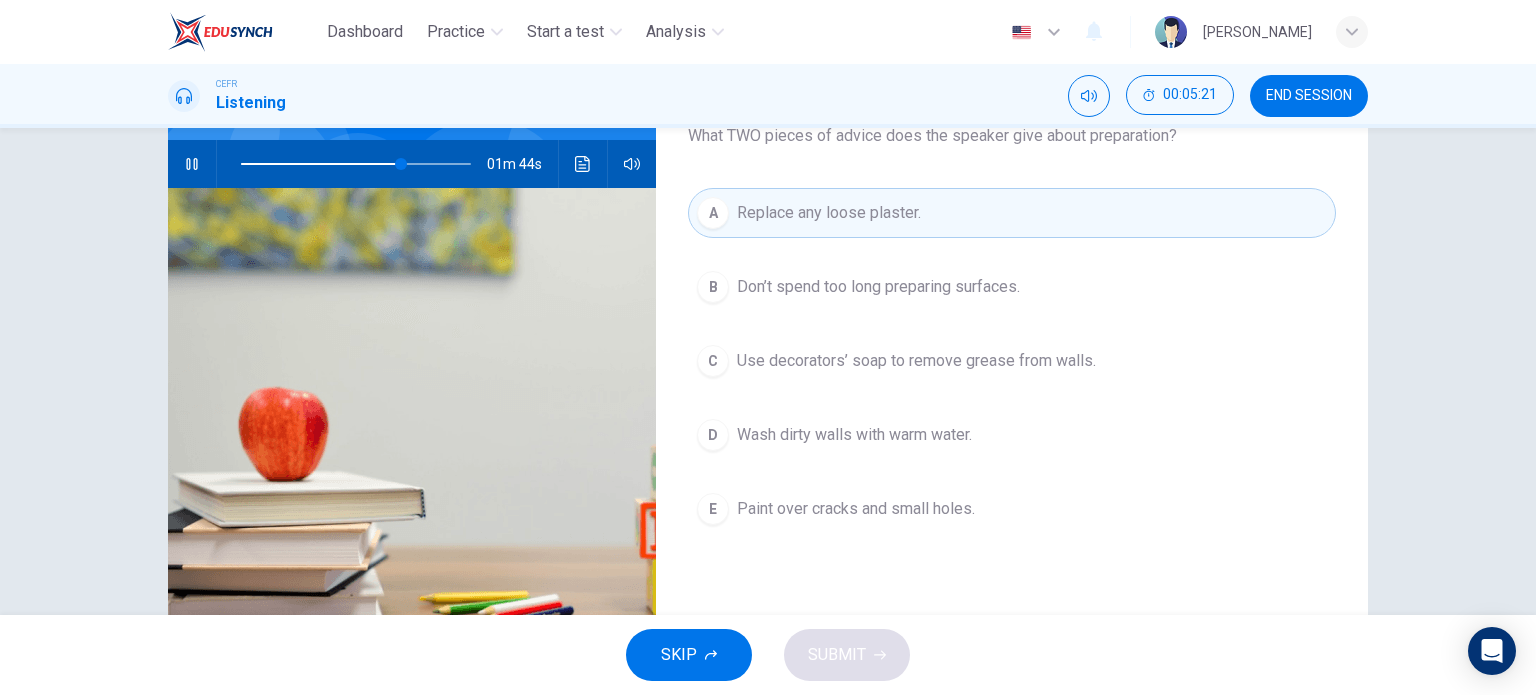 click on "Use decorators’ soap to remove grease from walls." at bounding box center (916, 361) 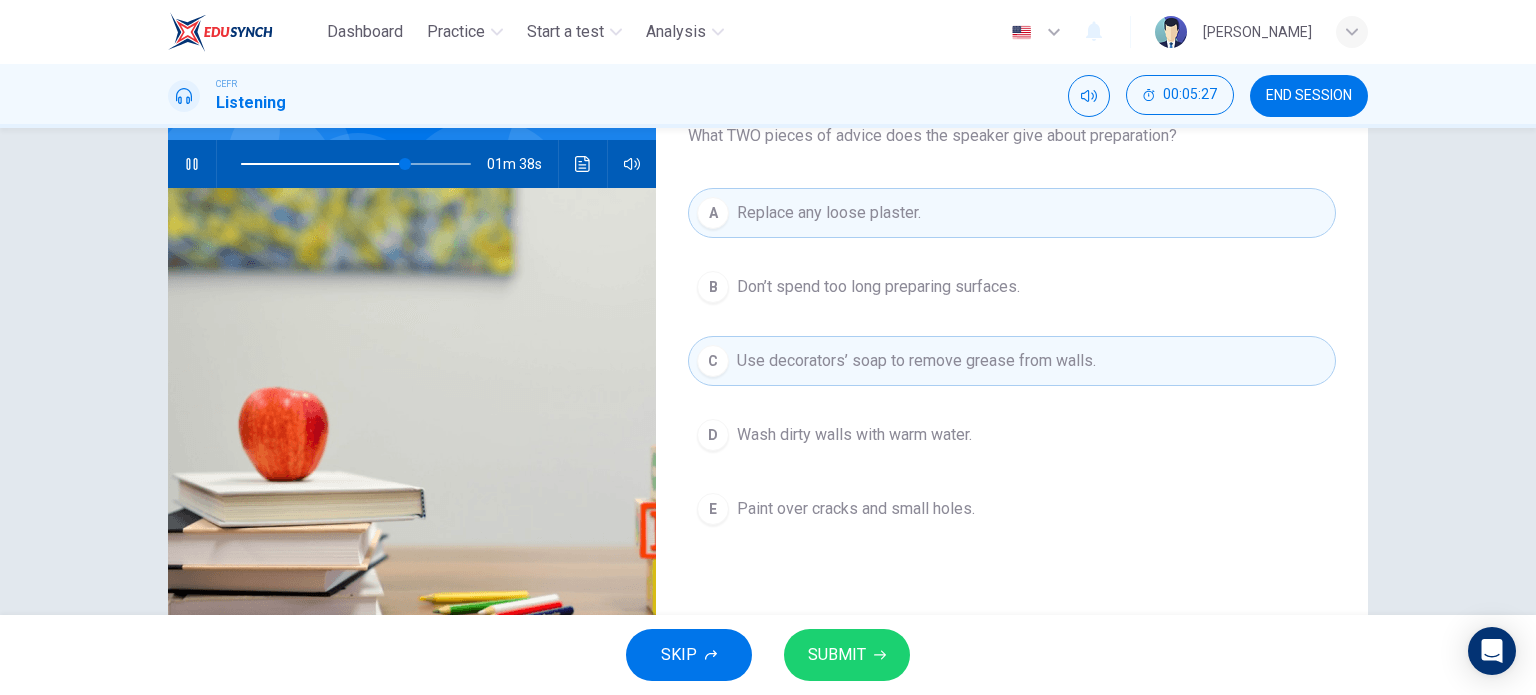 click 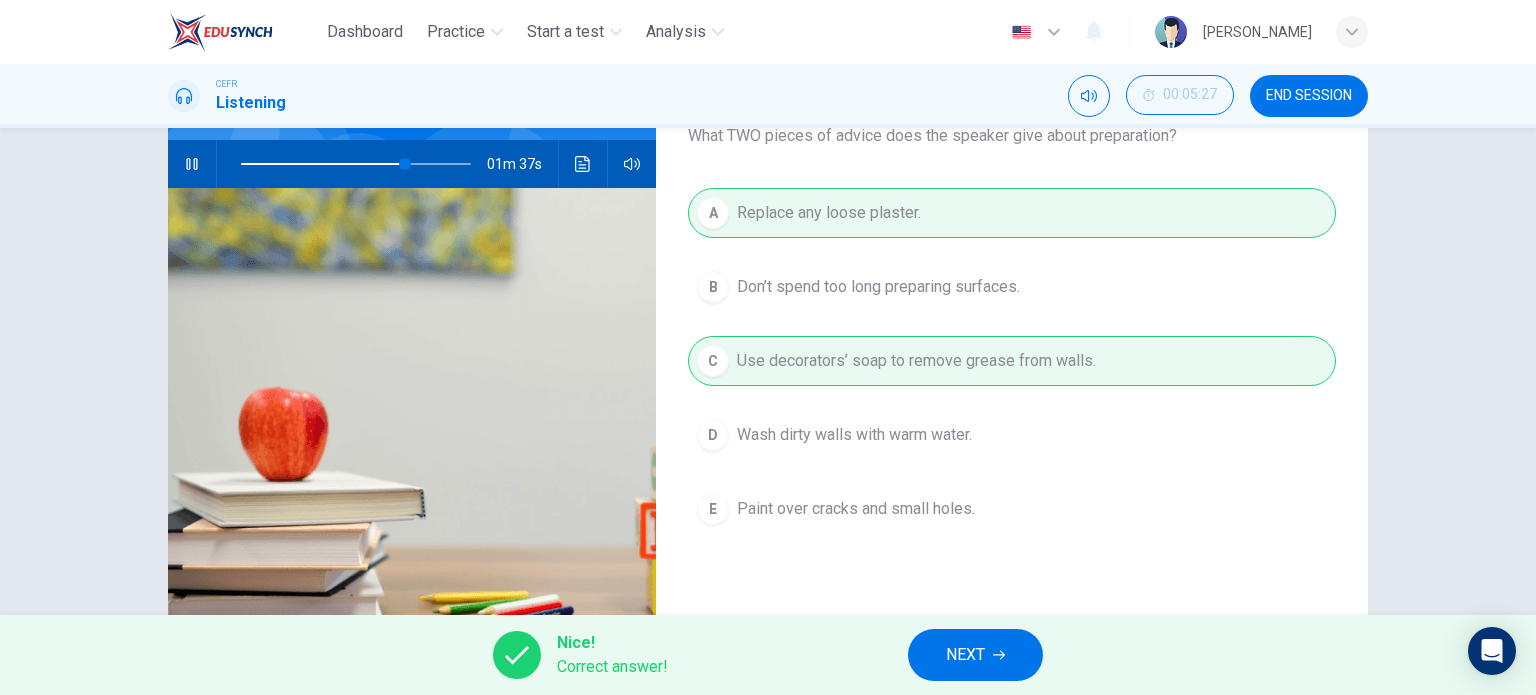 click on "Nice! Correct answer! NEXT" at bounding box center (768, 655) 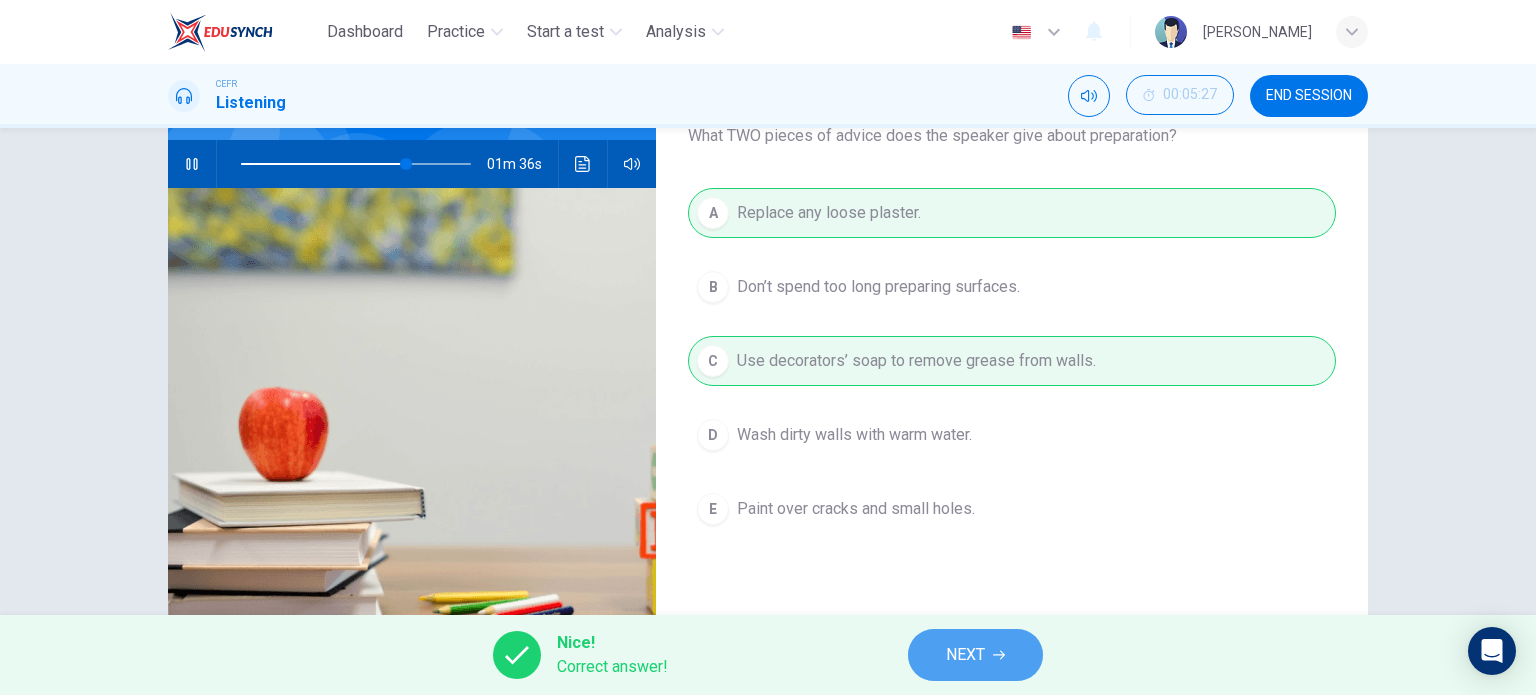 click on "NEXT" at bounding box center (975, 655) 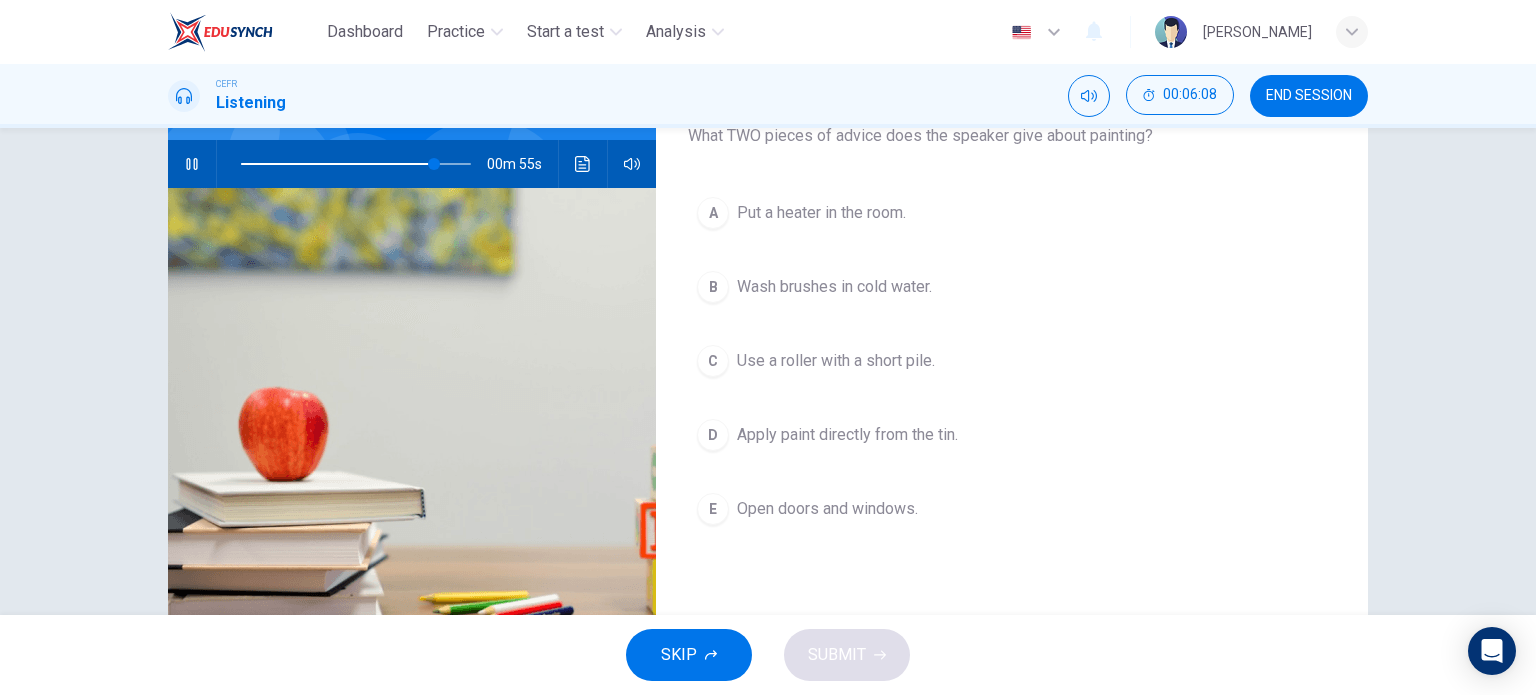 click on "B Wash brushes in cold water." at bounding box center (1012, 287) 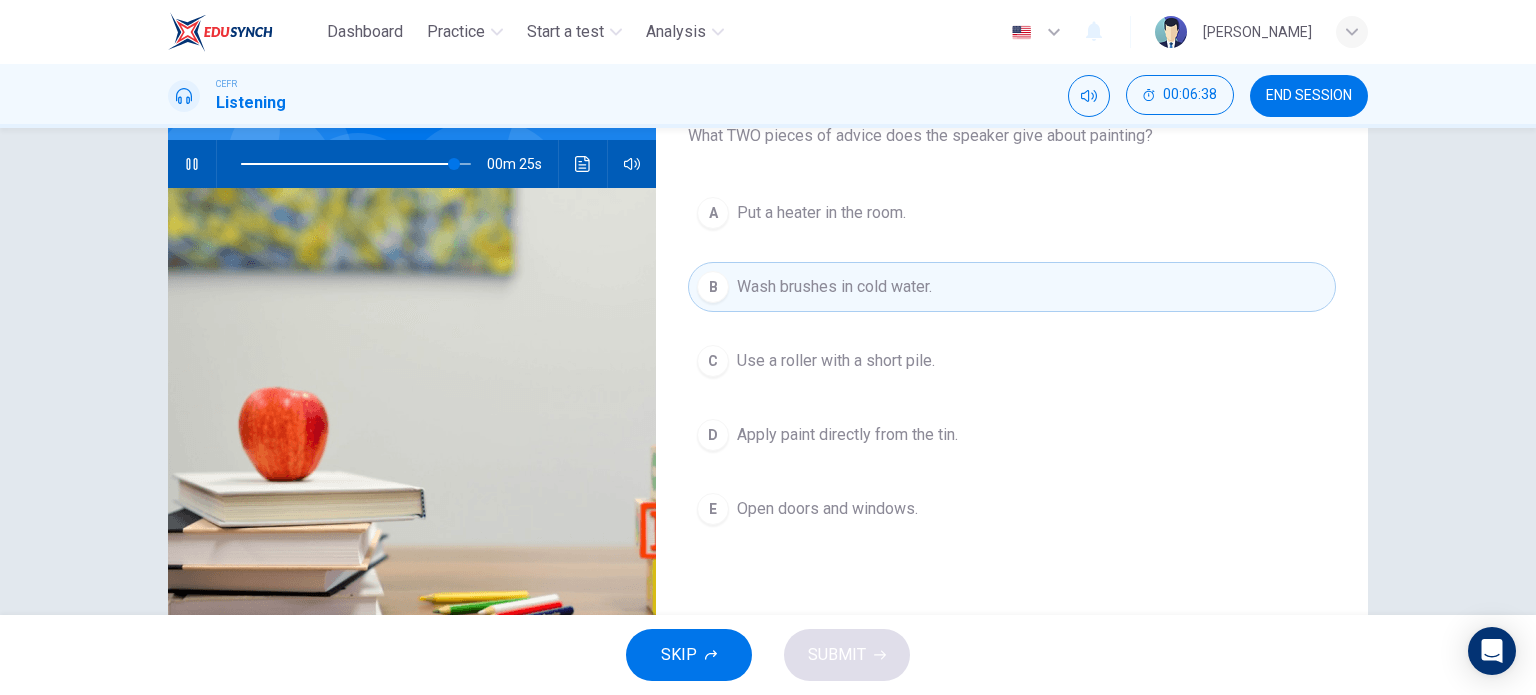 click on "E Open doors and windows." at bounding box center (1012, 509) 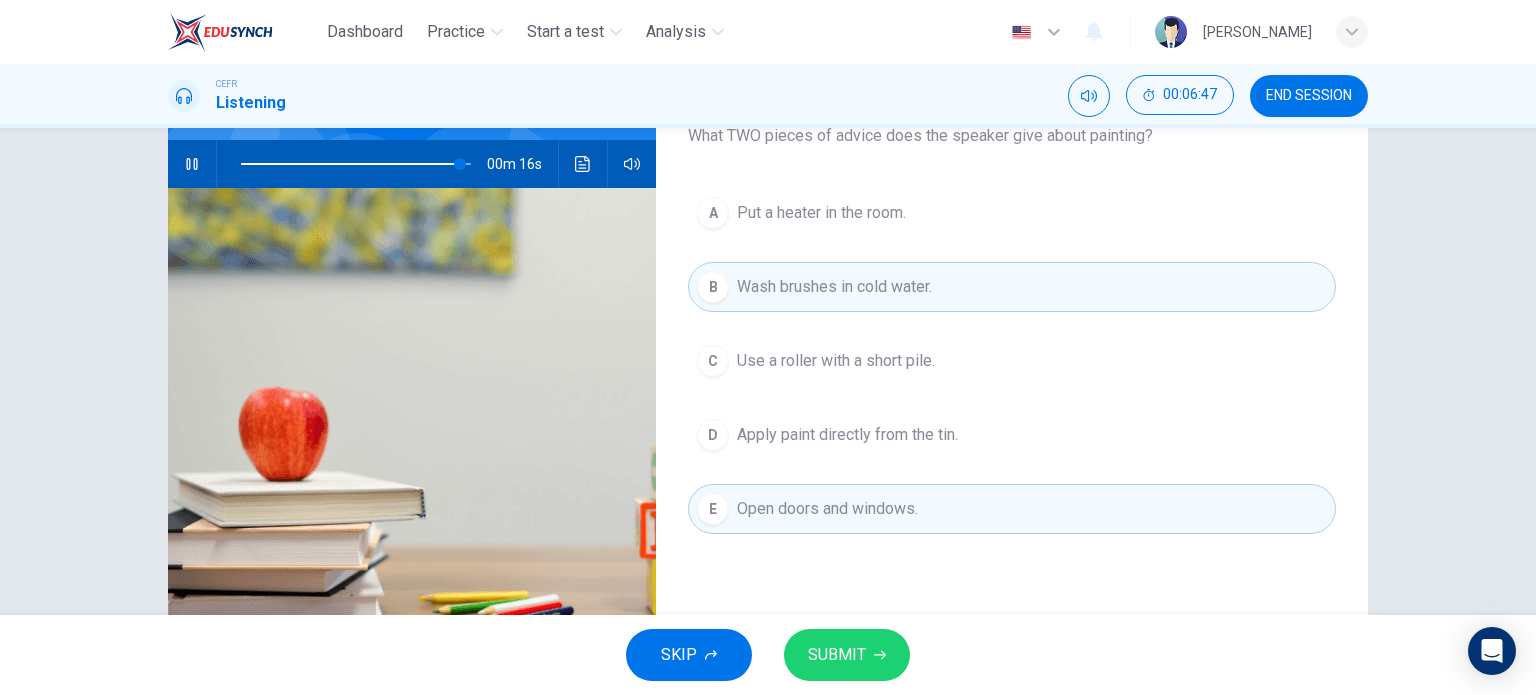 click on "SUBMIT" at bounding box center (847, 655) 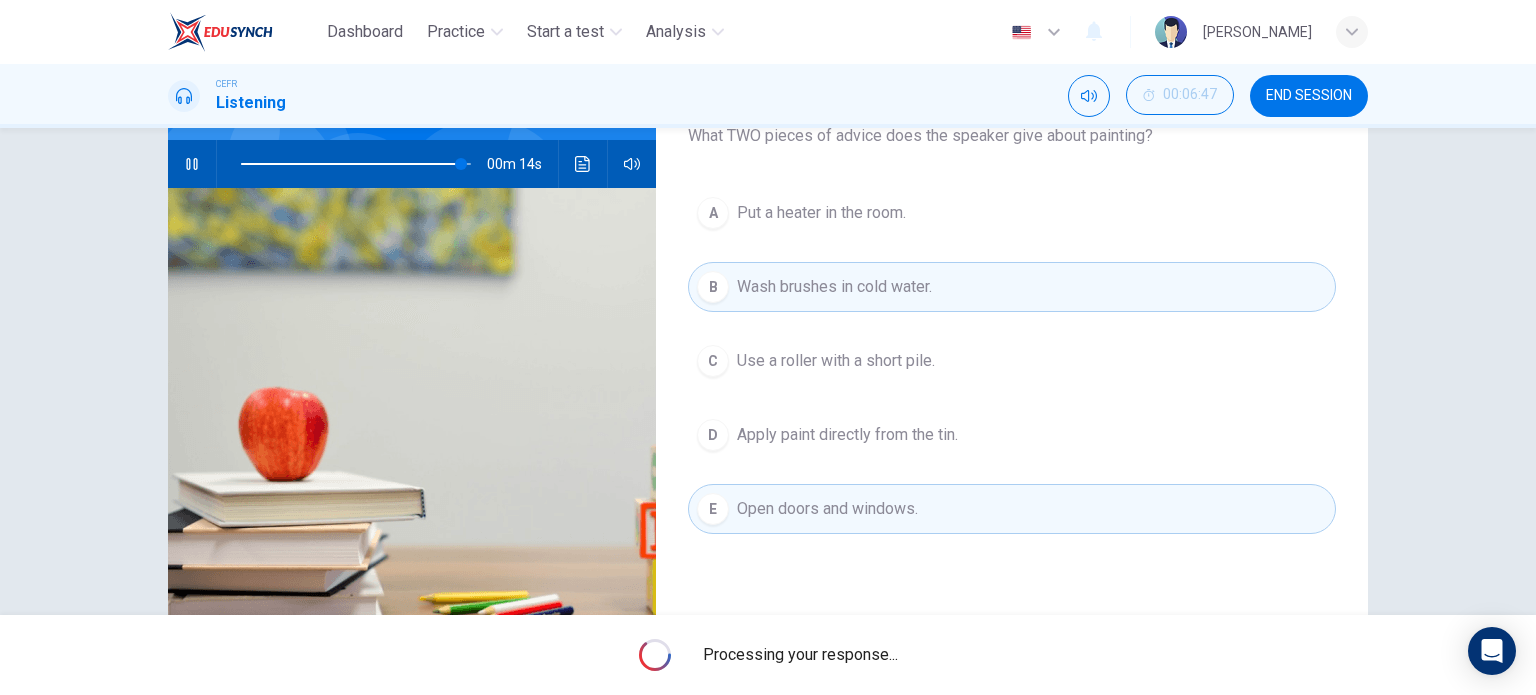 type on "96" 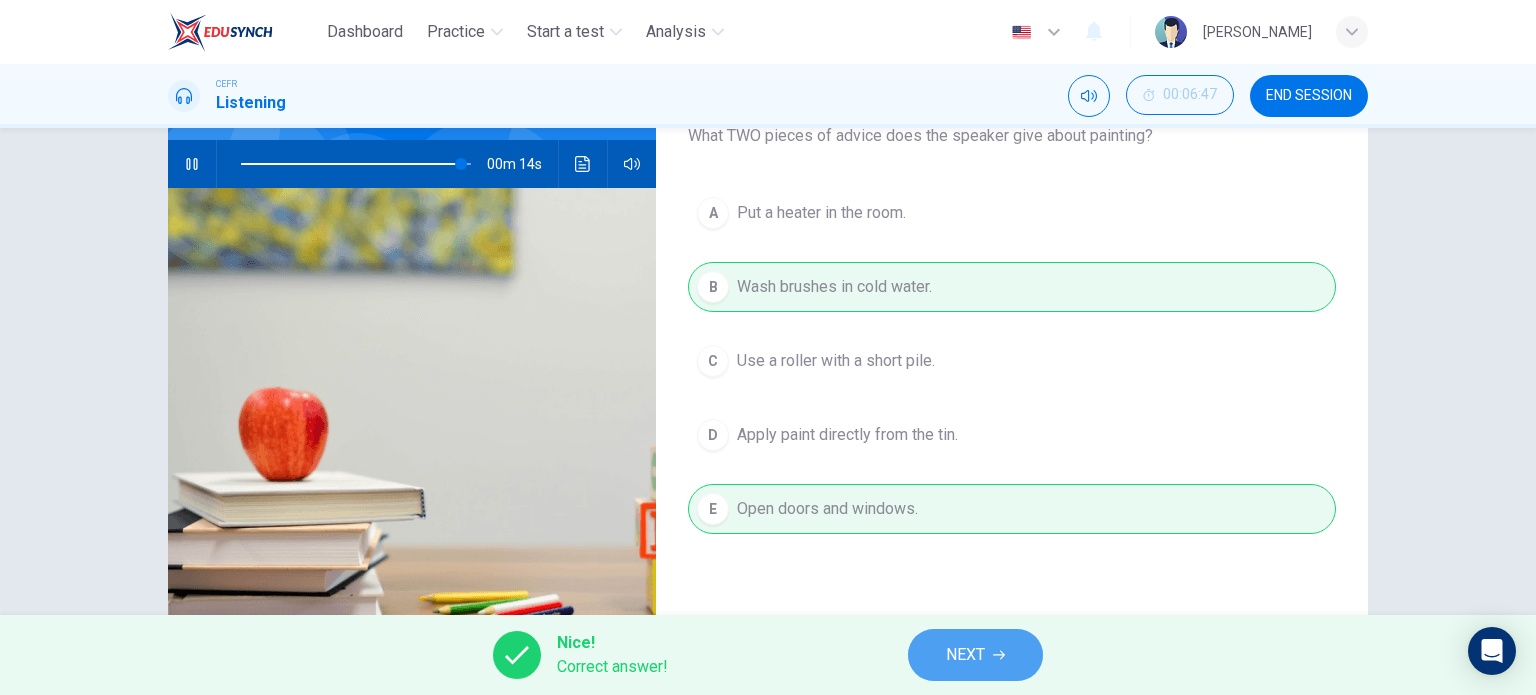 click on "NEXT" at bounding box center [975, 655] 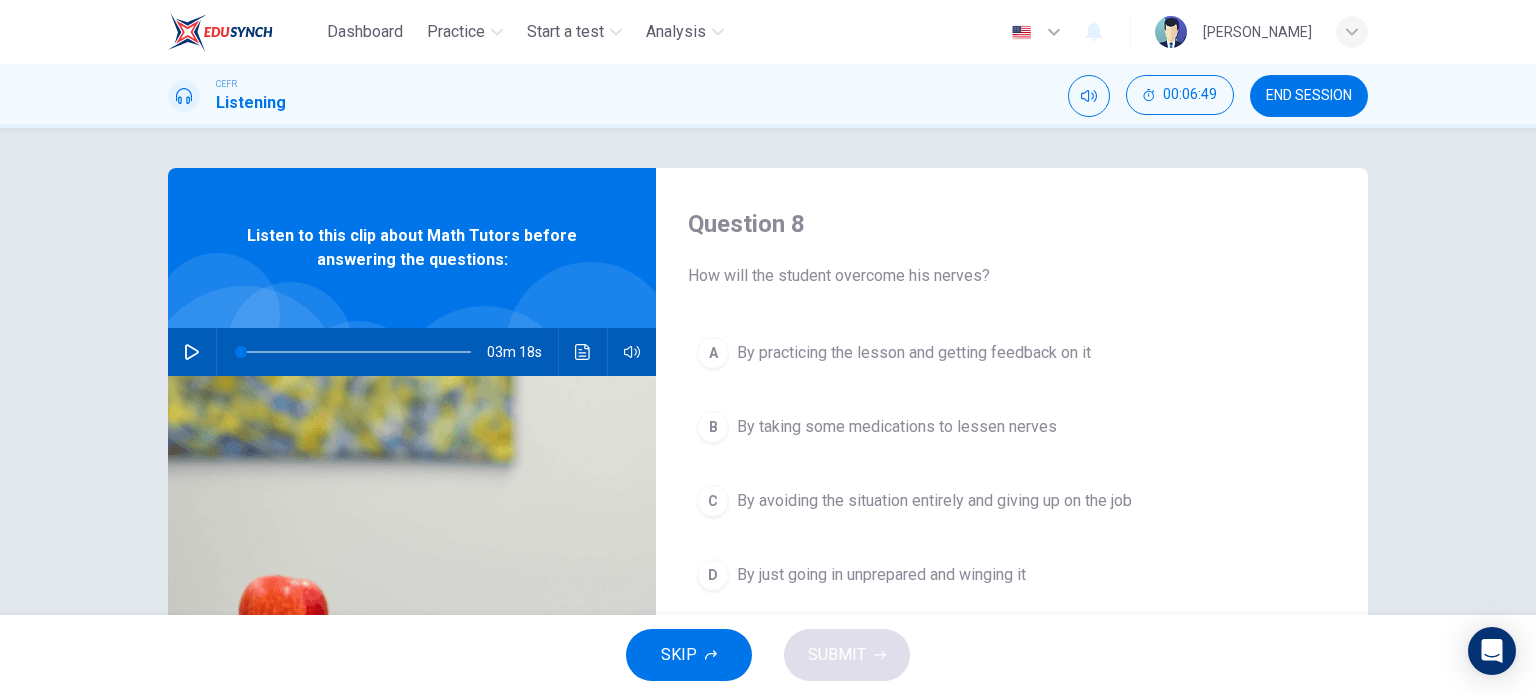 click on "END SESSION" at bounding box center (1309, 96) 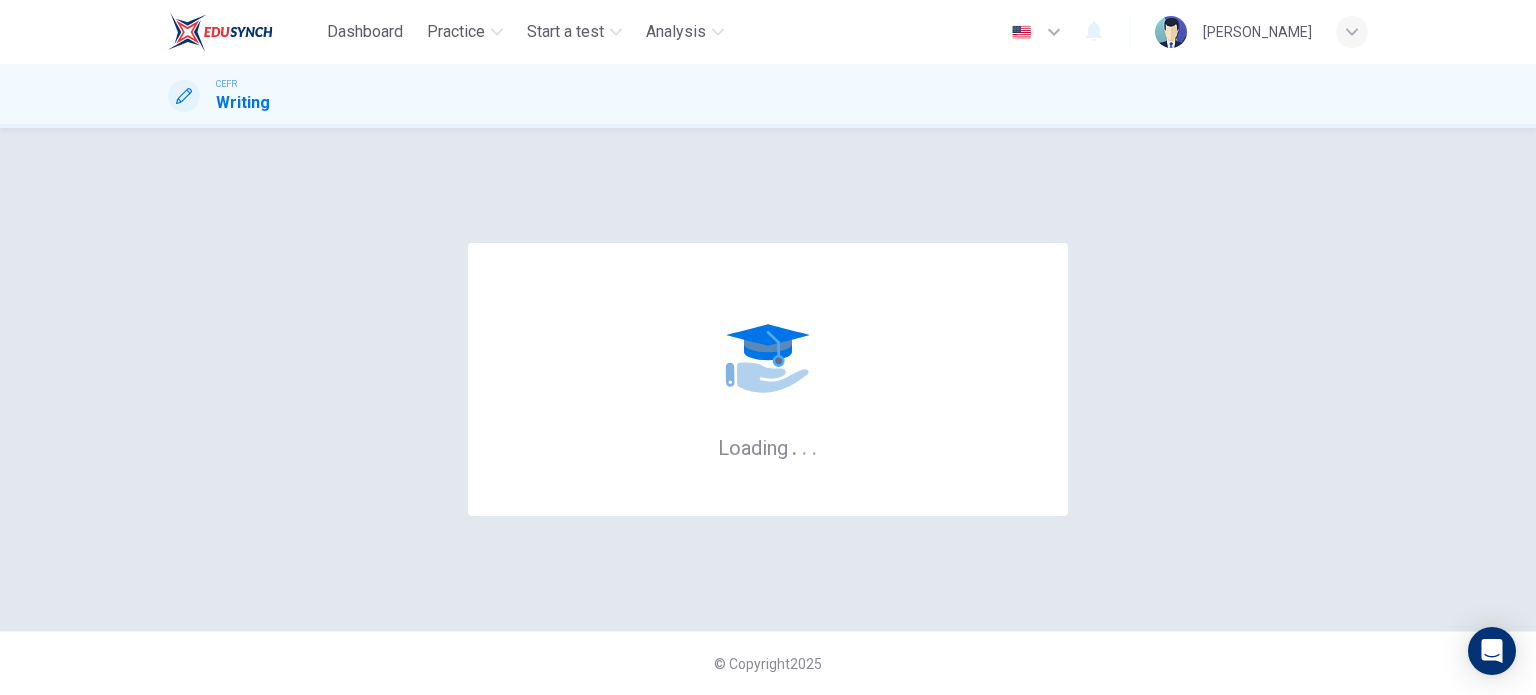 scroll, scrollTop: 0, scrollLeft: 0, axis: both 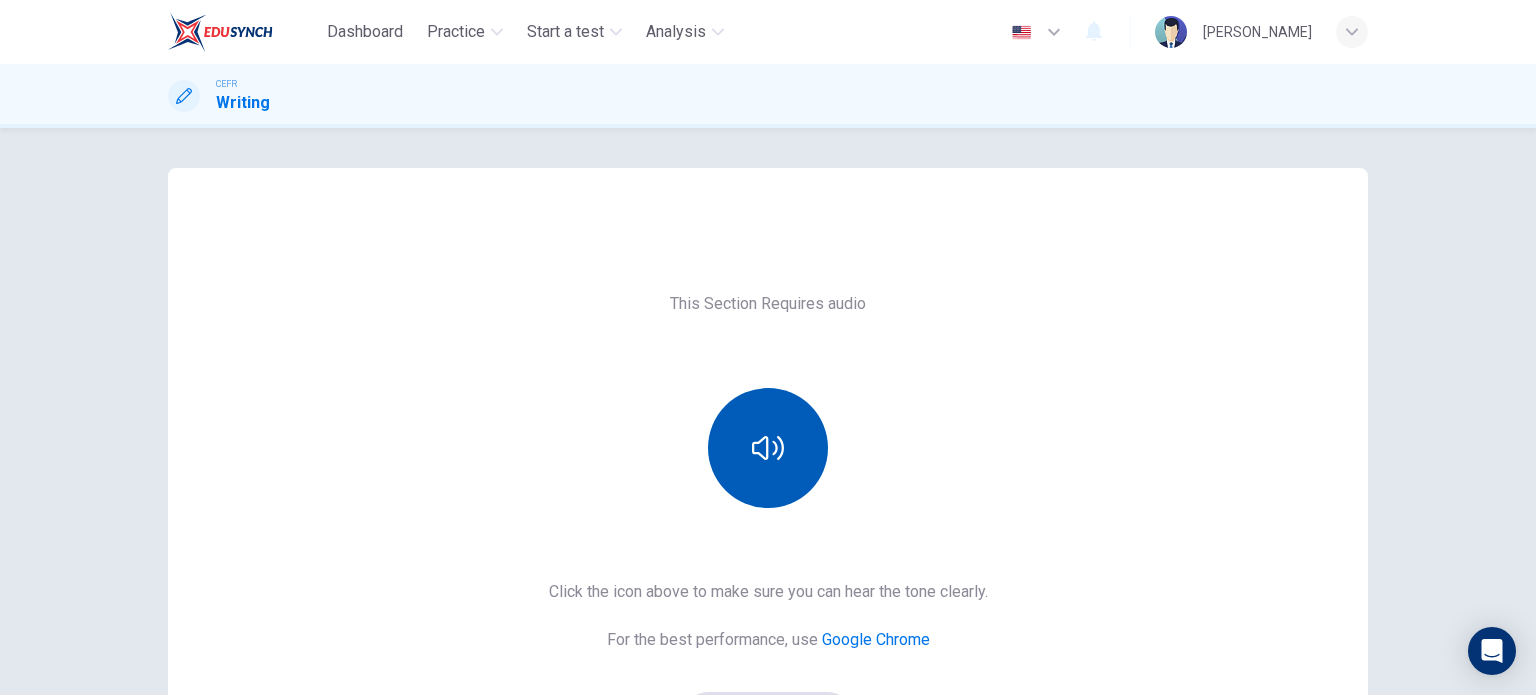 click at bounding box center (768, 448) 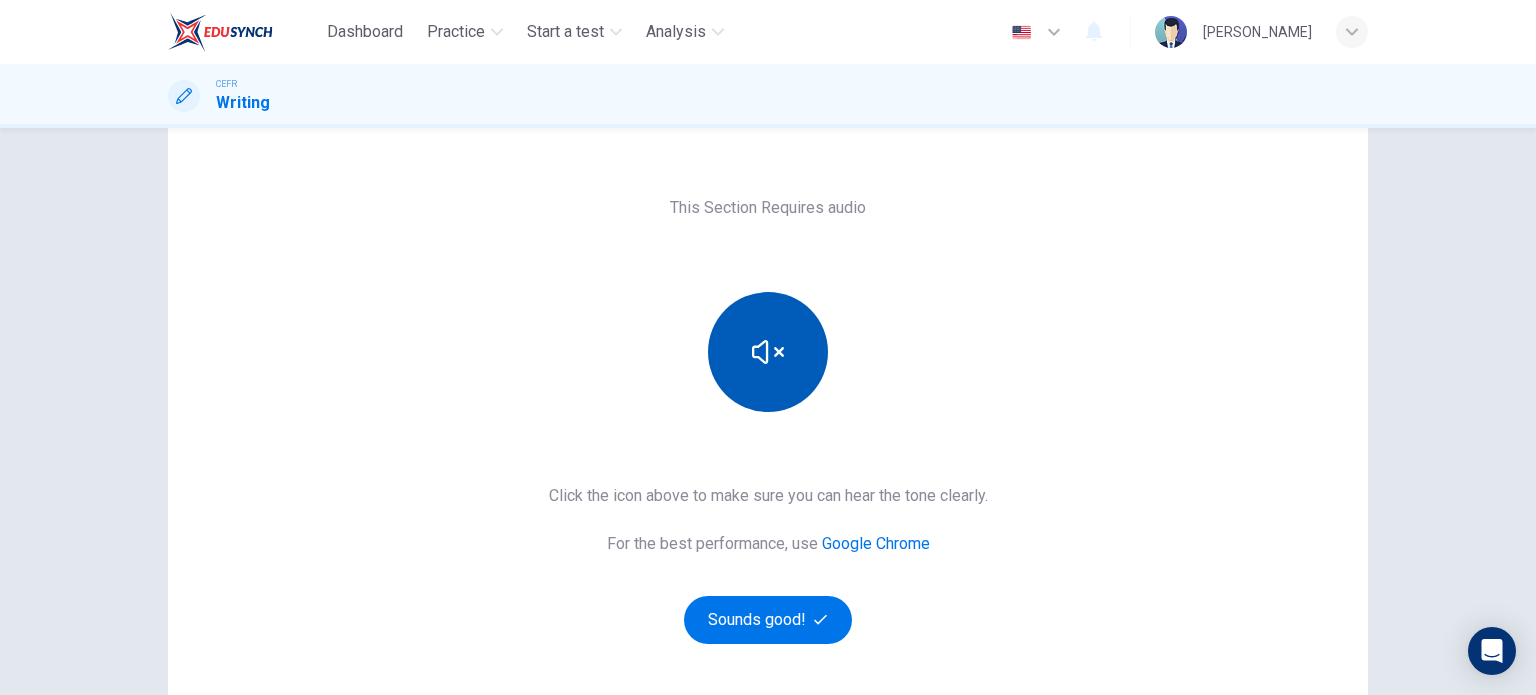 scroll, scrollTop: 100, scrollLeft: 0, axis: vertical 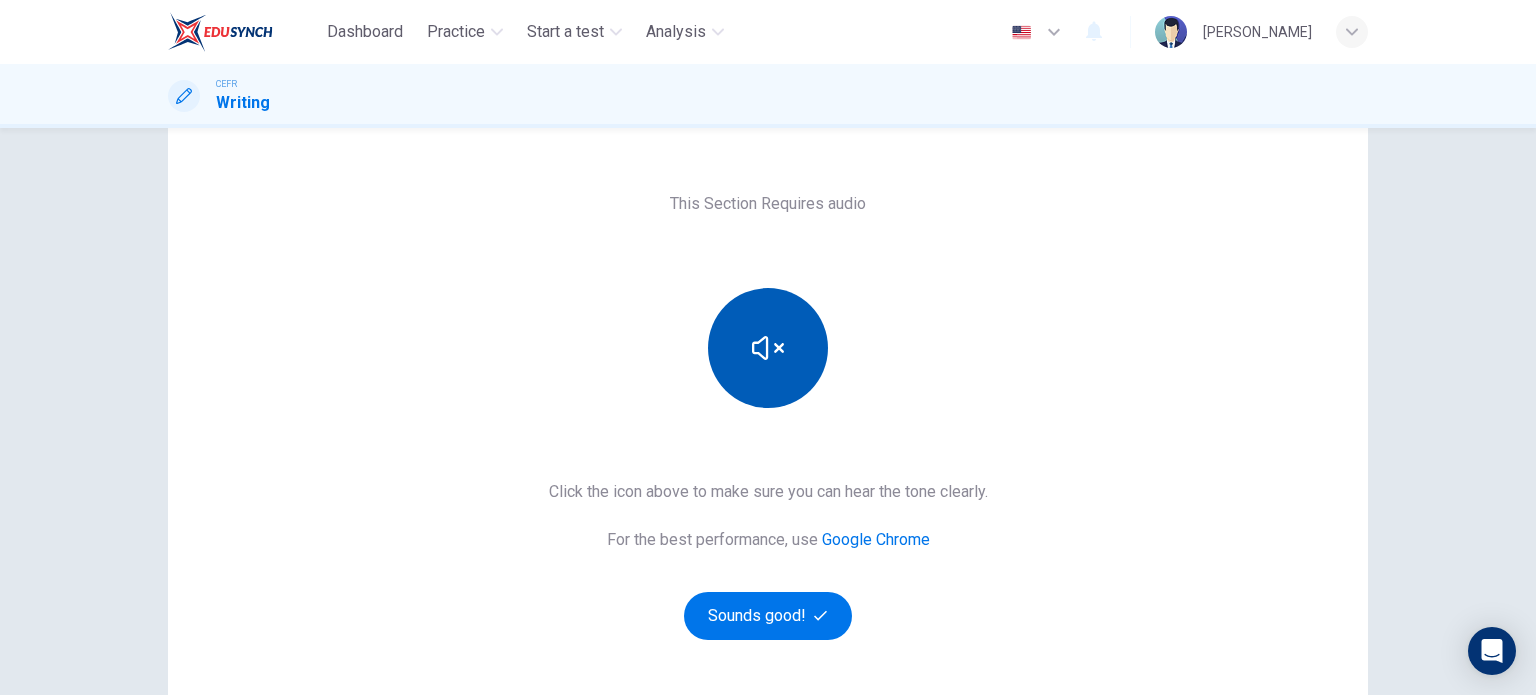 click at bounding box center (768, 348) 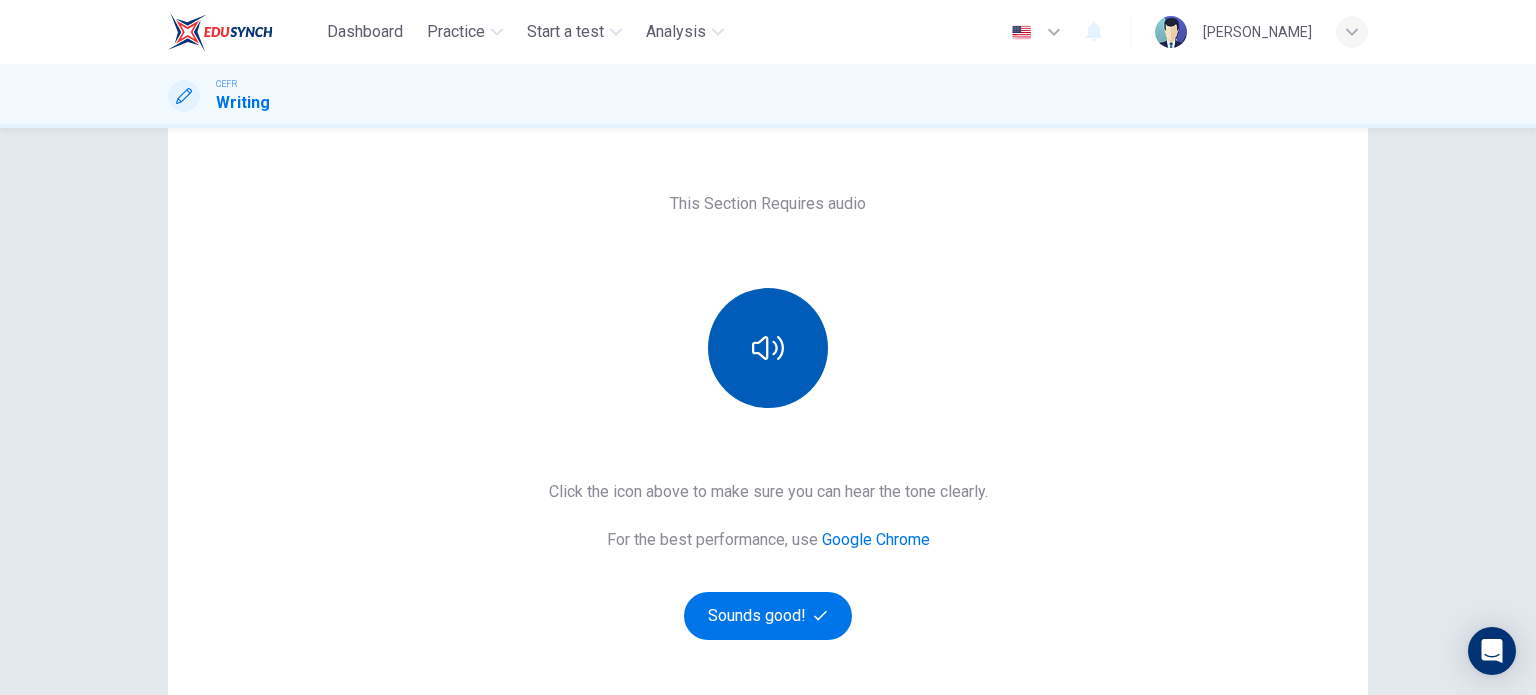 click at bounding box center [768, 348] 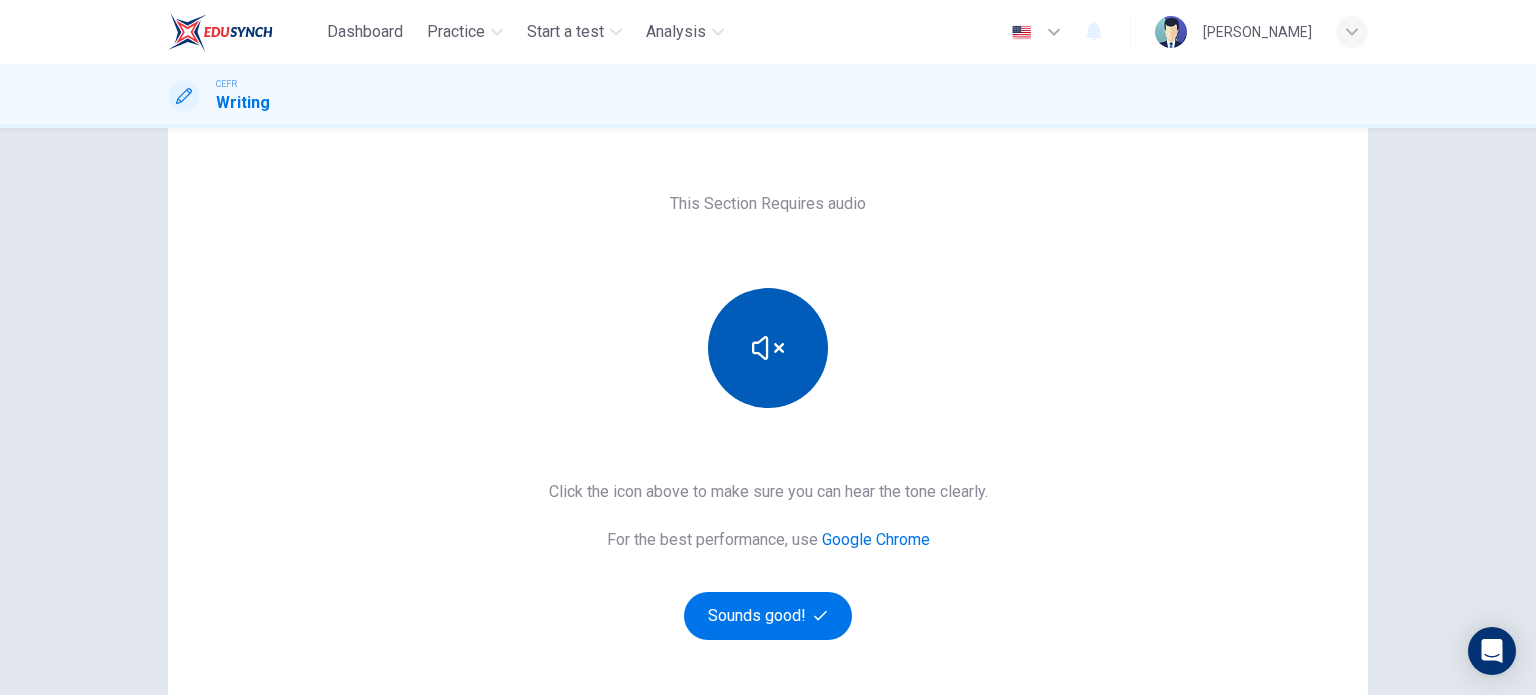 click at bounding box center [768, 348] 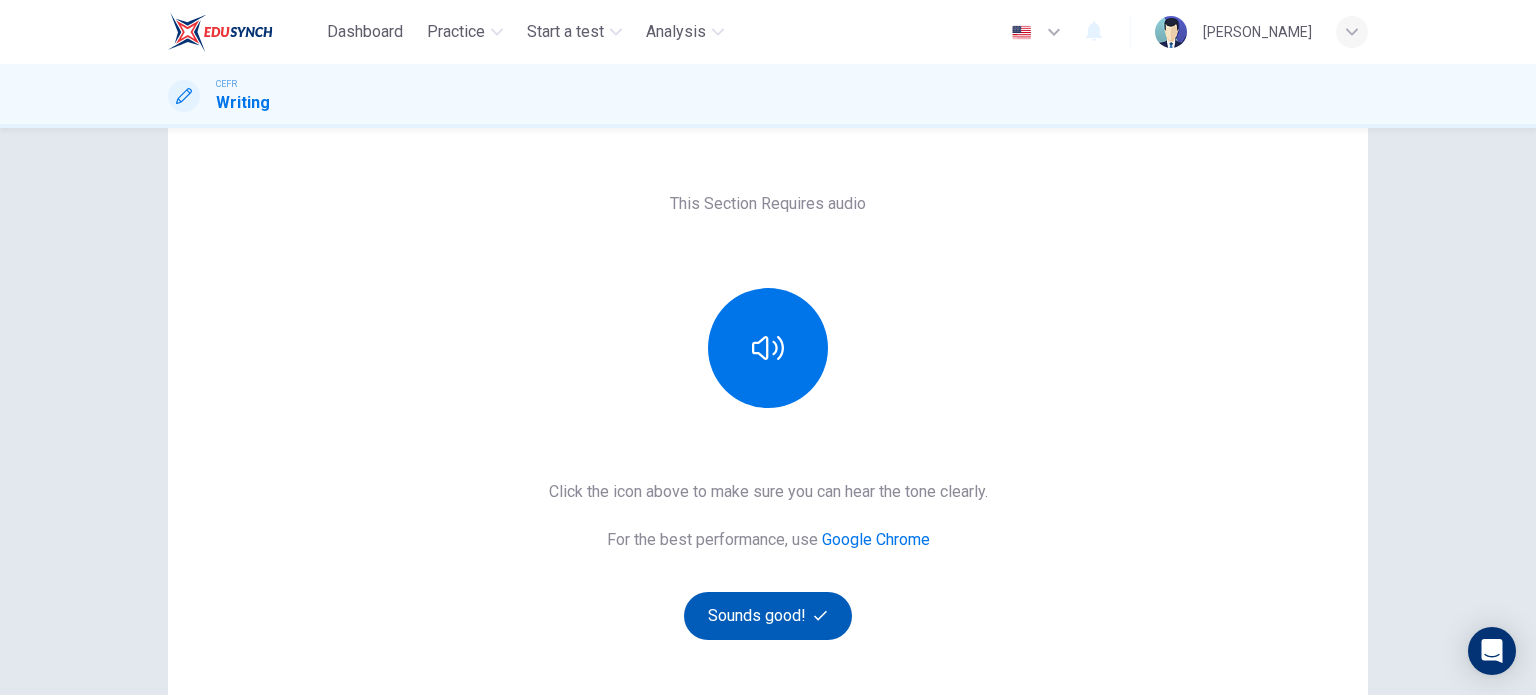 click on "Sounds good!" at bounding box center [768, 616] 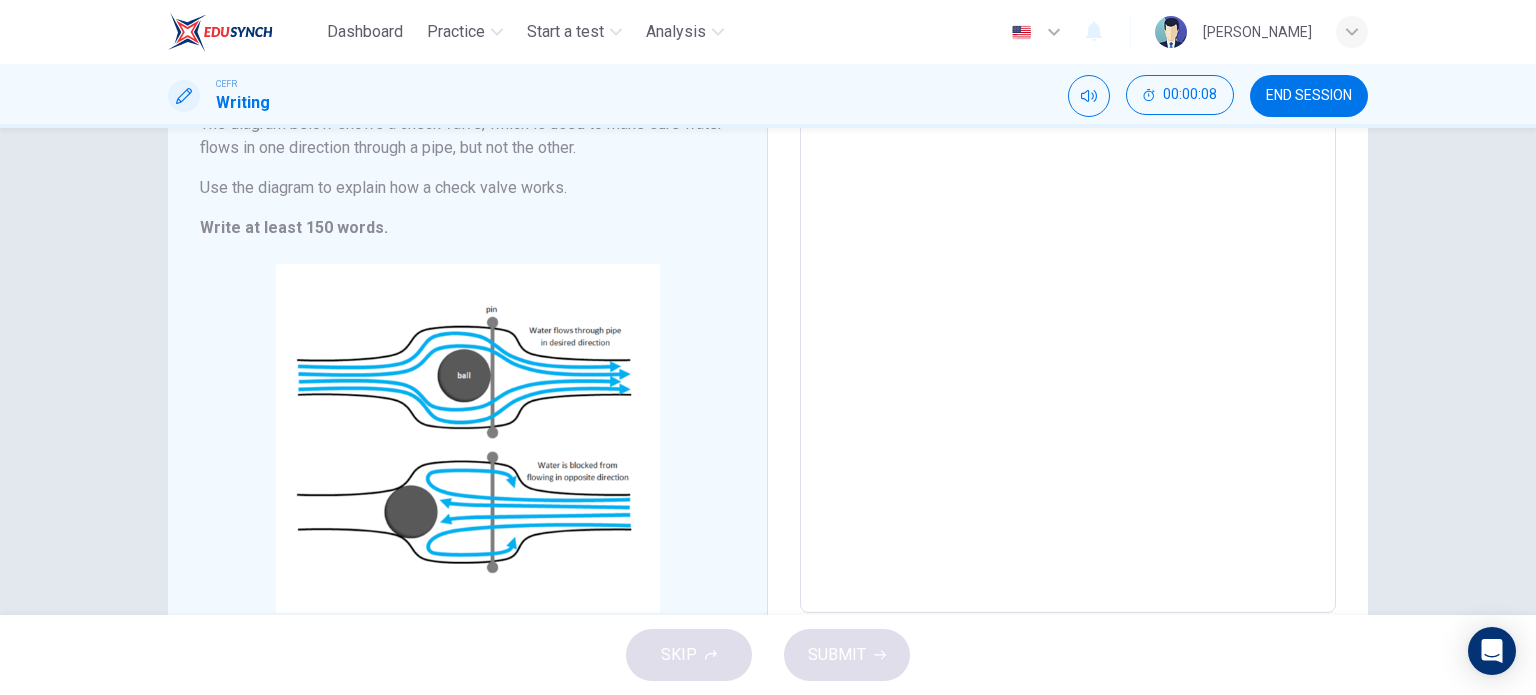 scroll, scrollTop: 200, scrollLeft: 0, axis: vertical 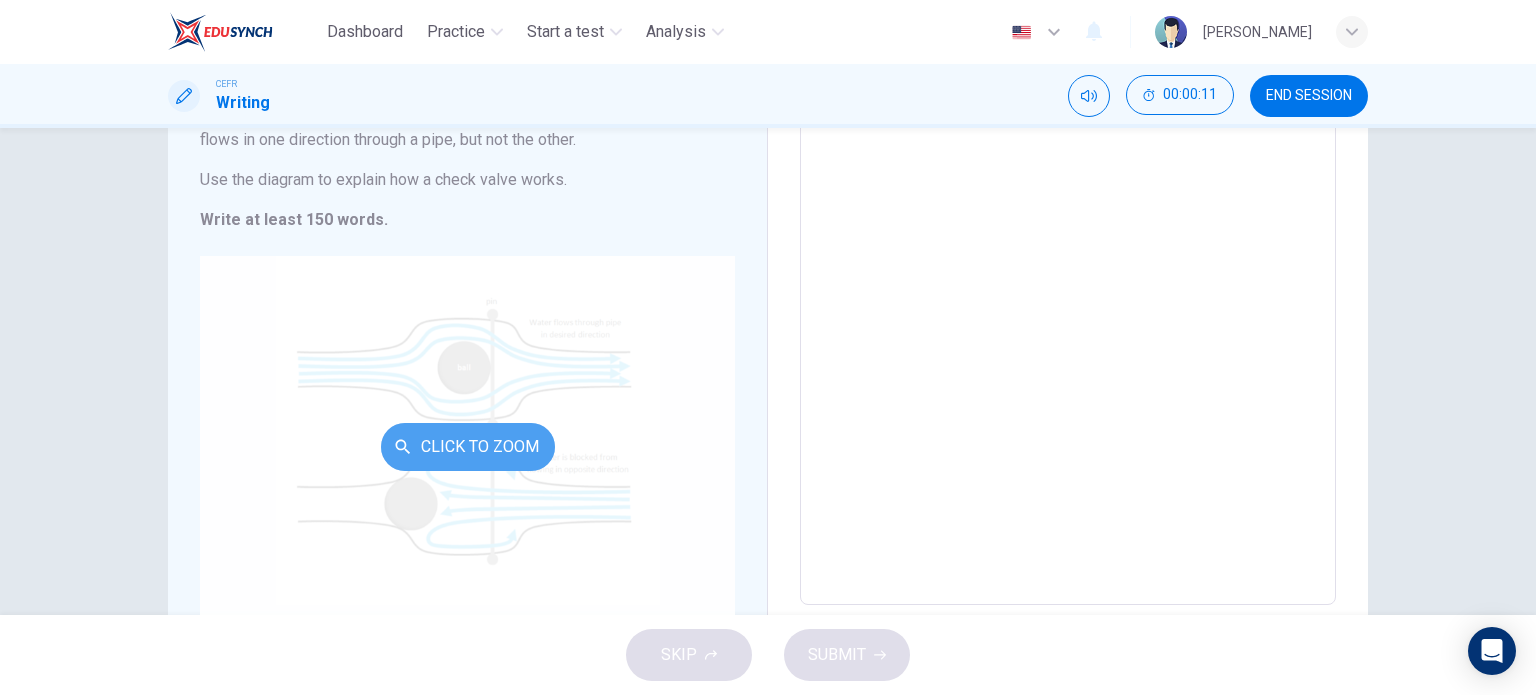 click on "Click to Zoom" at bounding box center (468, 447) 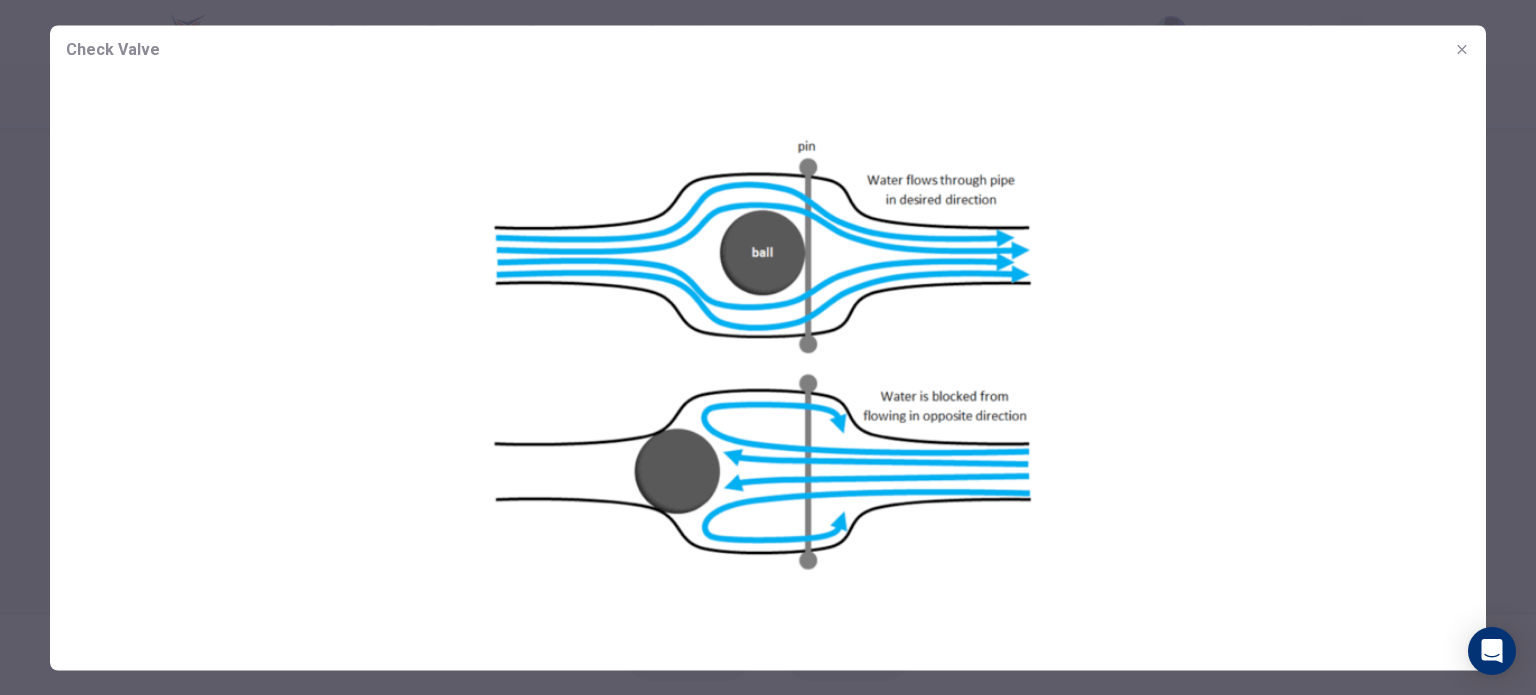 click 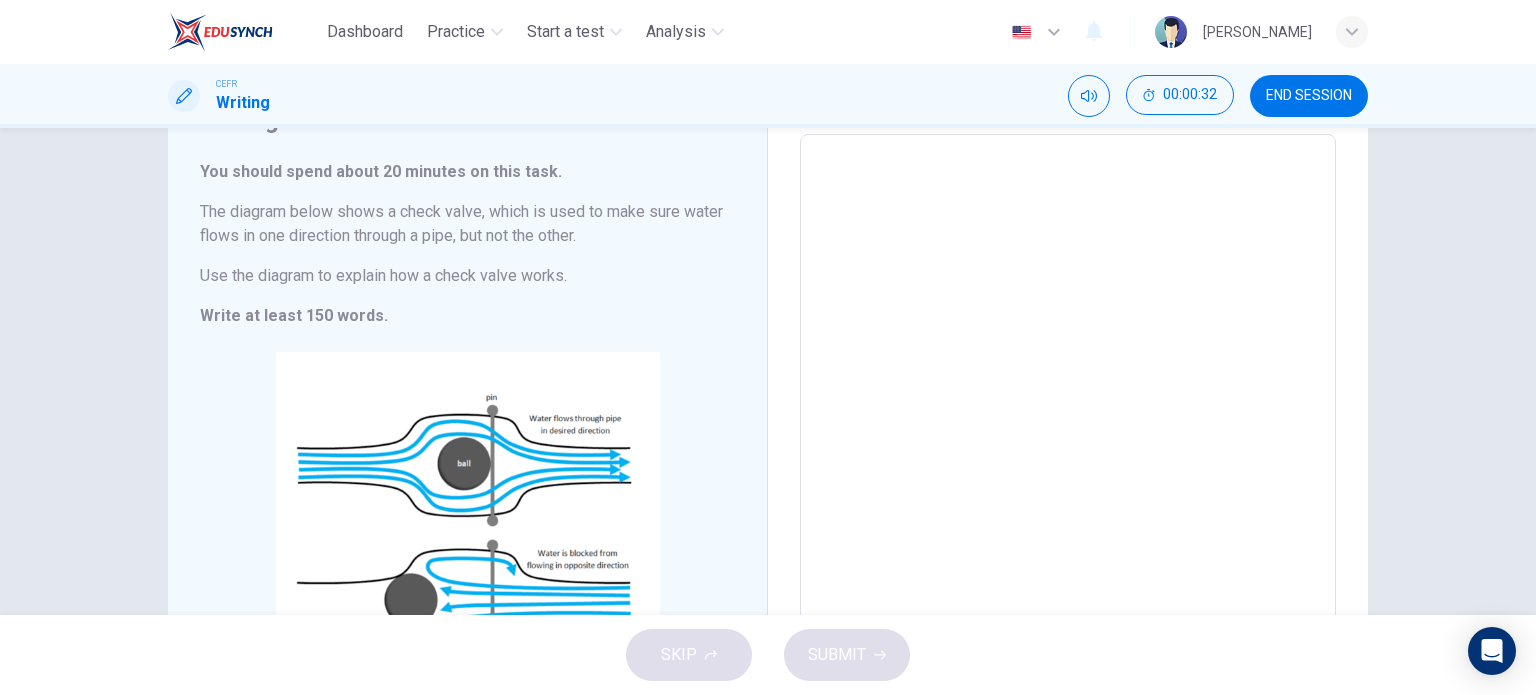 scroll, scrollTop: 100, scrollLeft: 0, axis: vertical 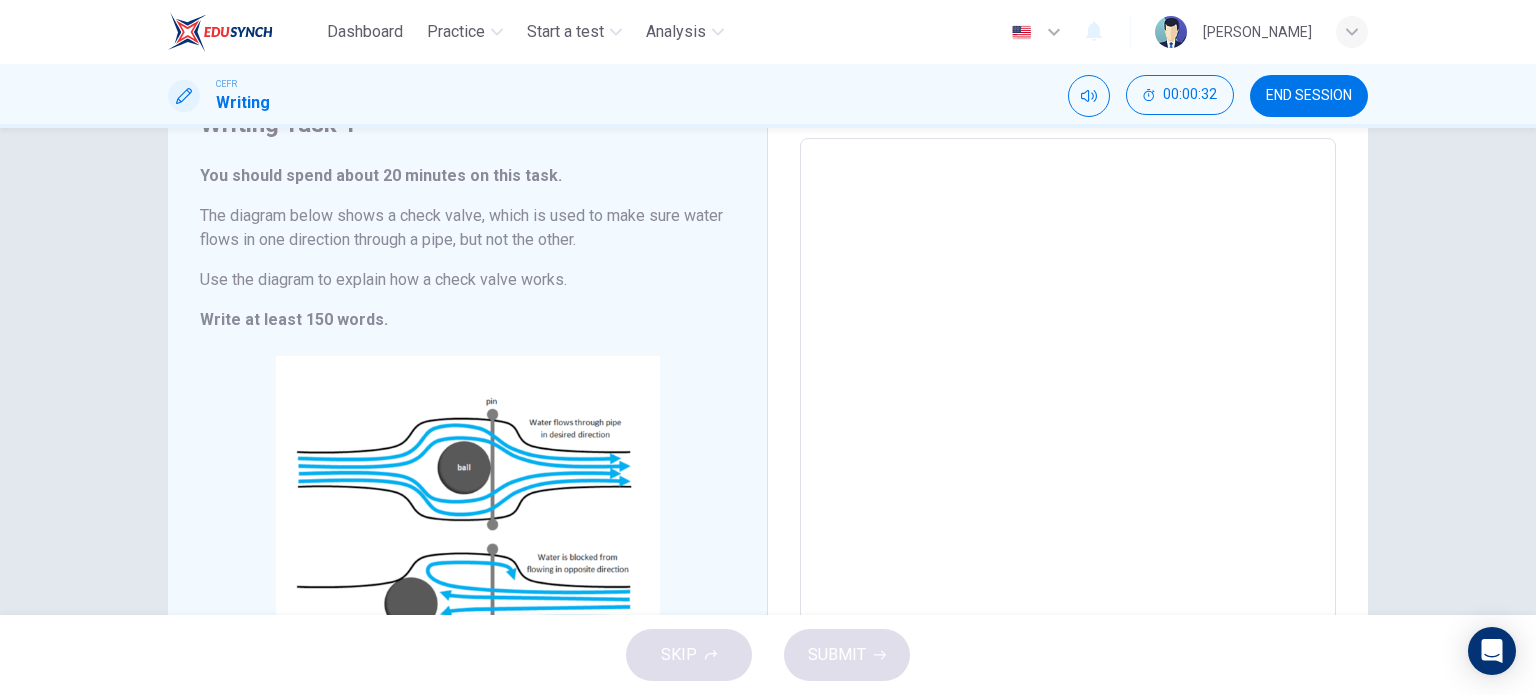 click at bounding box center (1068, 422) 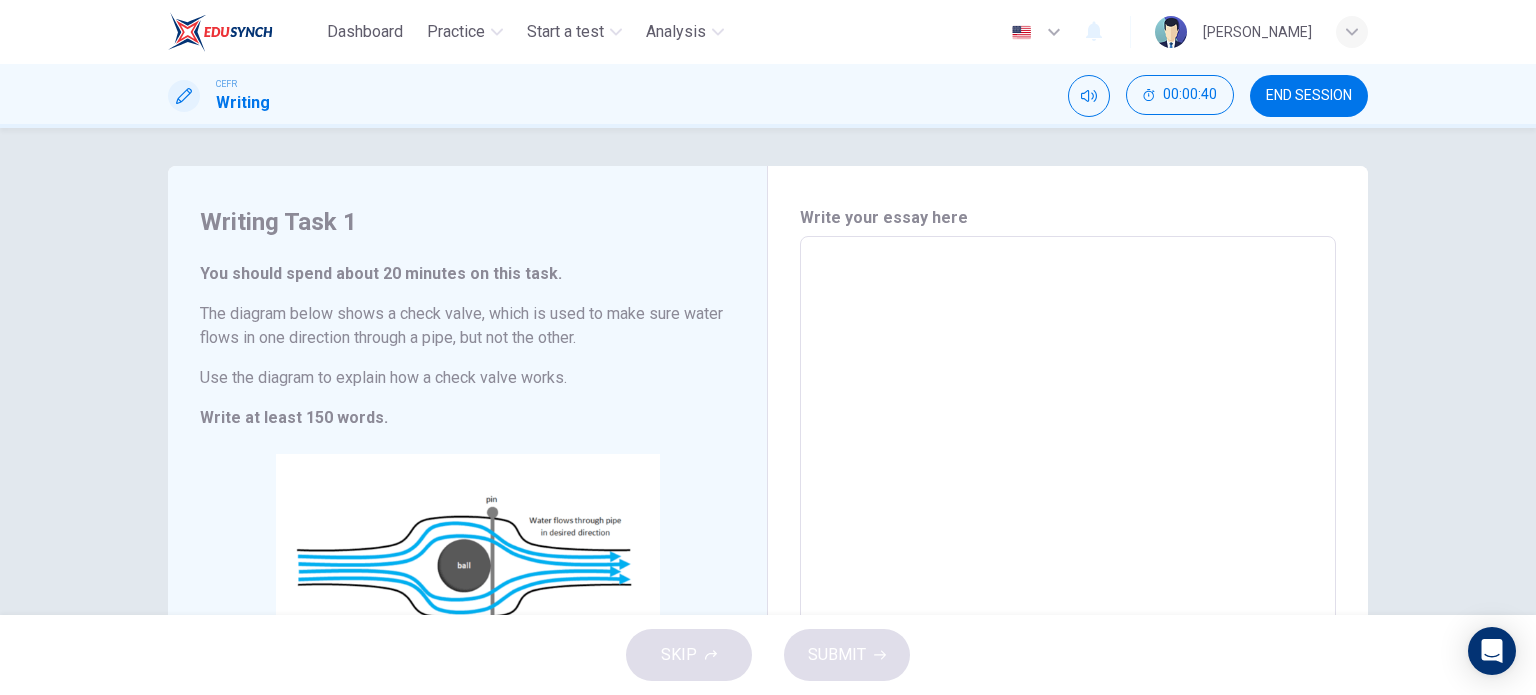 scroll, scrollTop: 0, scrollLeft: 0, axis: both 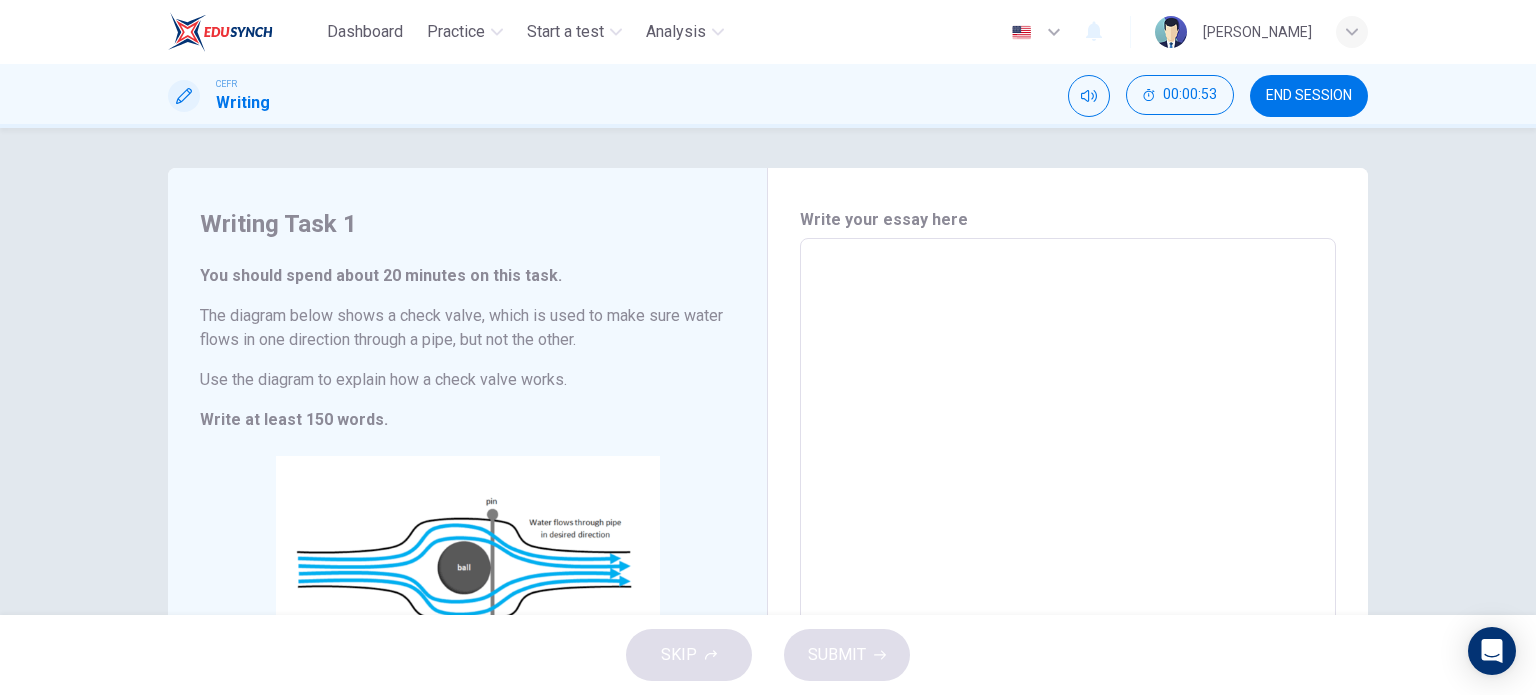 type on "T" 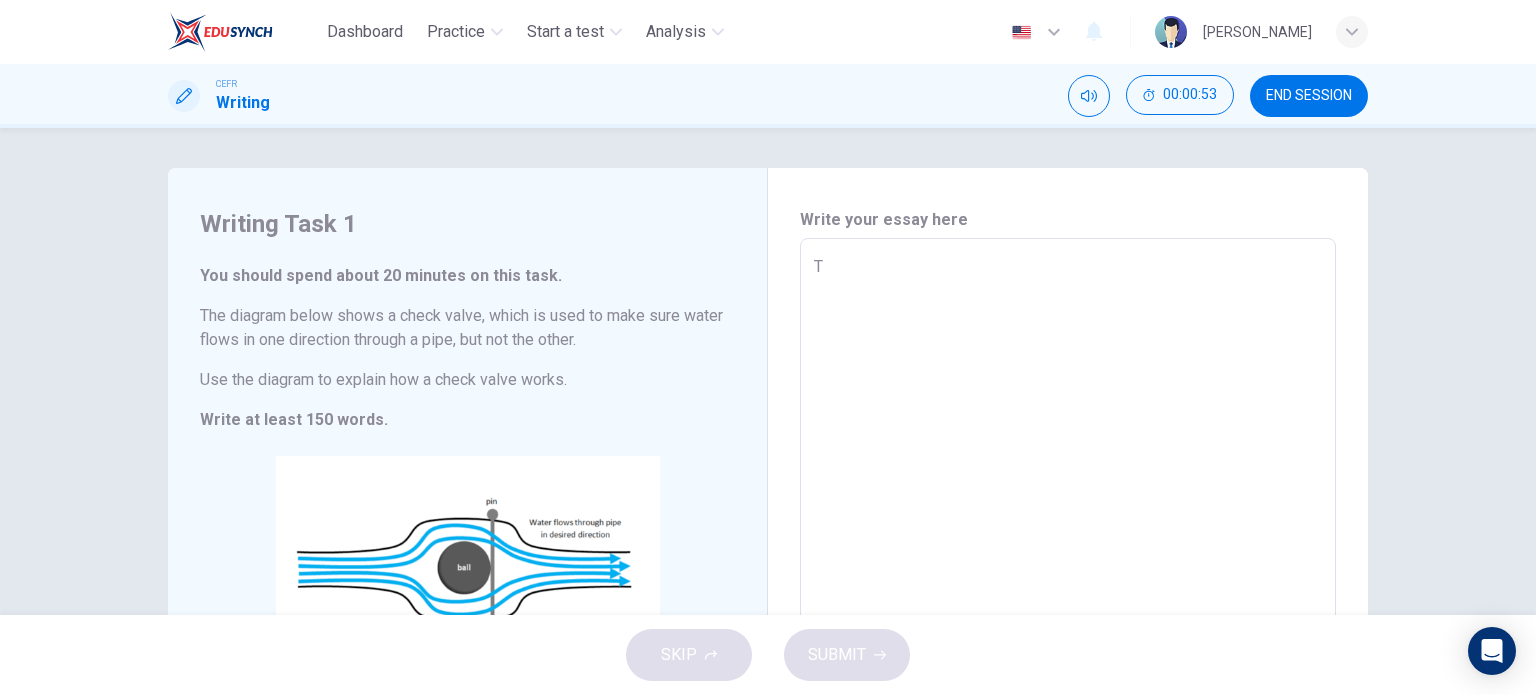 type on "x" 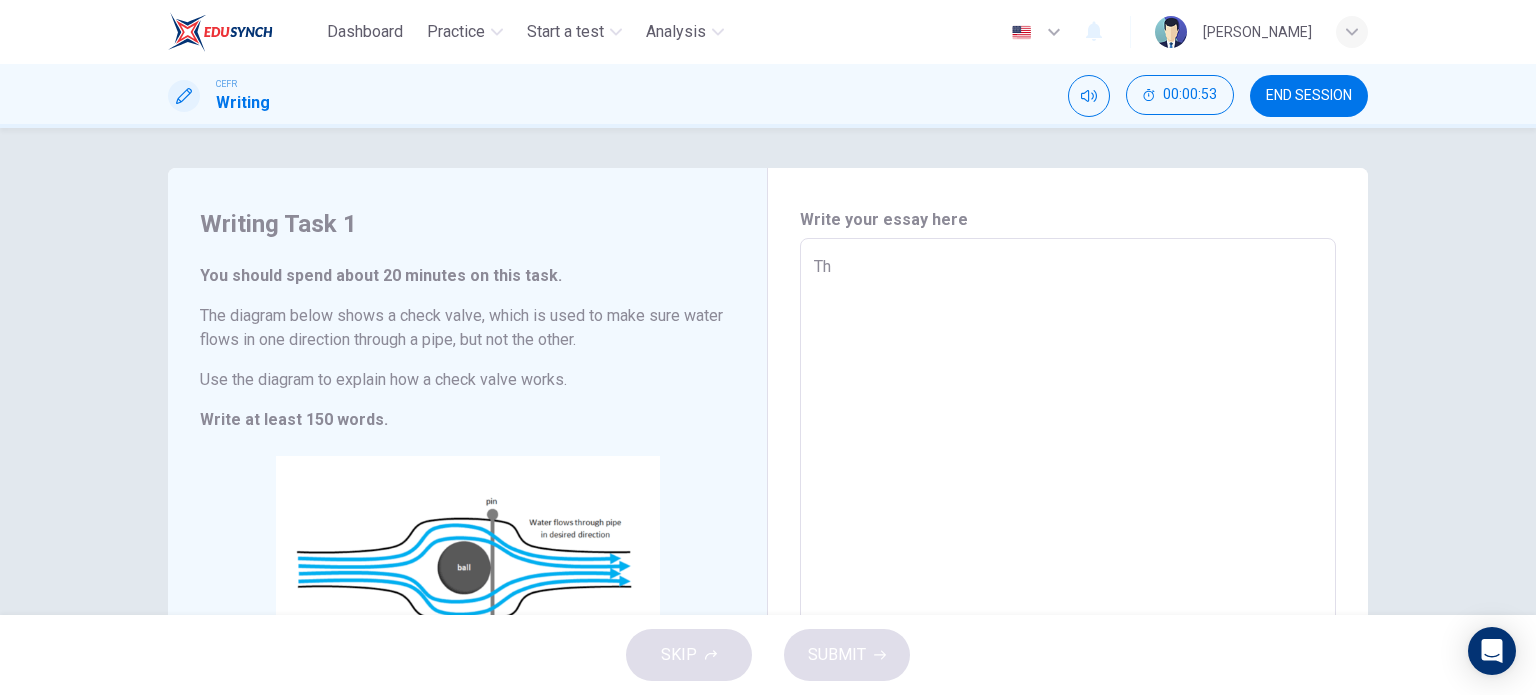 type on "x" 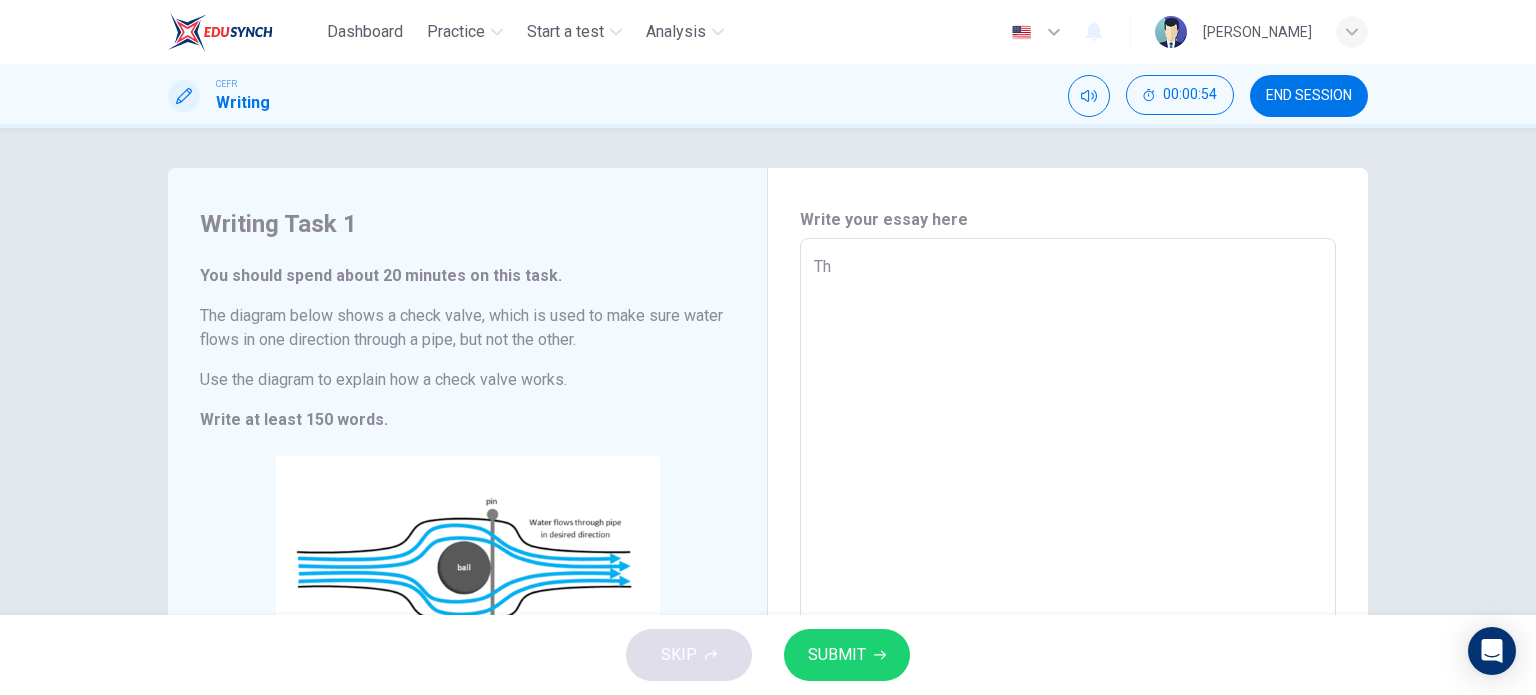 type on "Thi" 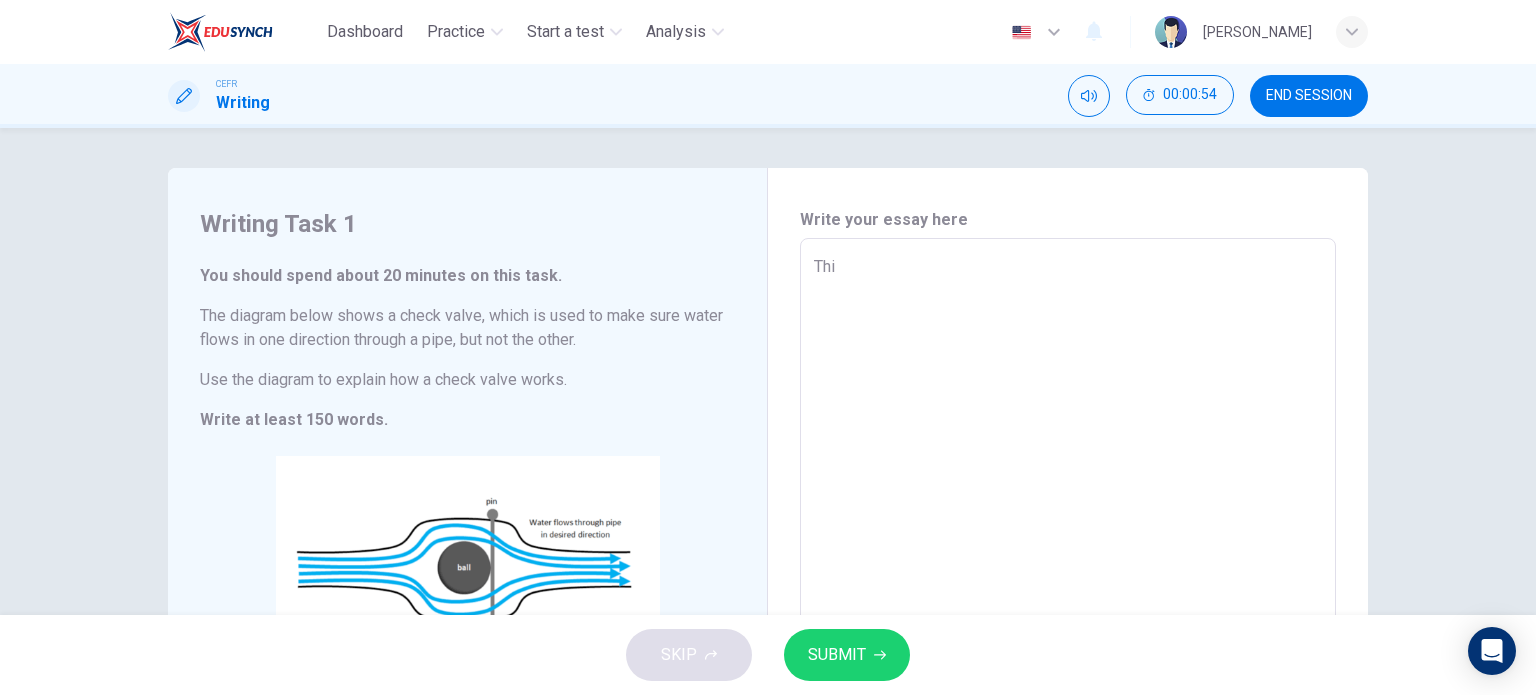 type on "x" 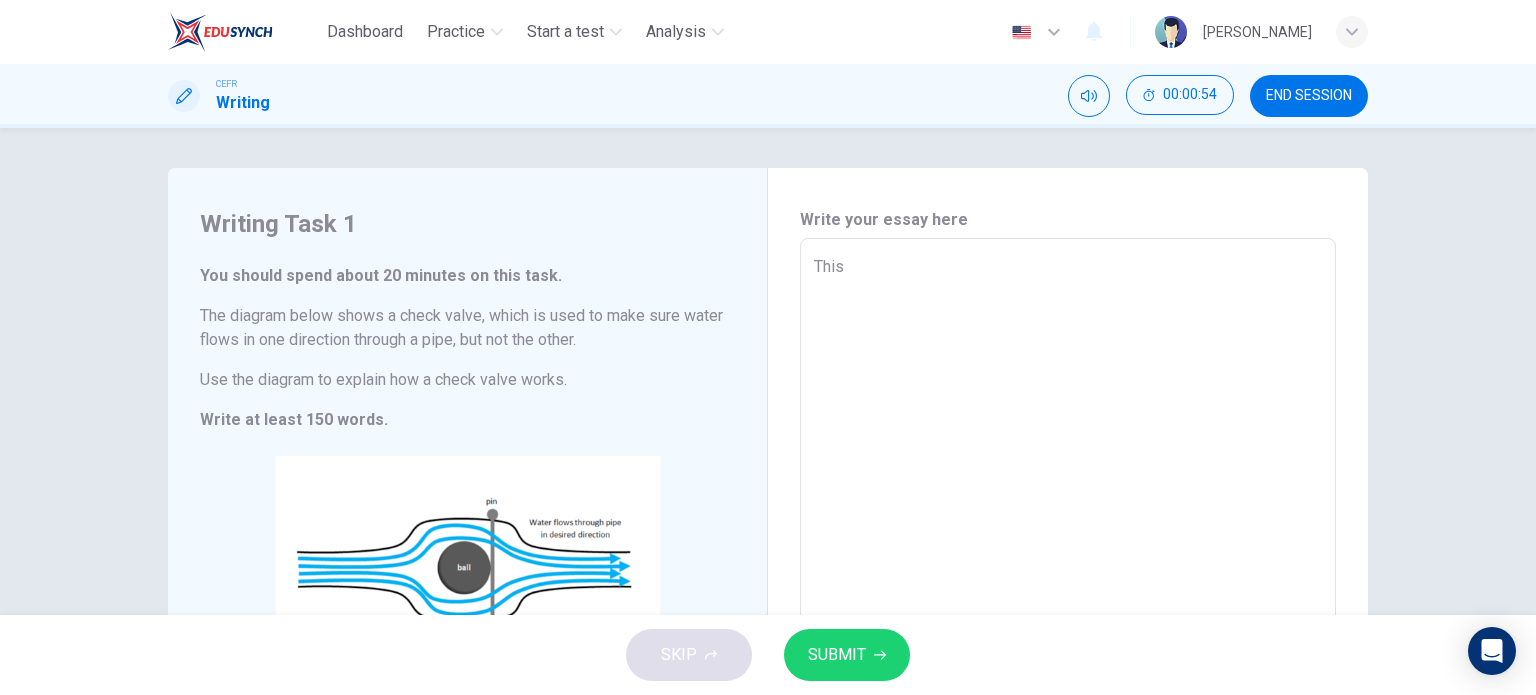 type on "x" 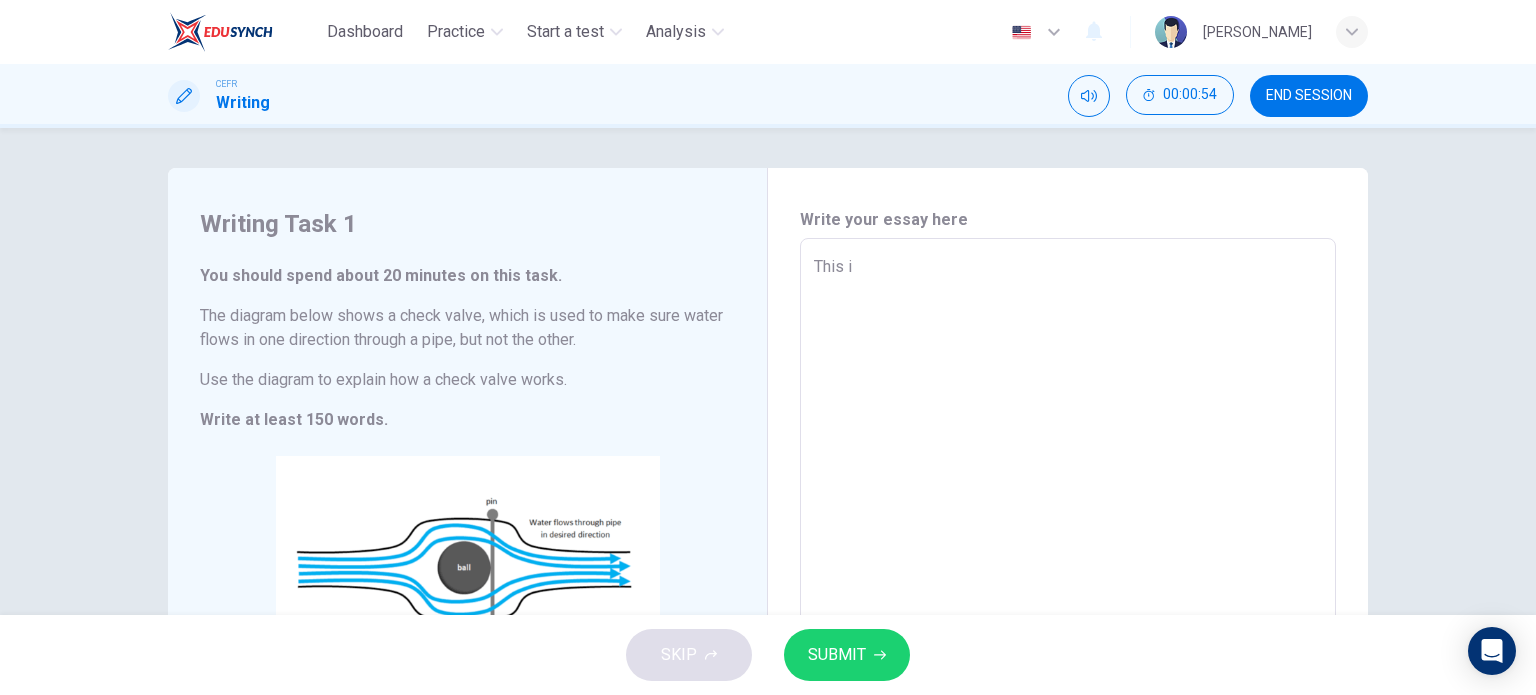 type on "This is" 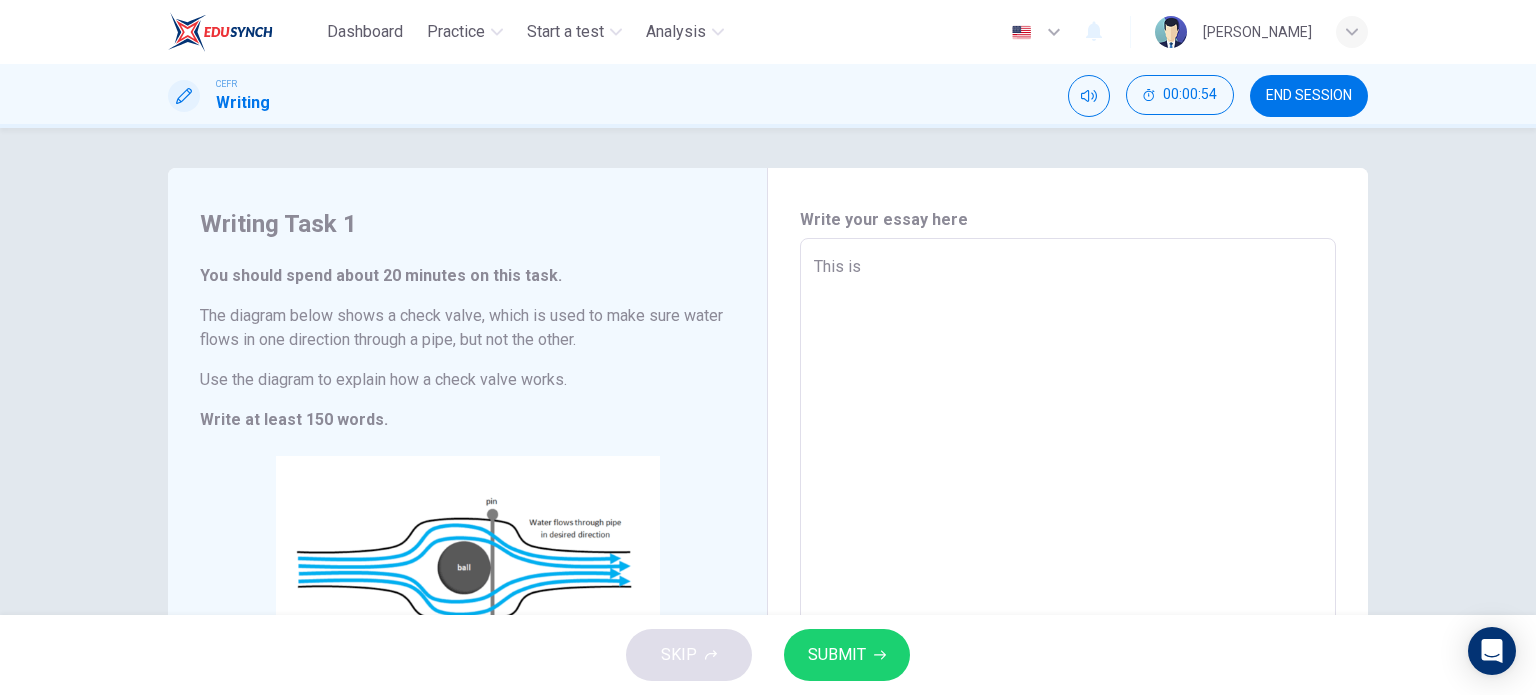 type on "x" 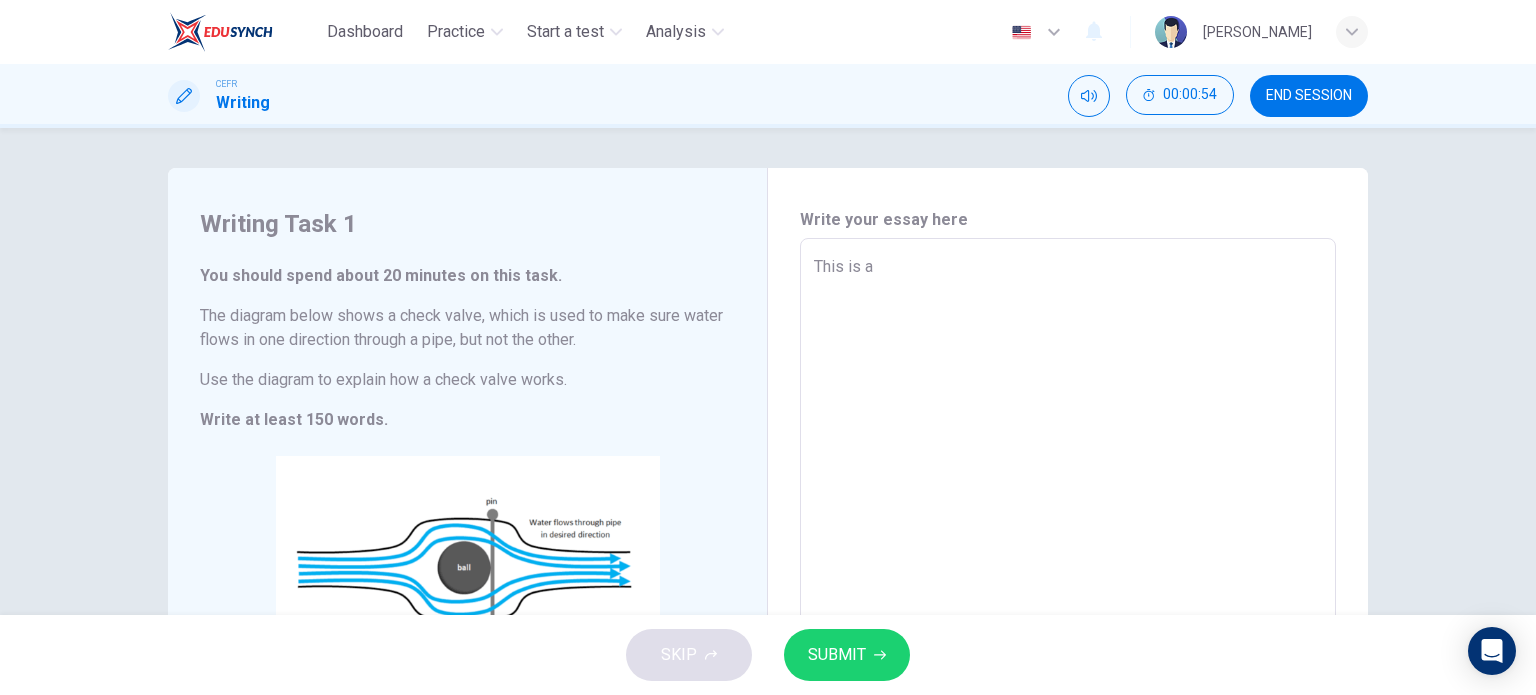 type on "x" 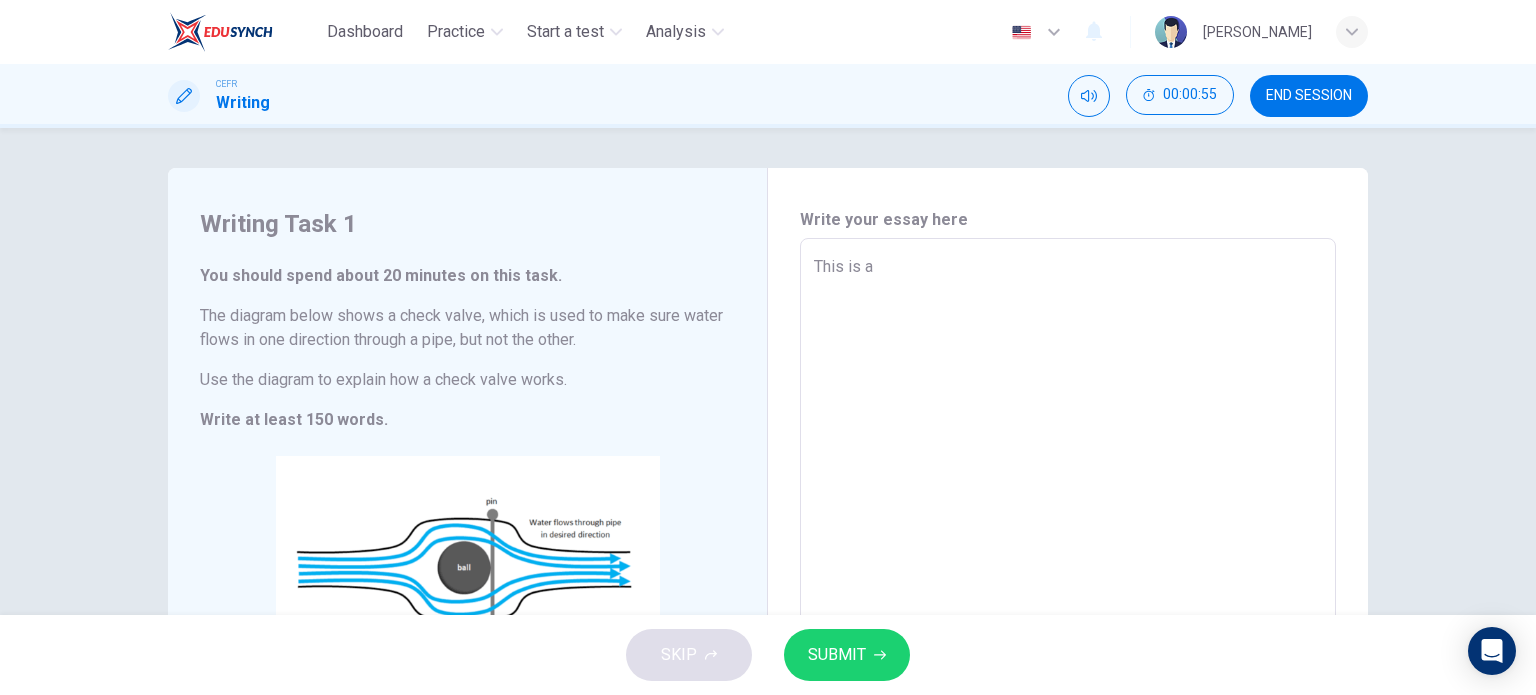 type on "This is a c" 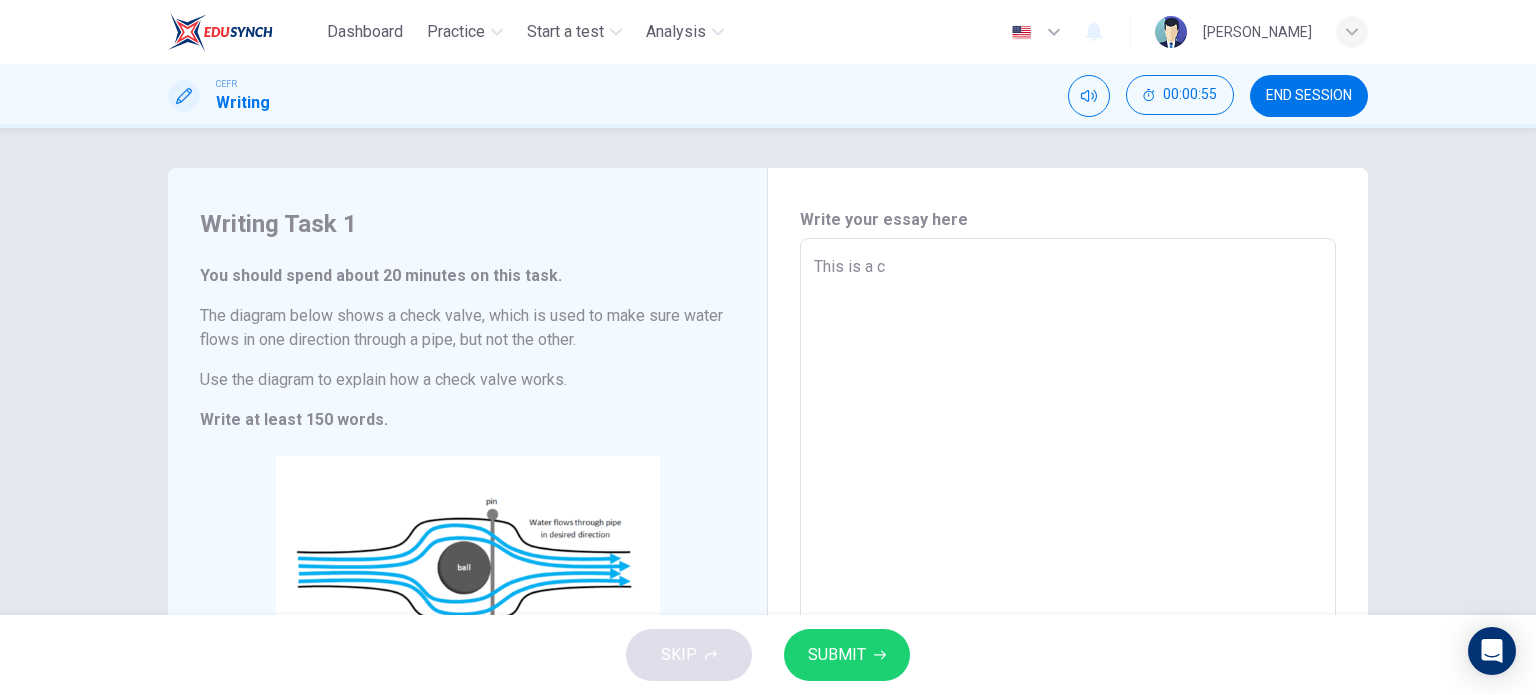 type on "x" 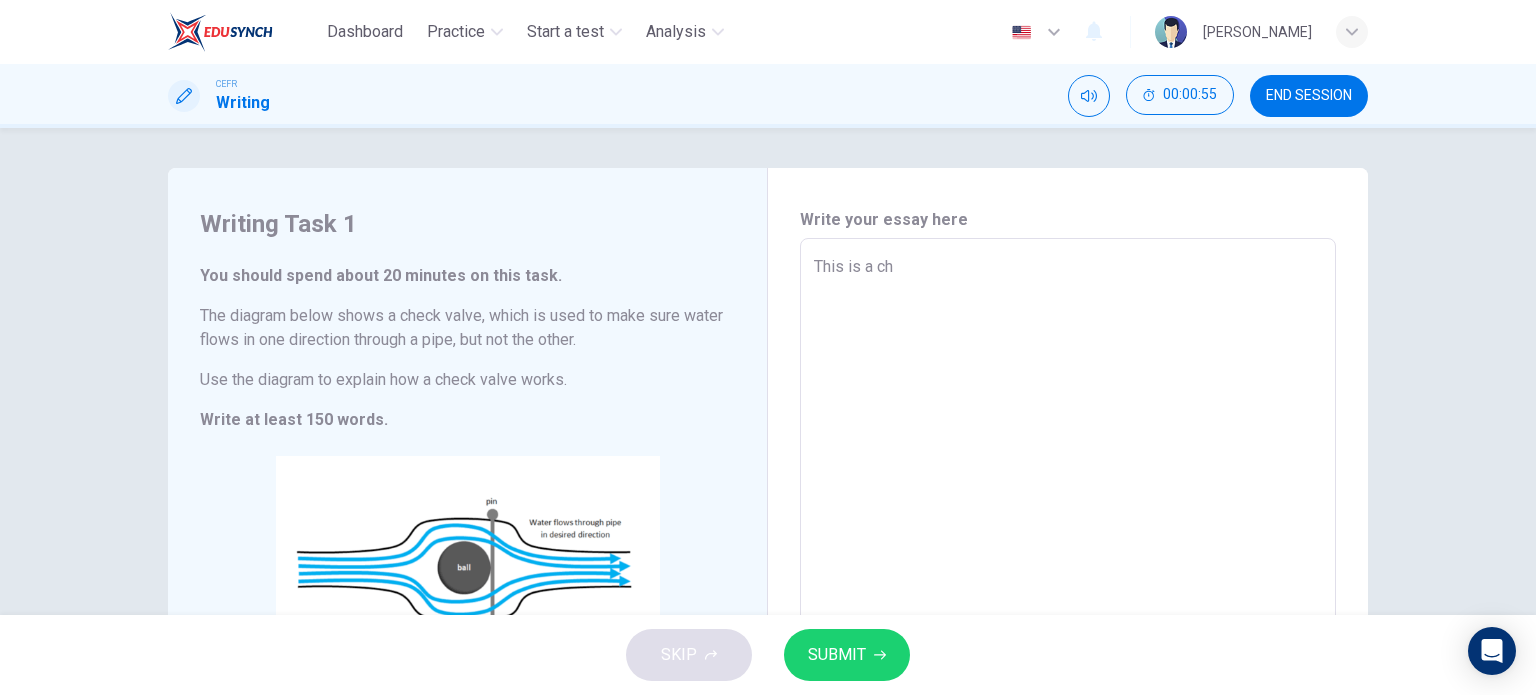 type on "x" 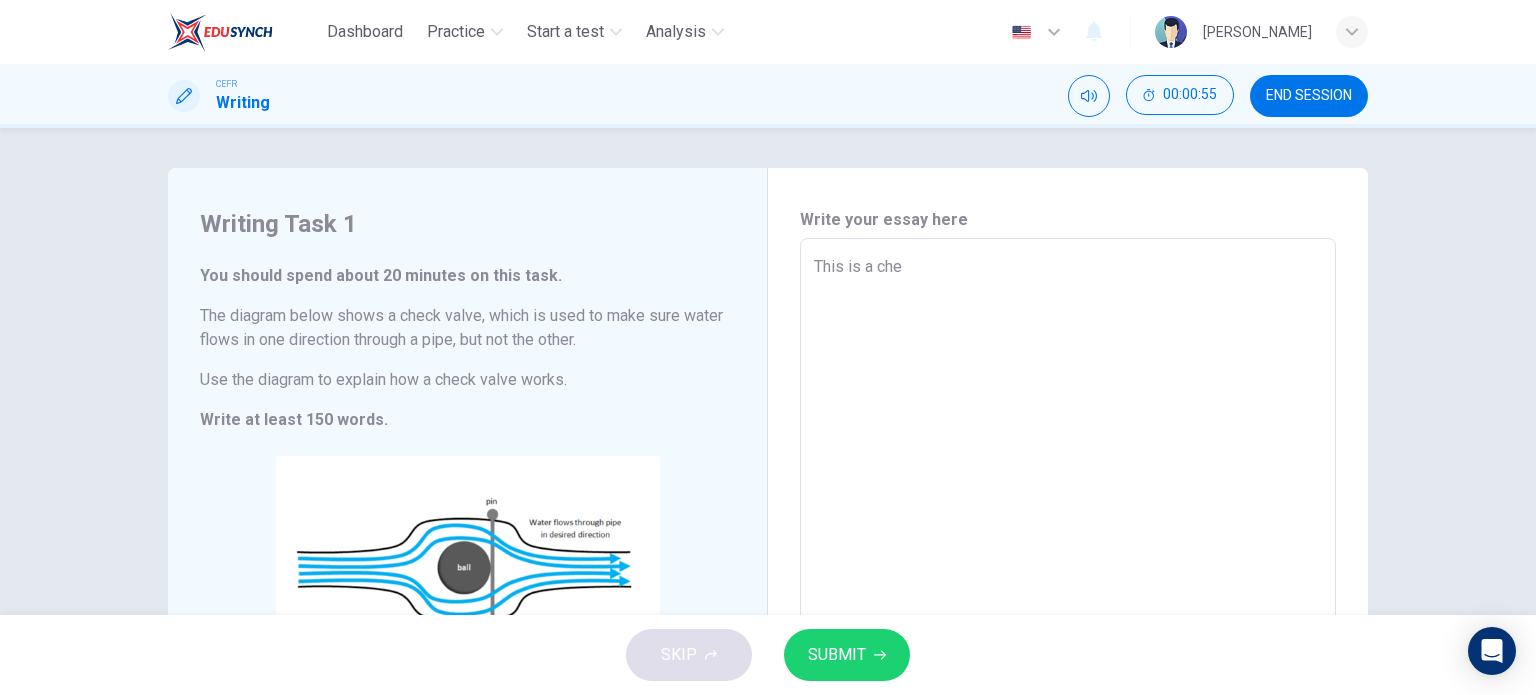 type on "This is a chec" 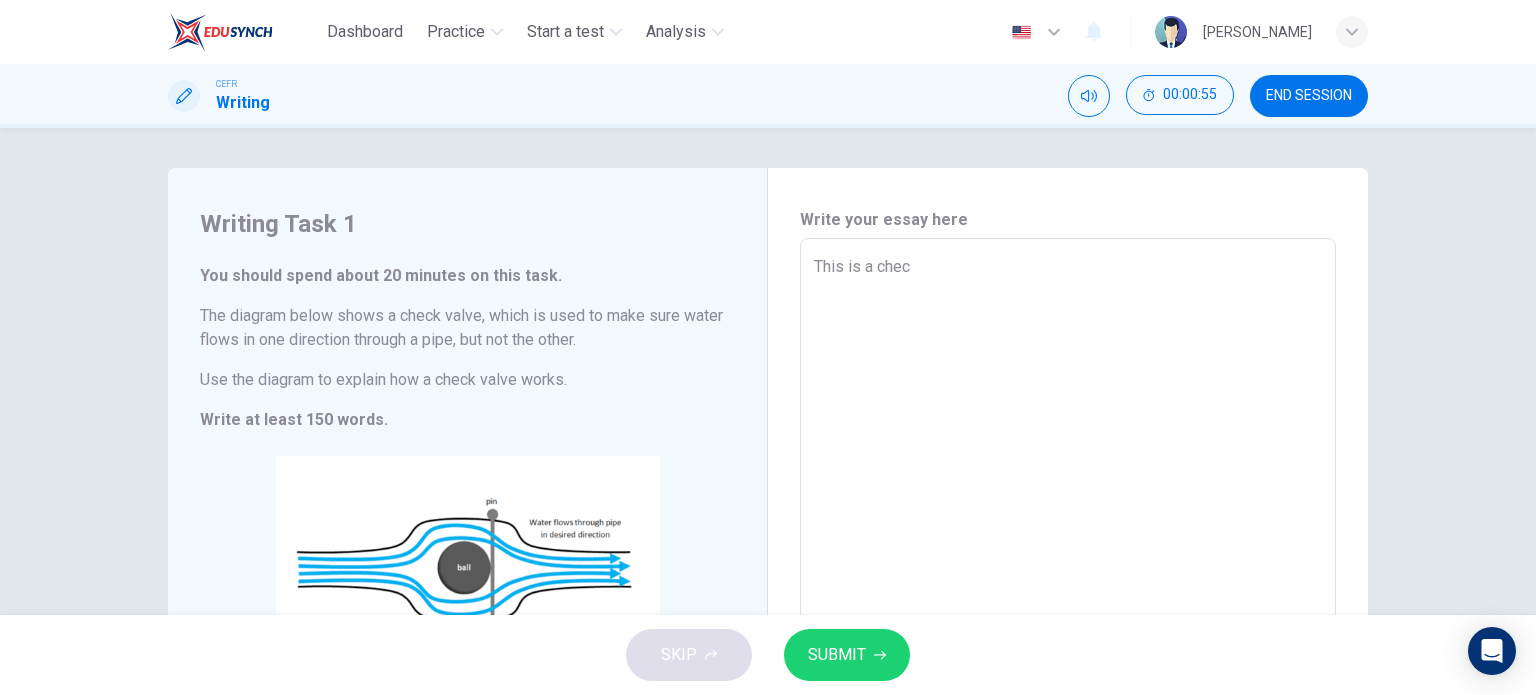type on "x" 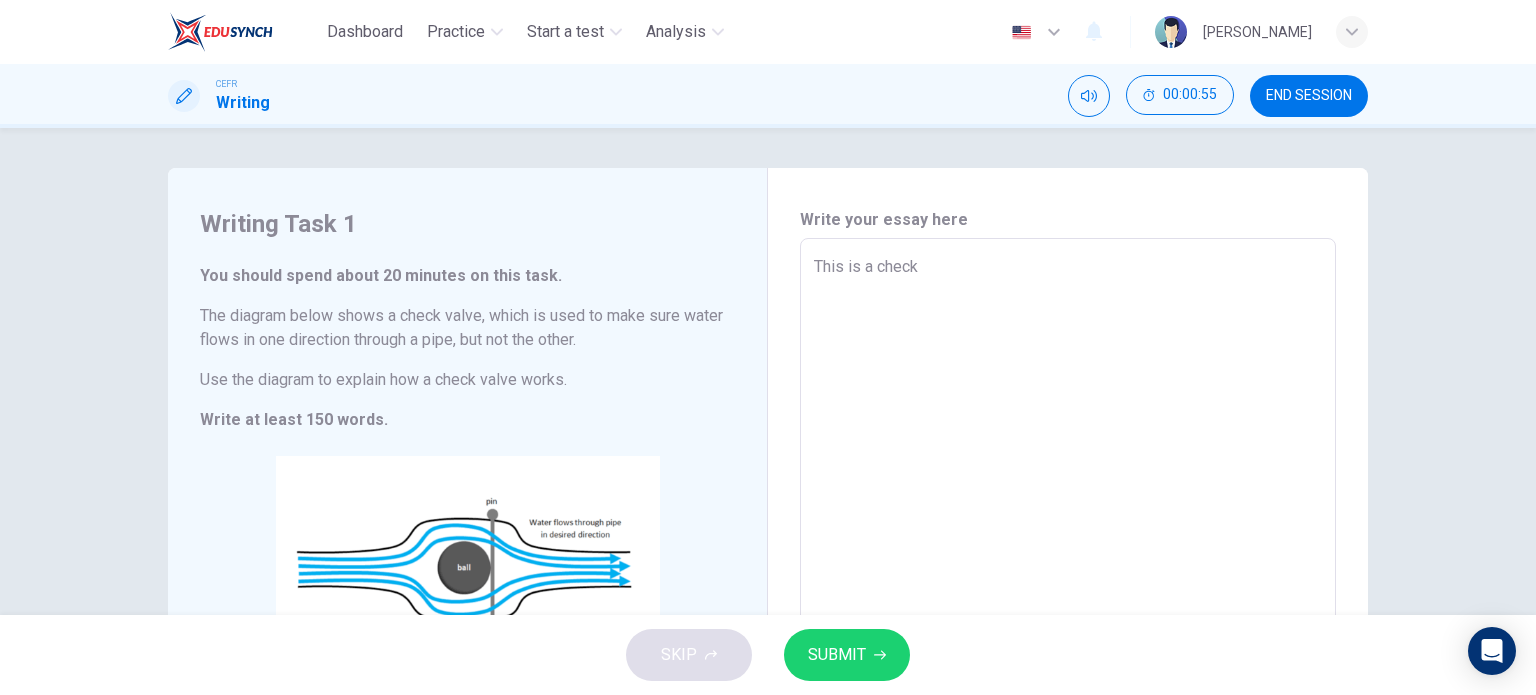 type on "x" 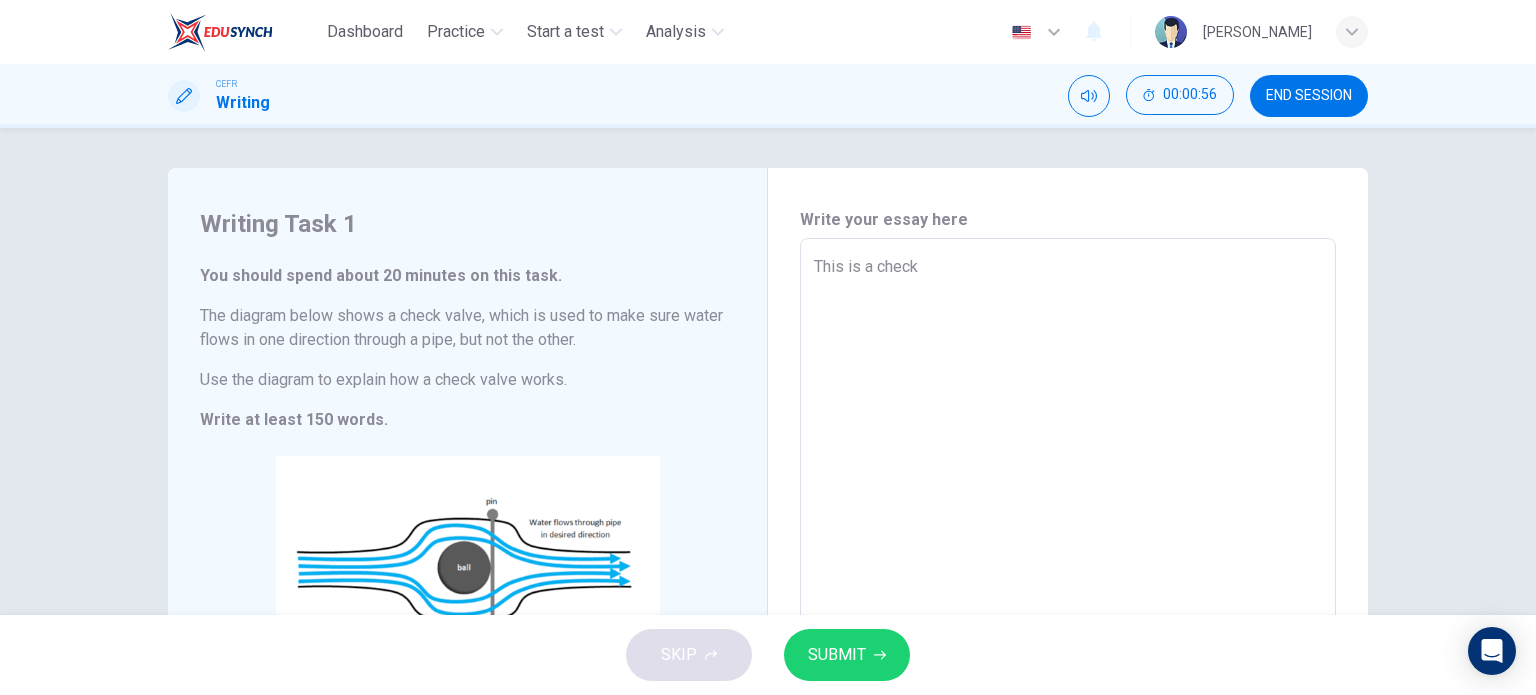 type on "This is a check" 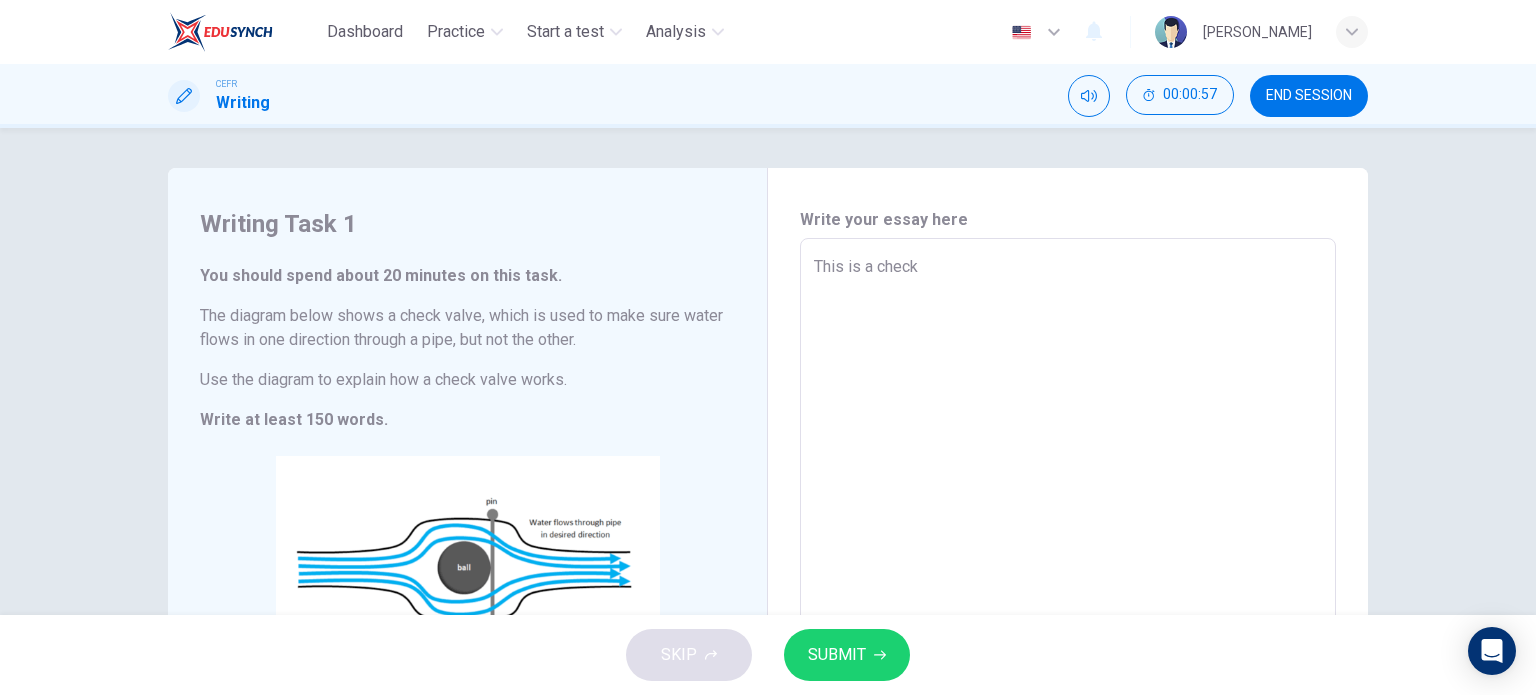 type on "This is a chec" 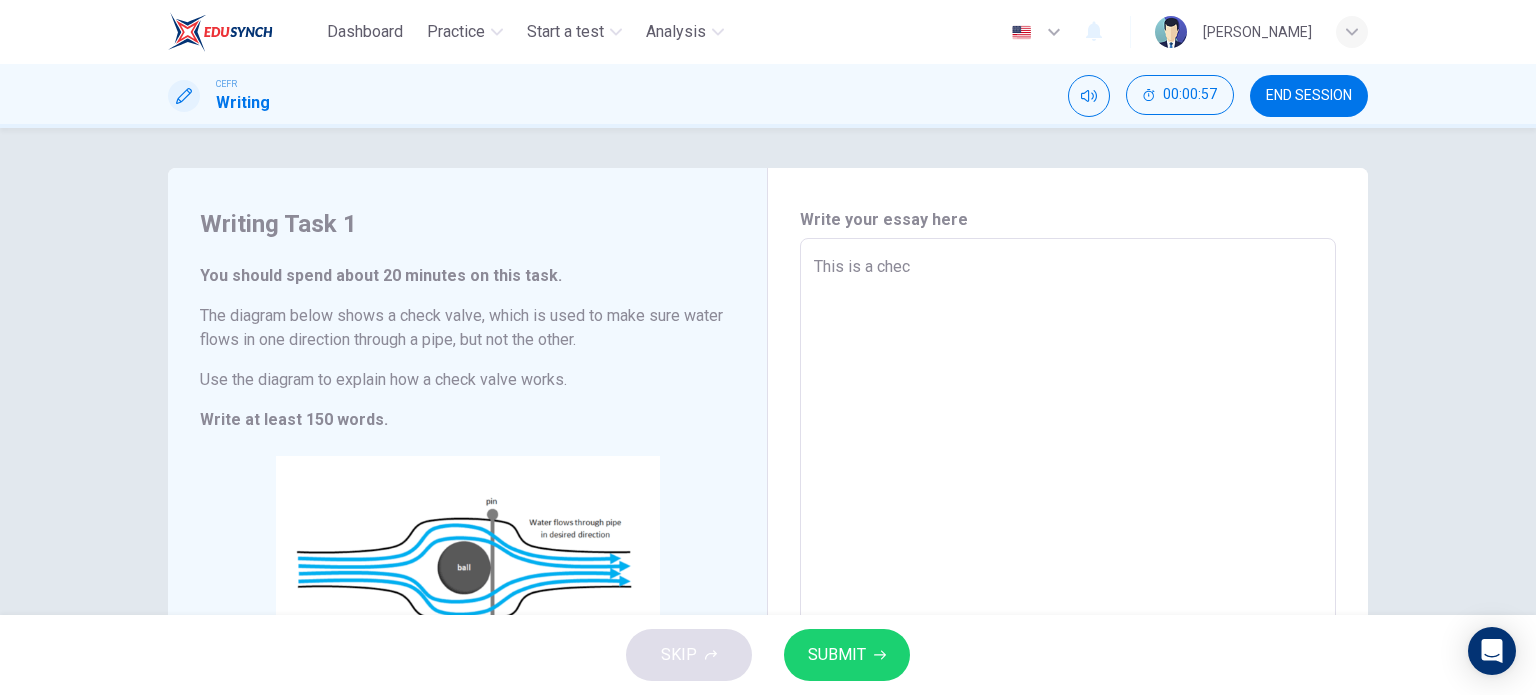 type on "This is a che" 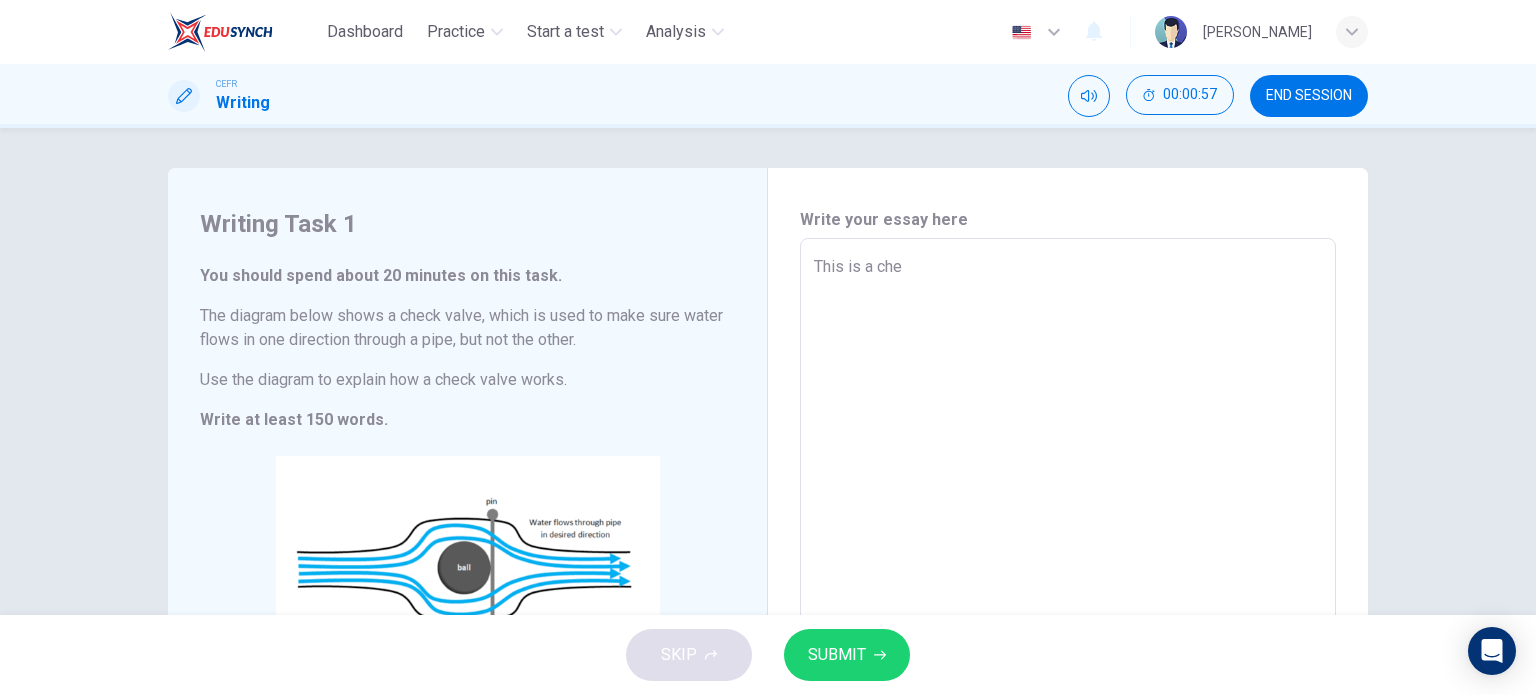 type on "This is a ch" 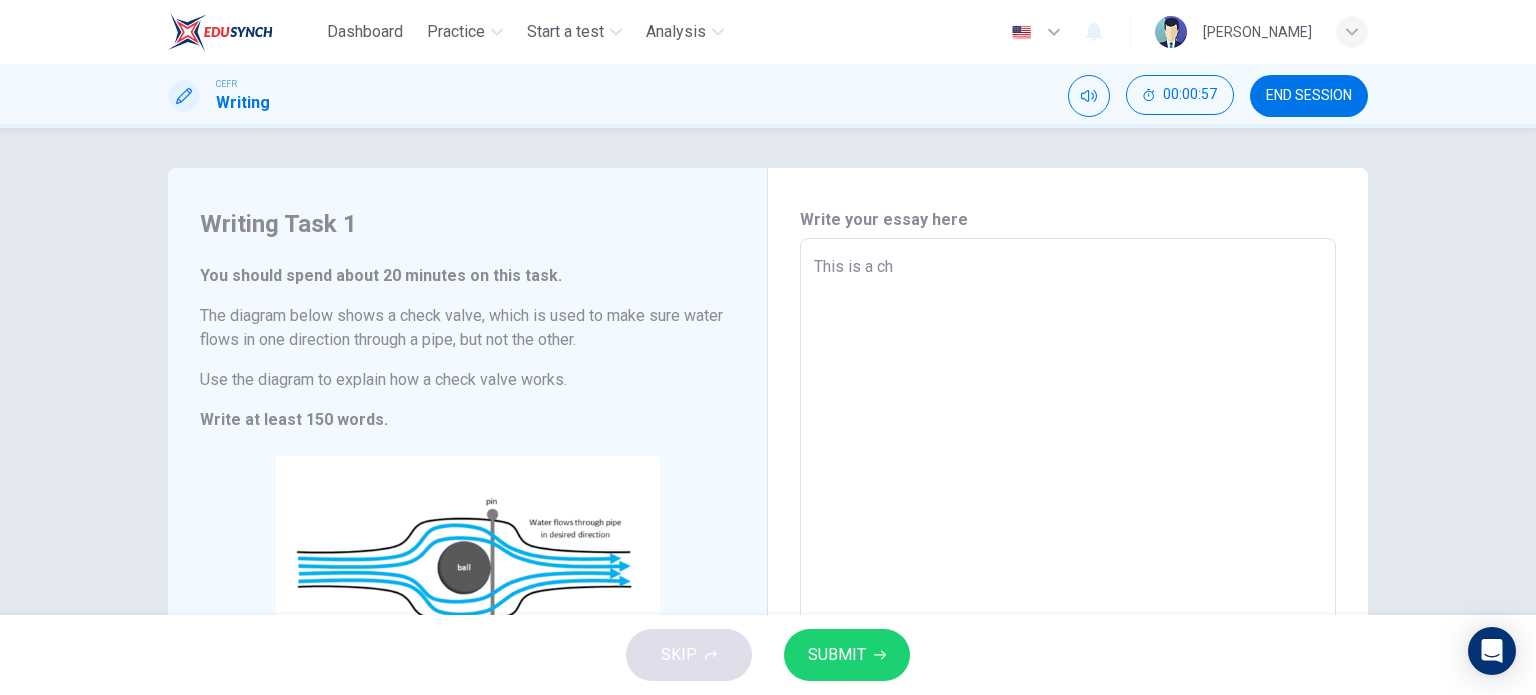 type on "This is a c" 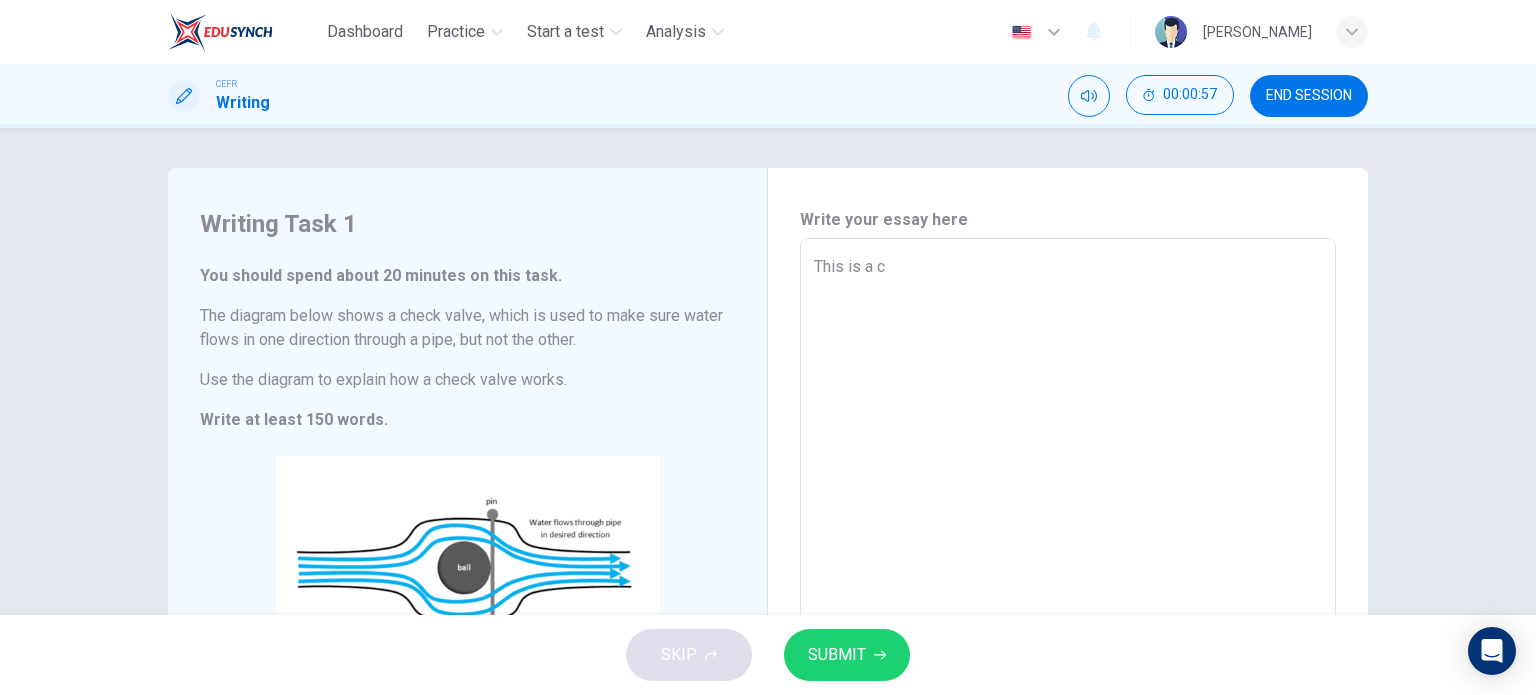 type on "This is a" 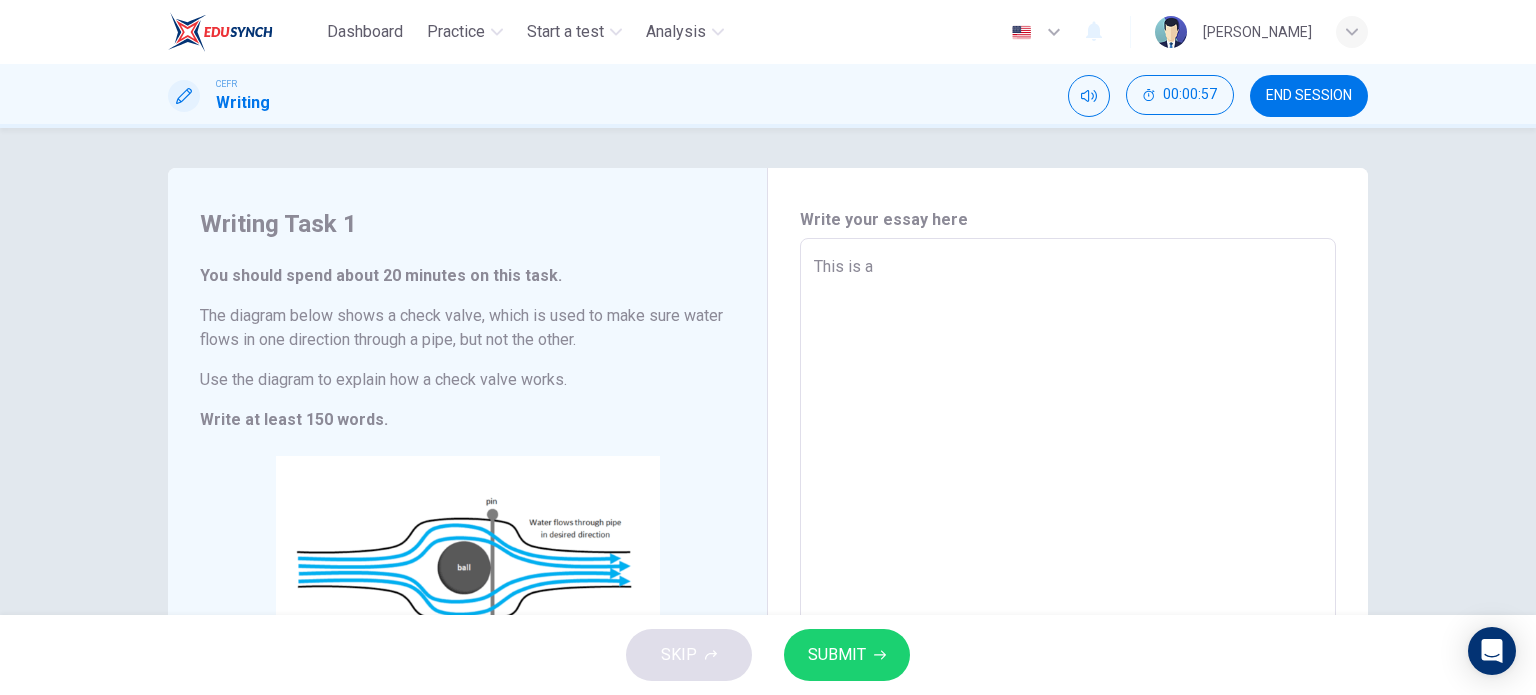 type on "This is a" 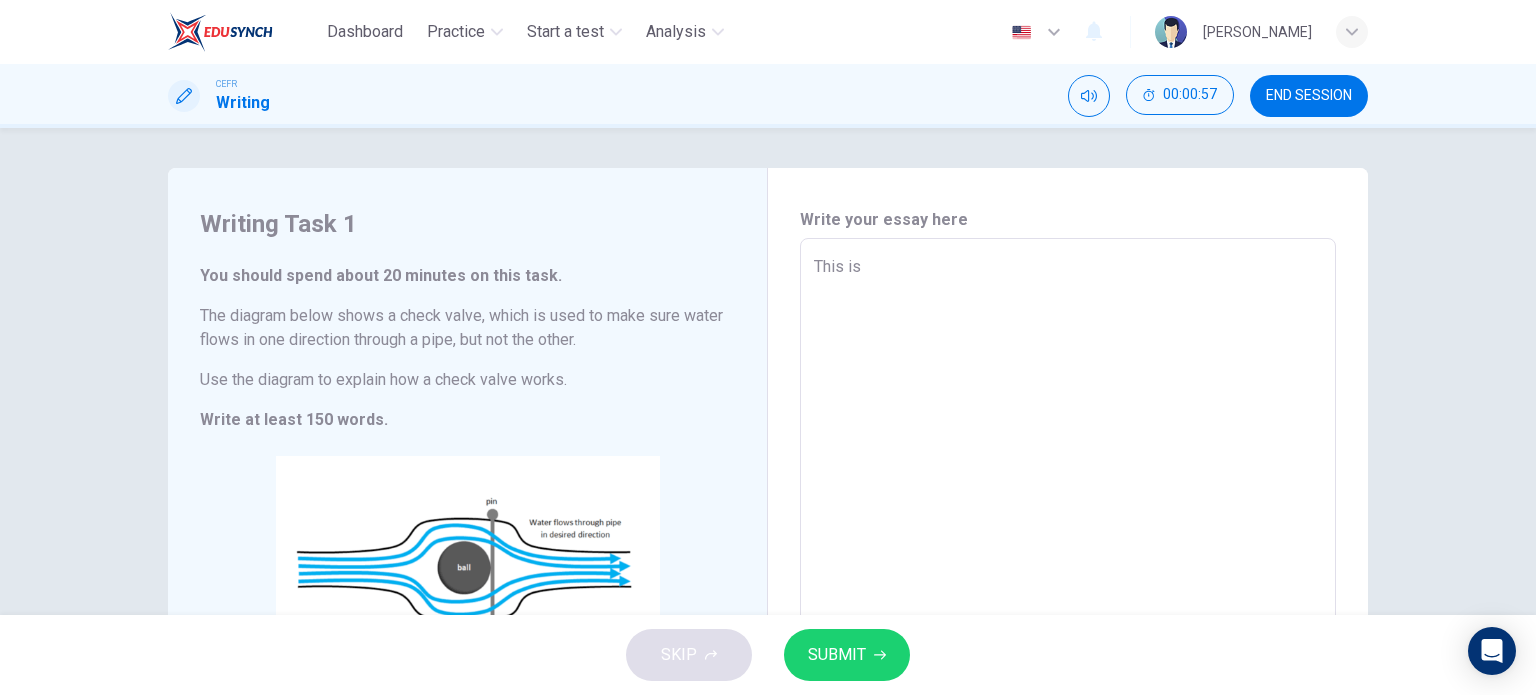 type on "This is" 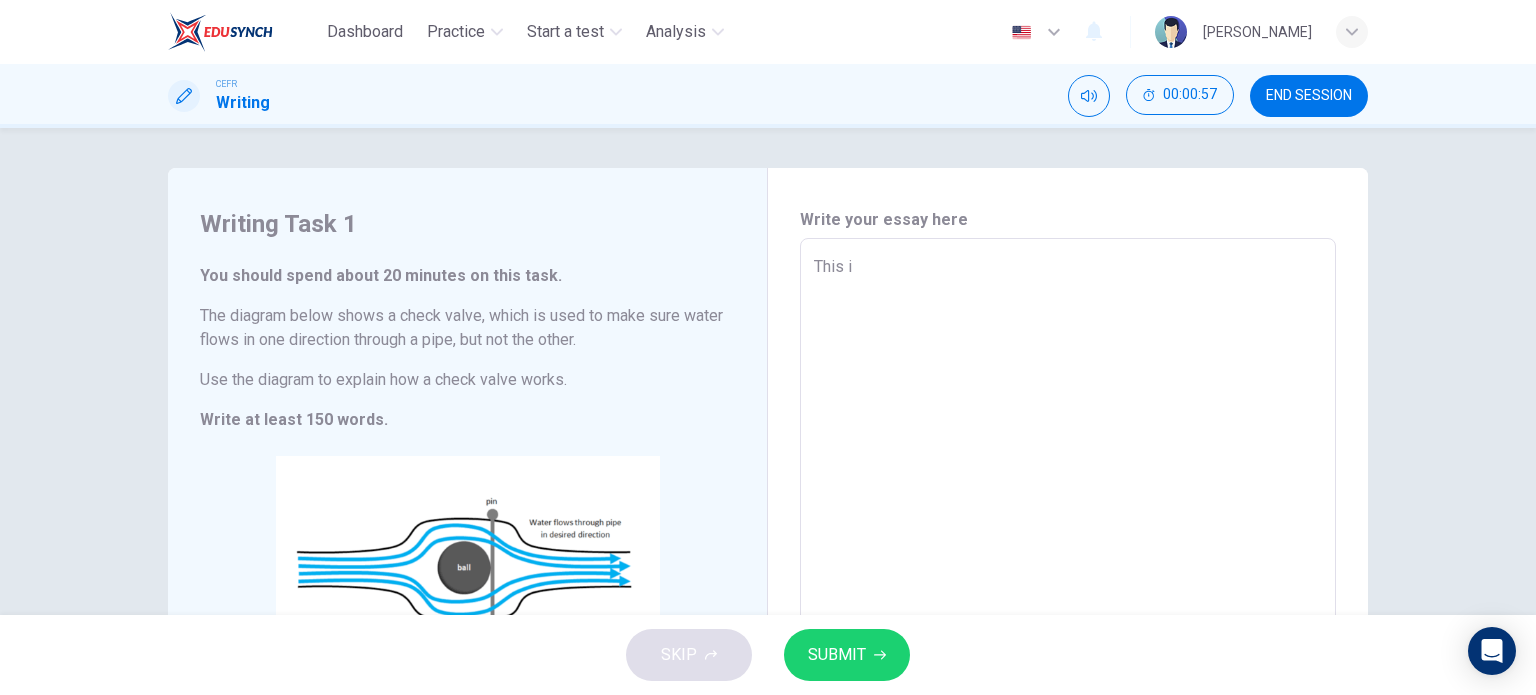 type on "This" 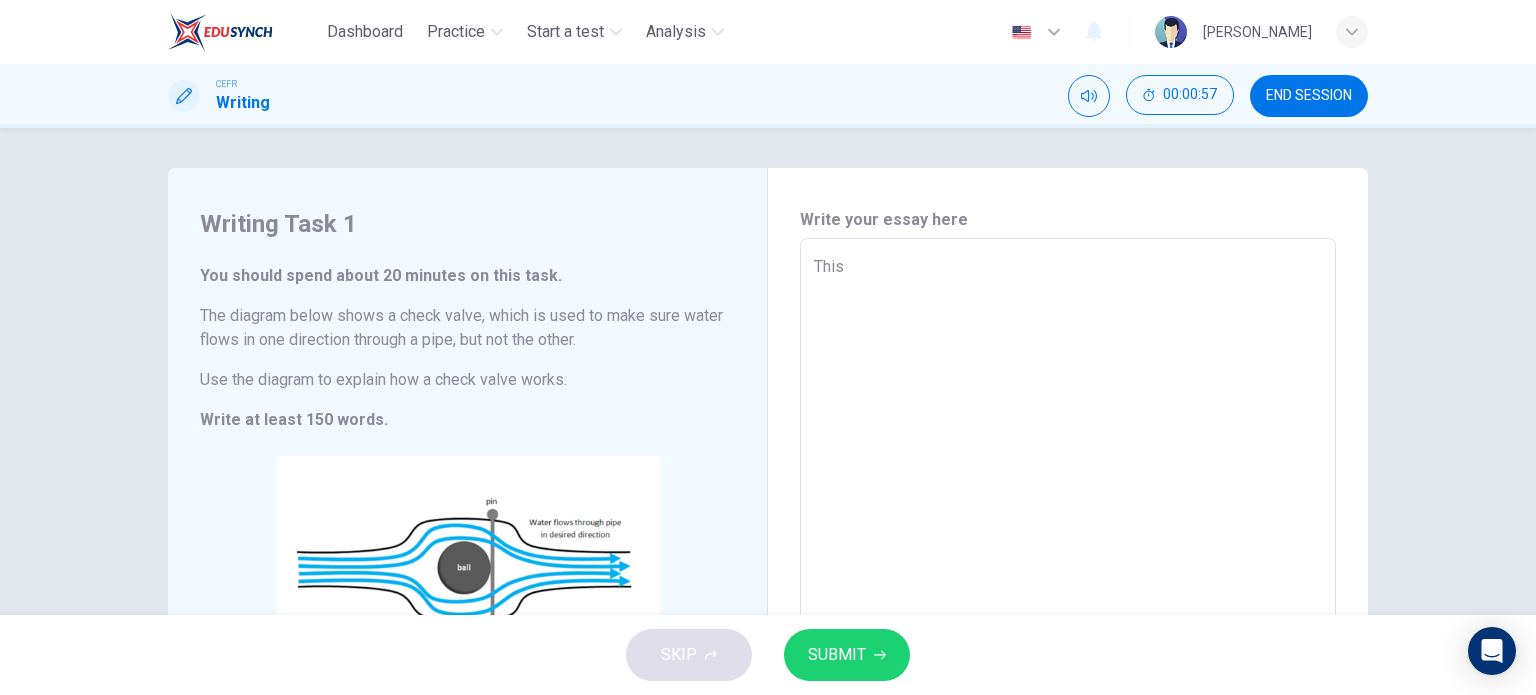 type on "x" 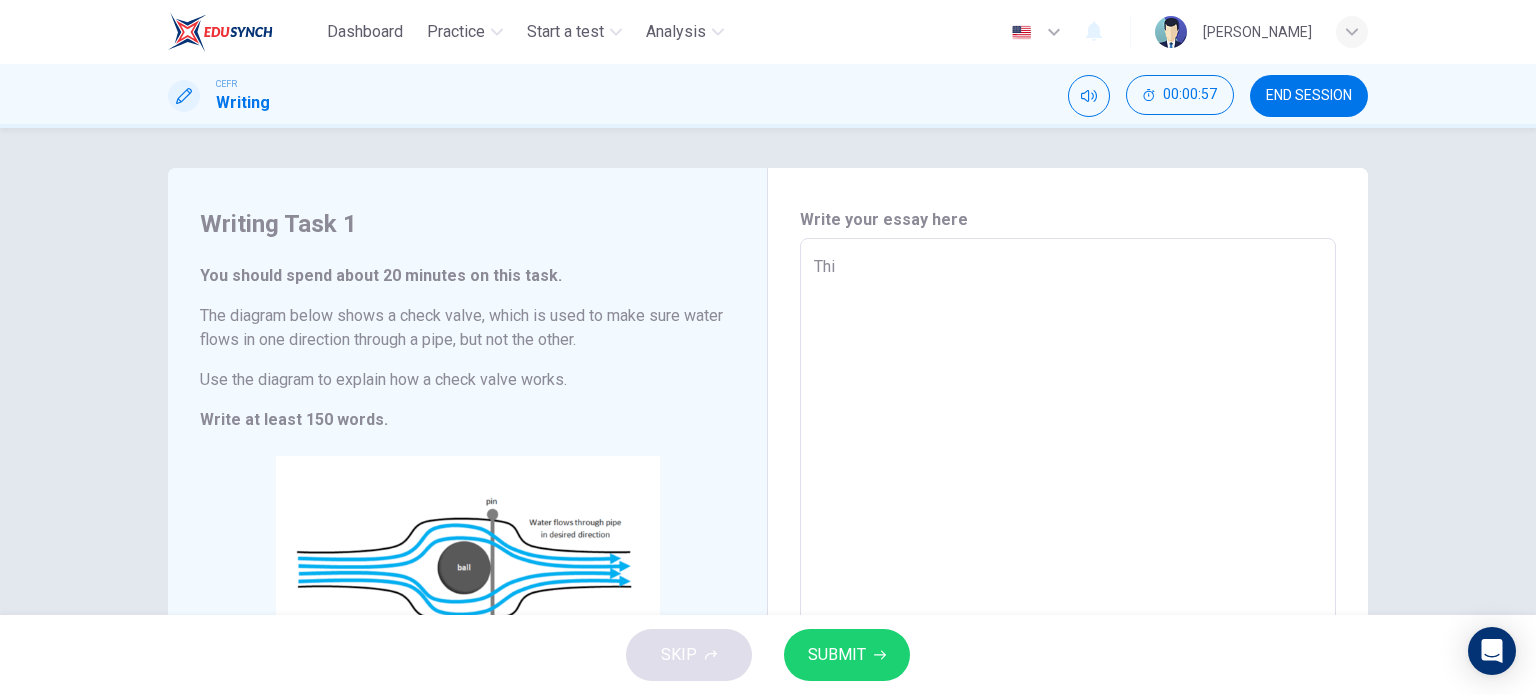 type on "Th" 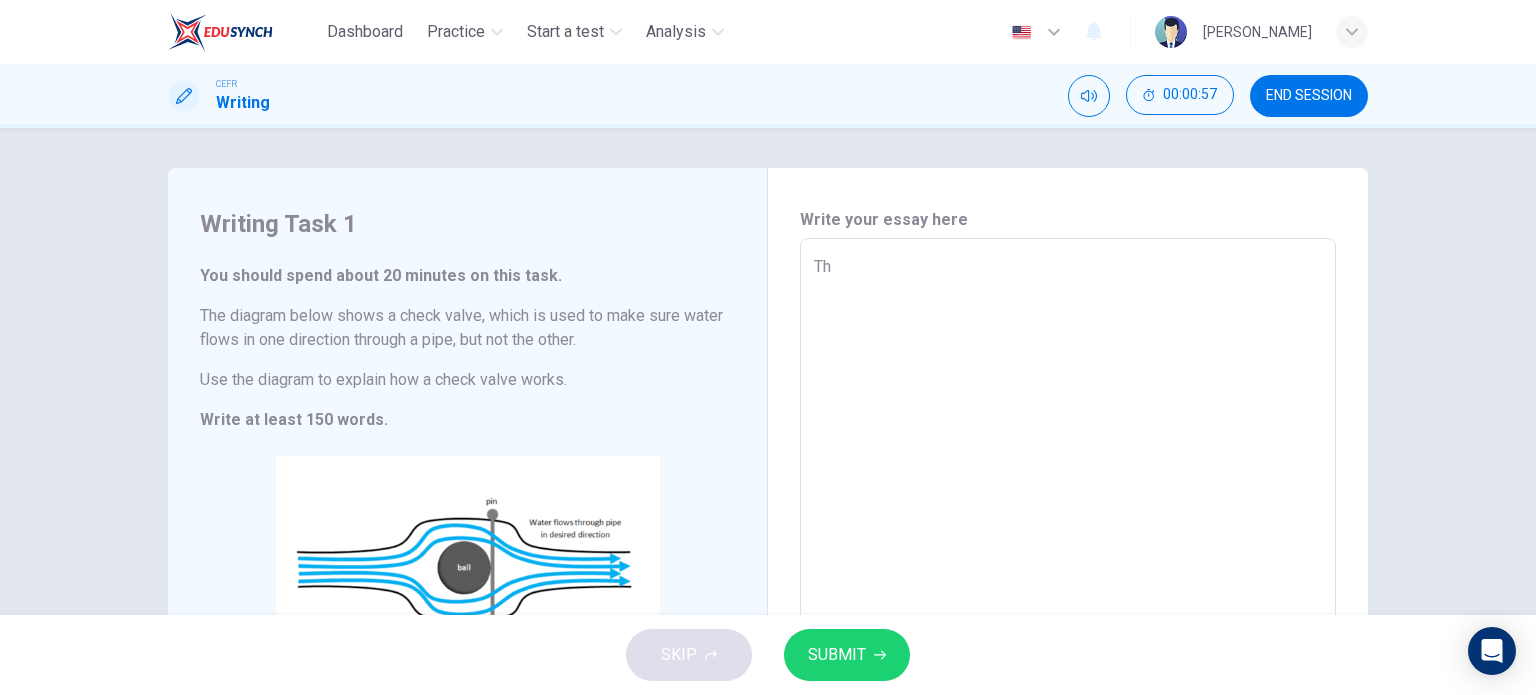 type on "T" 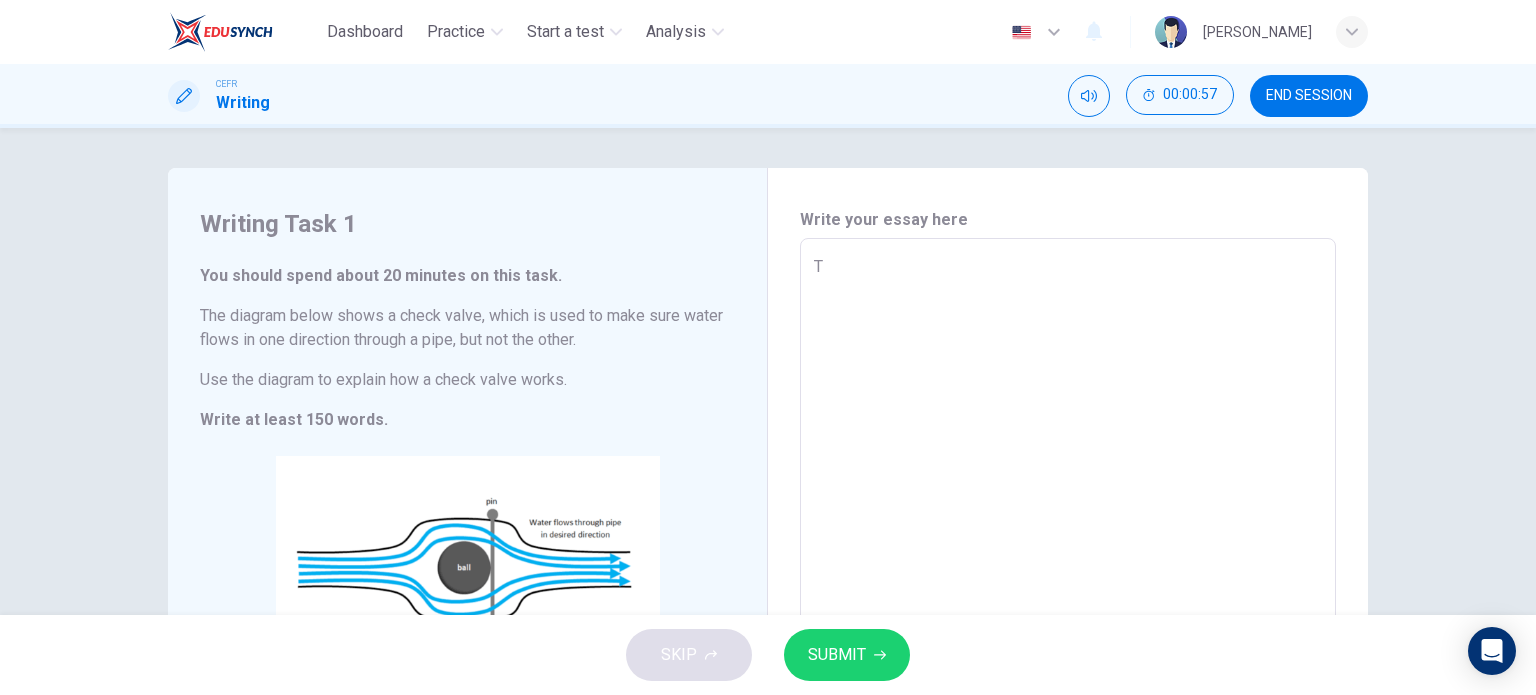 type 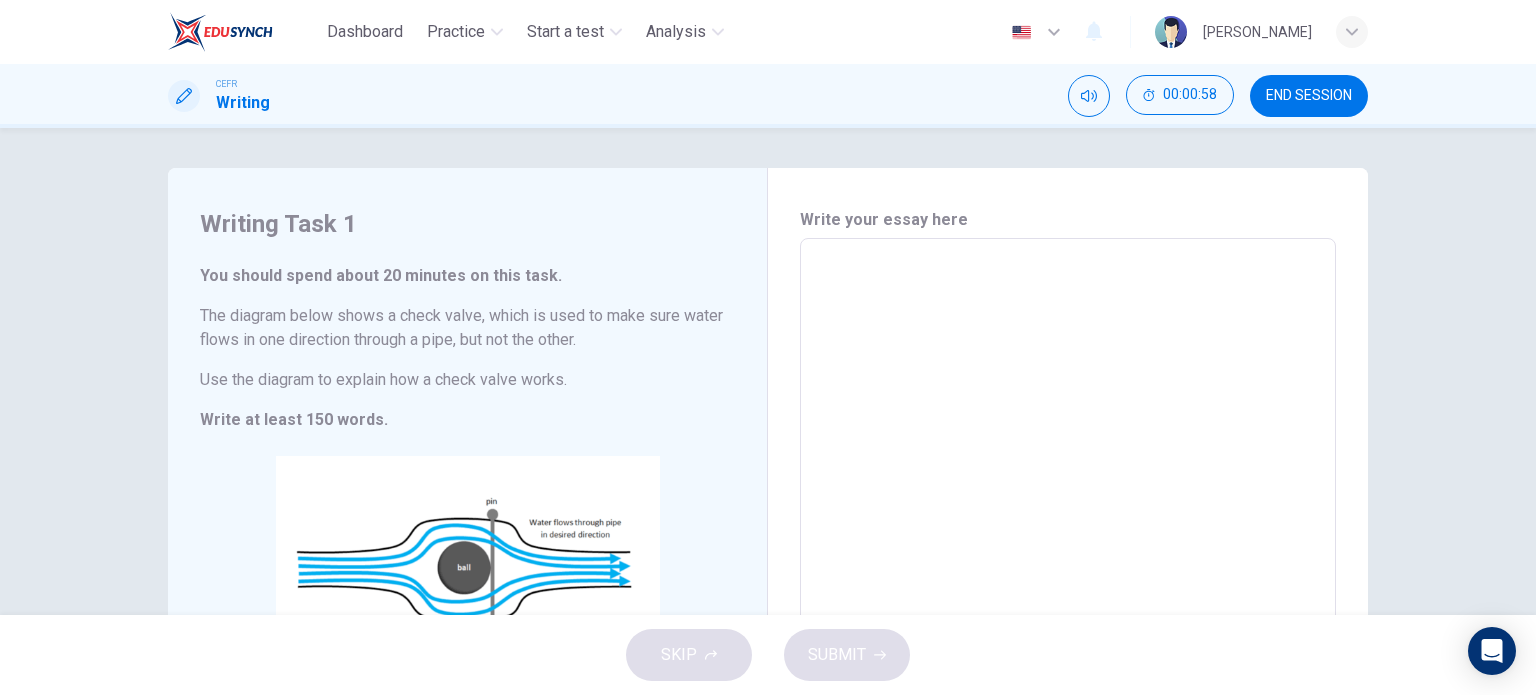 type on "C" 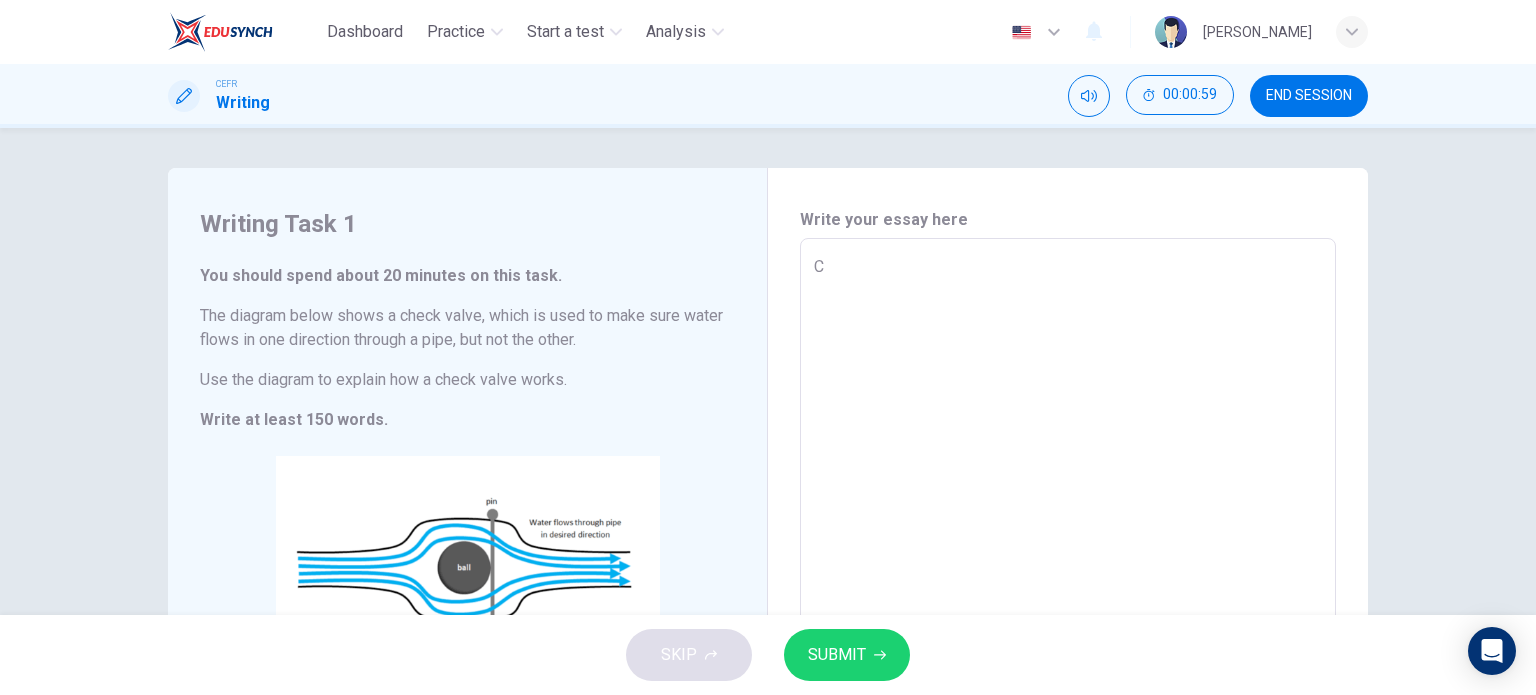 type on "Ch" 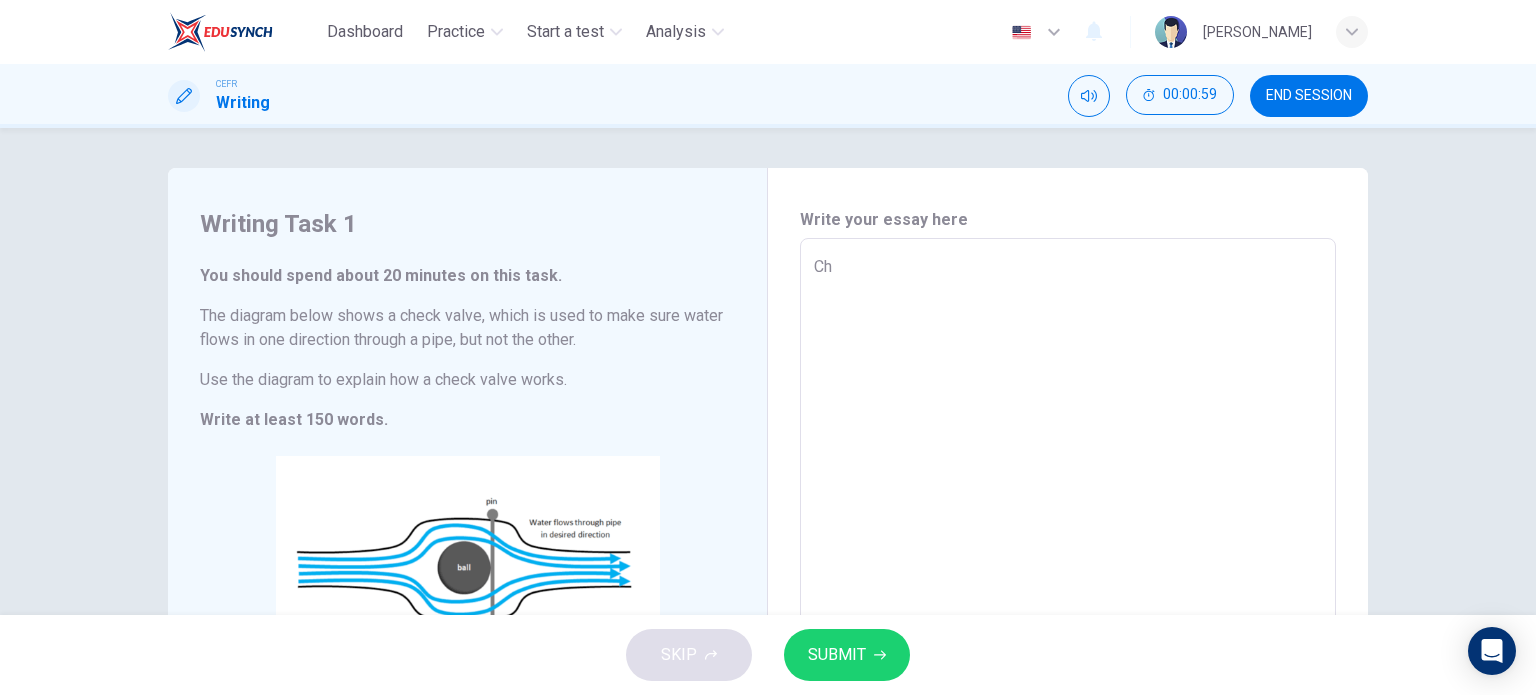 type on "x" 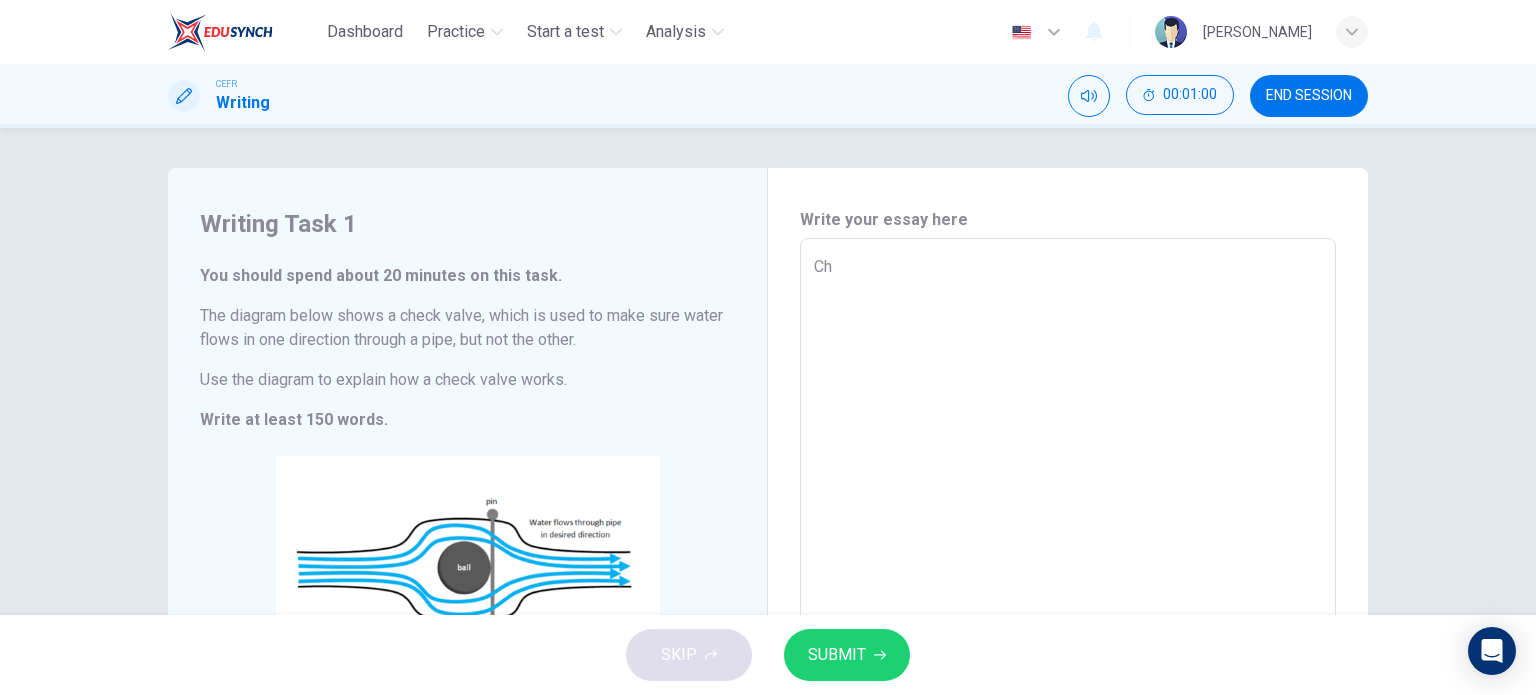 type on "C" 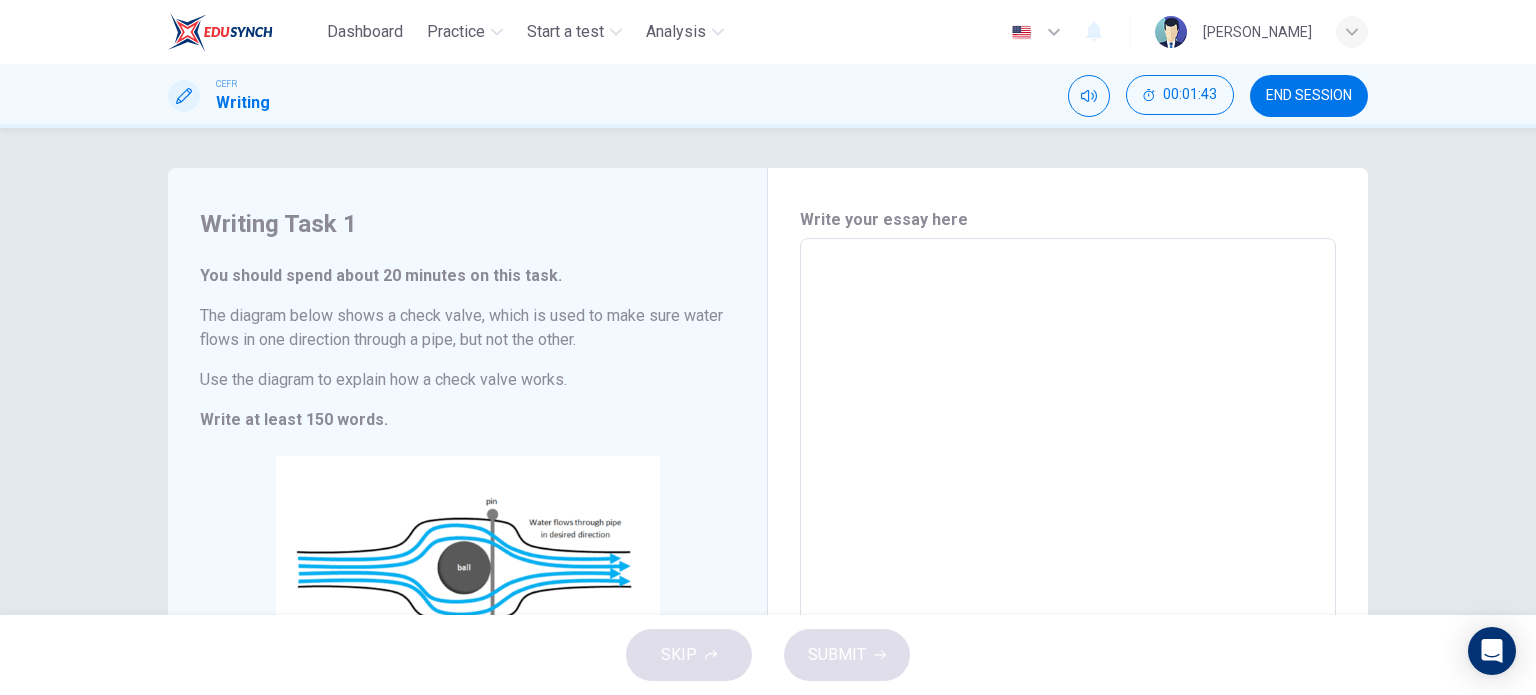 type on "T" 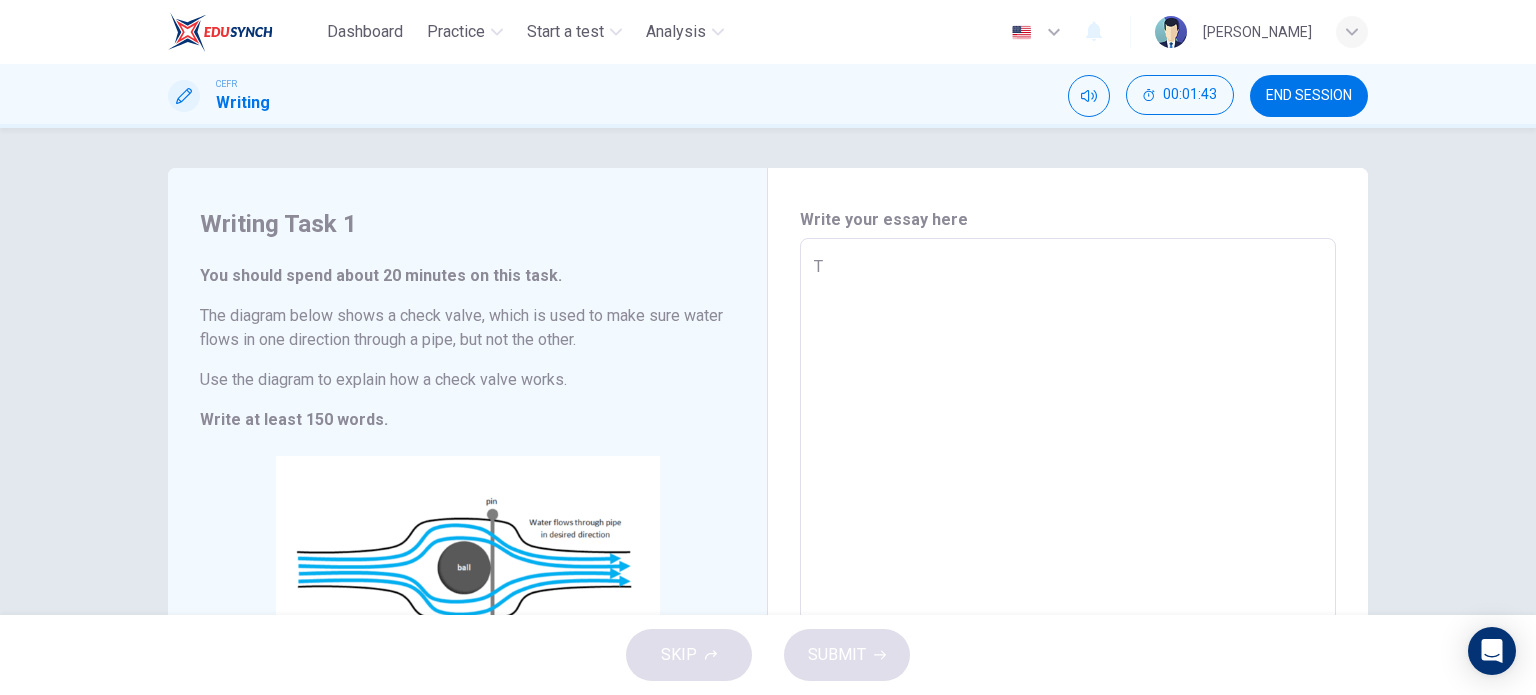 type on "x" 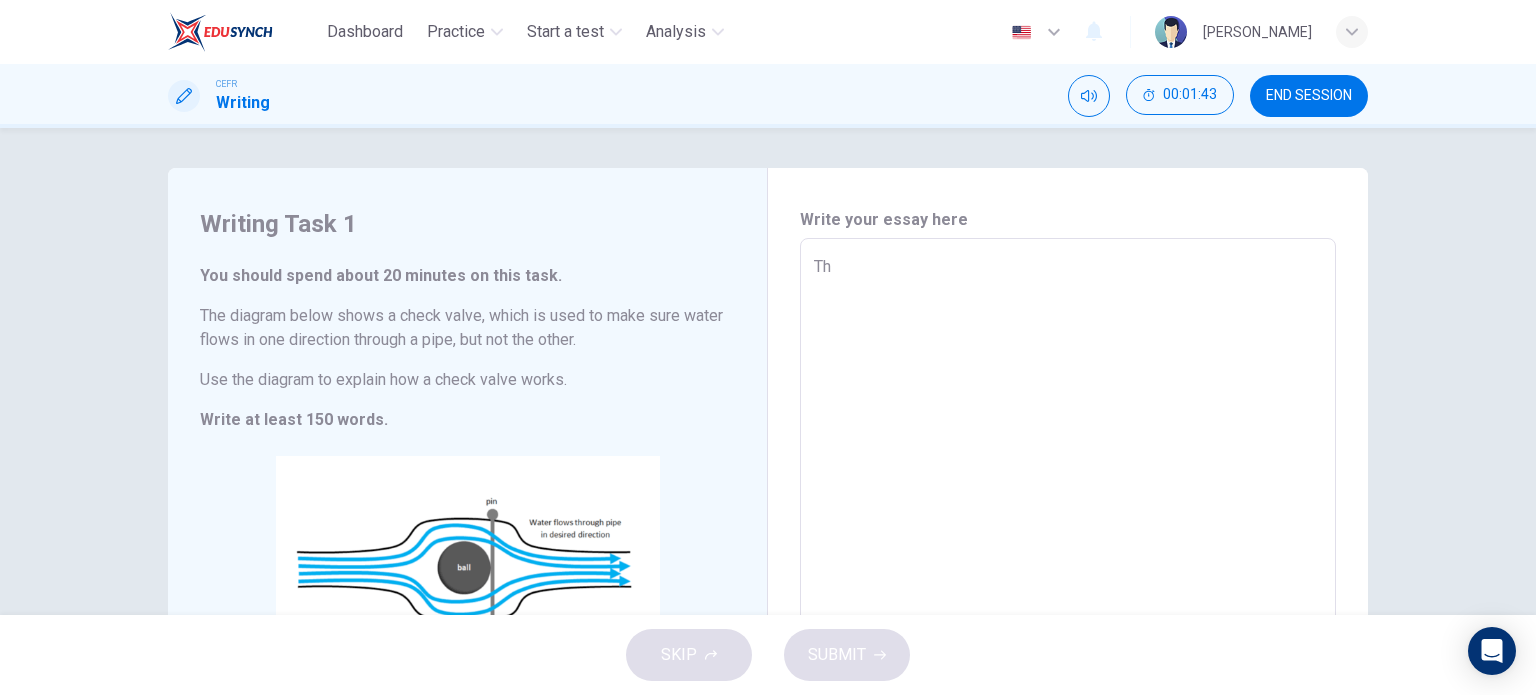 type on "x" 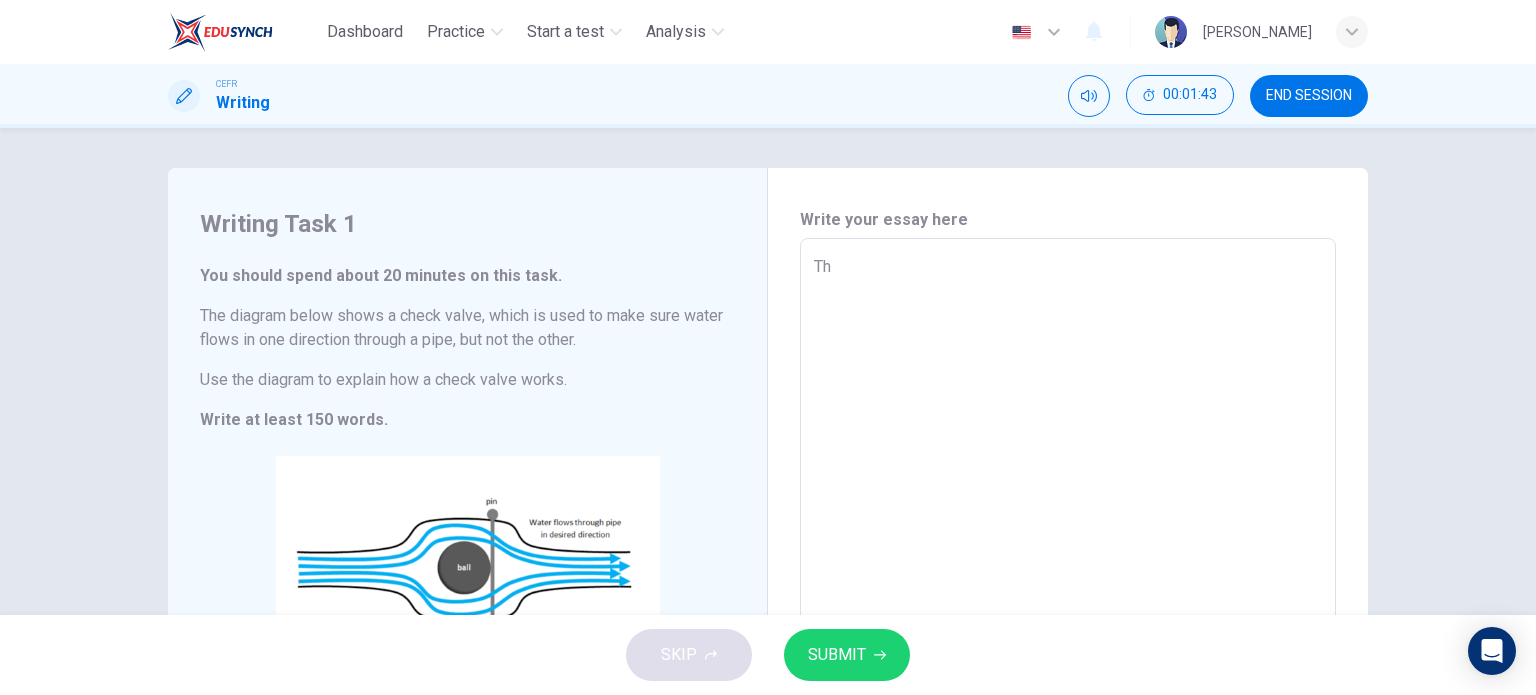 type on "Thi" 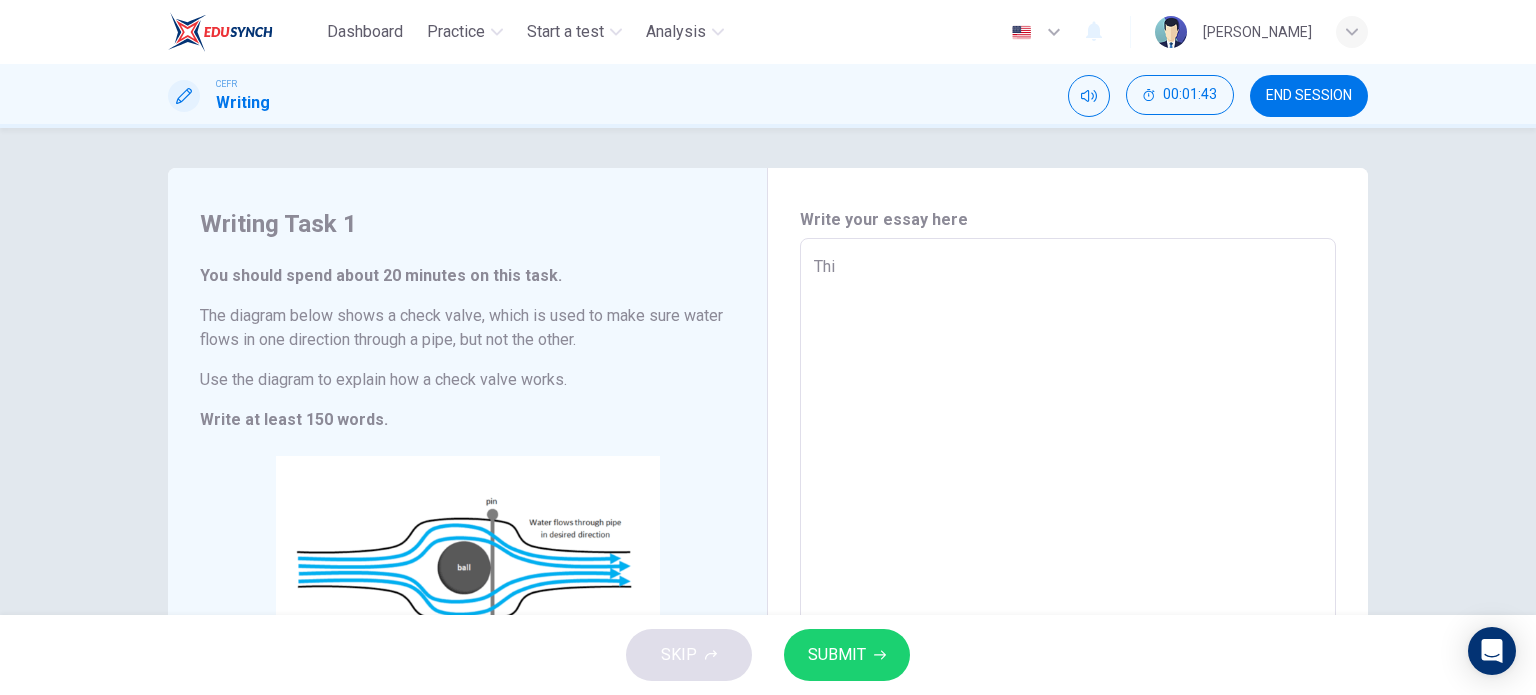 type on "x" 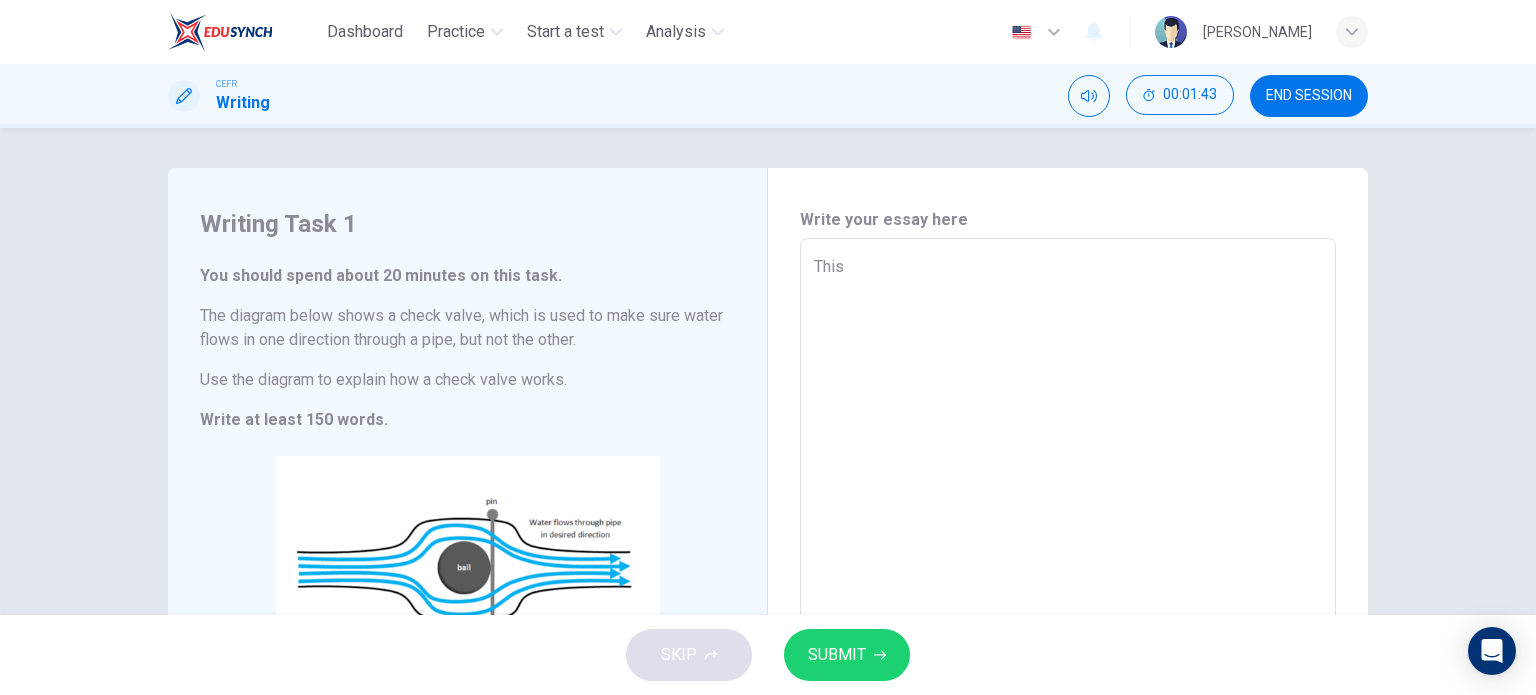 type on "This" 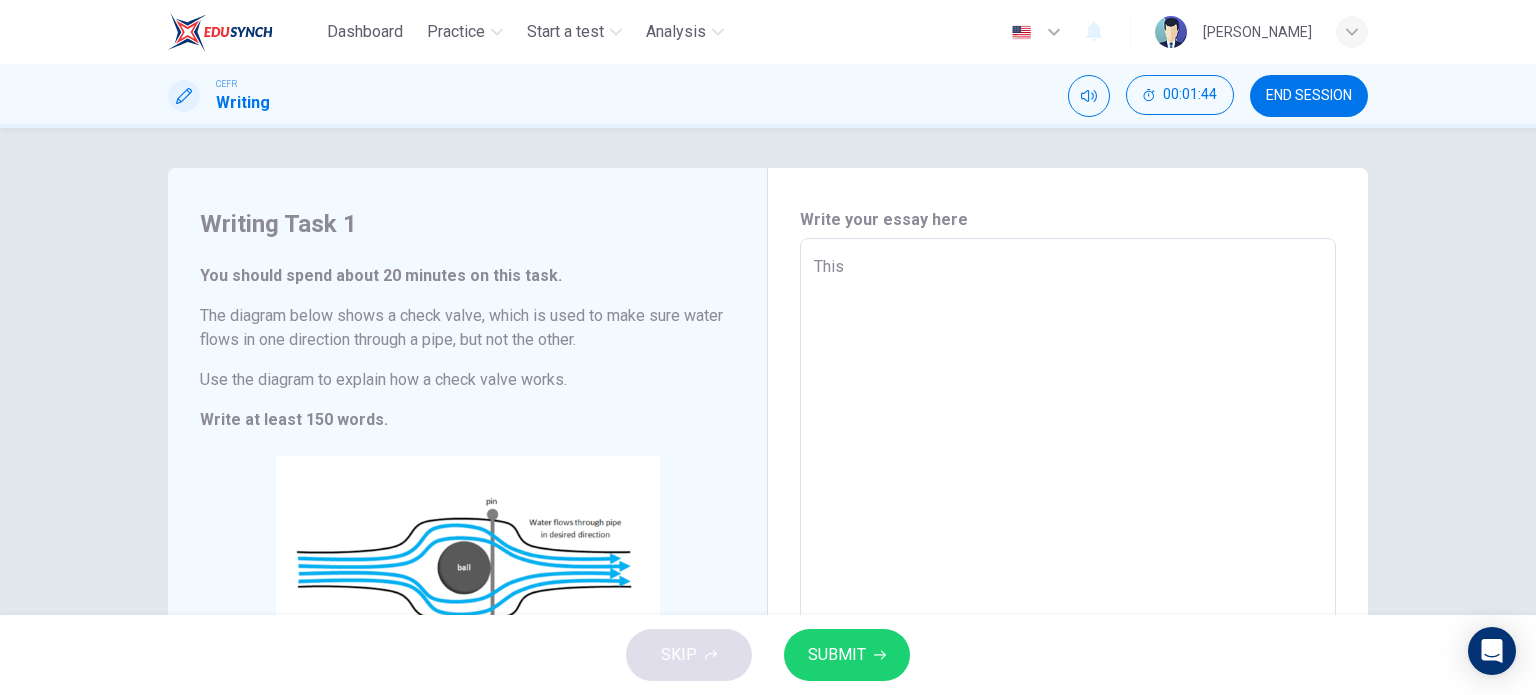 type on "This s" 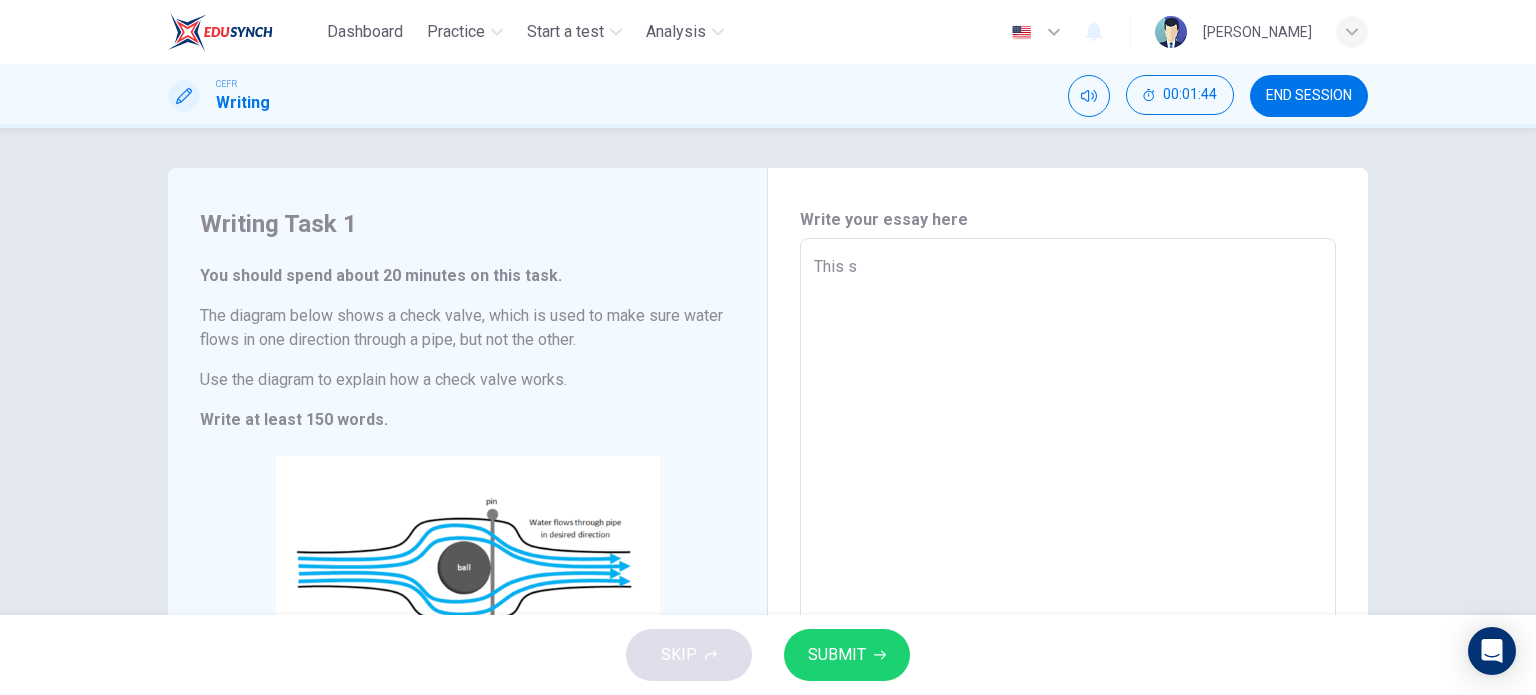 type on "x" 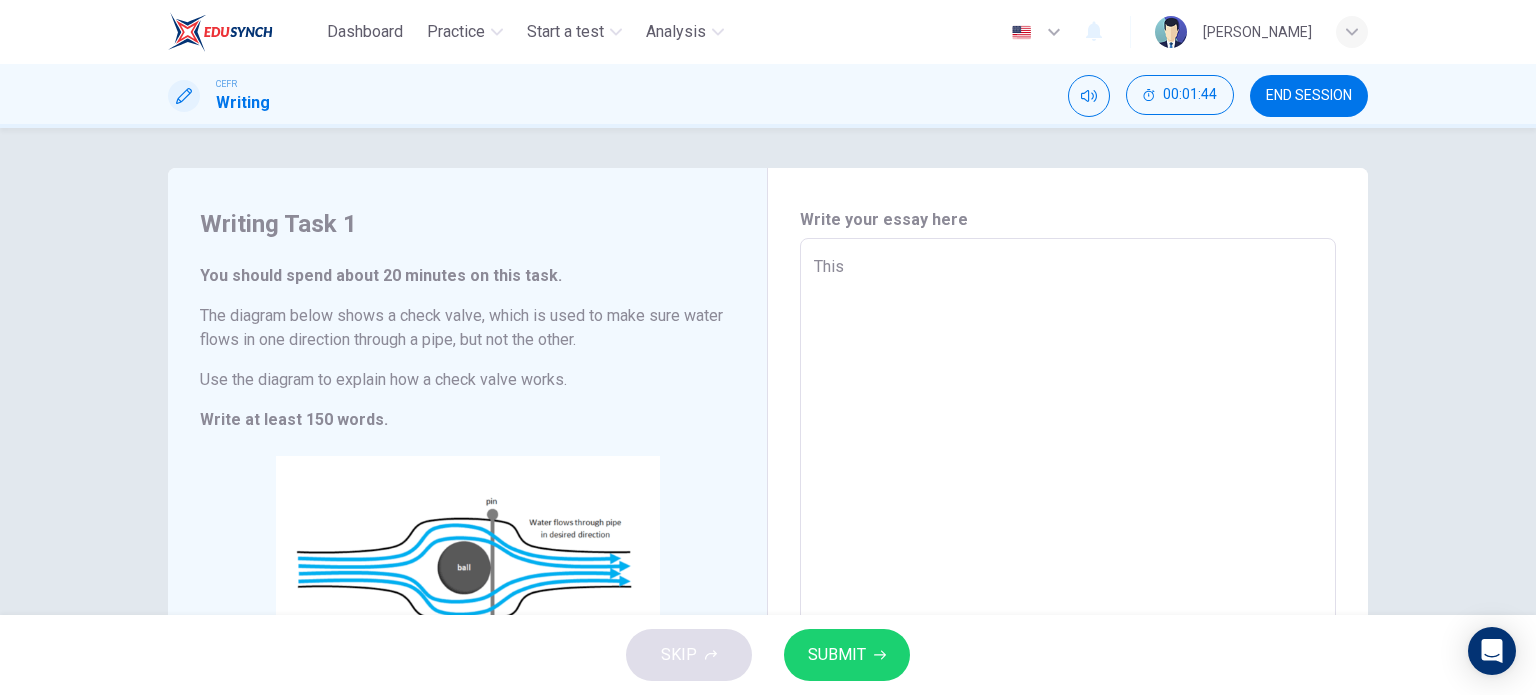 type on "x" 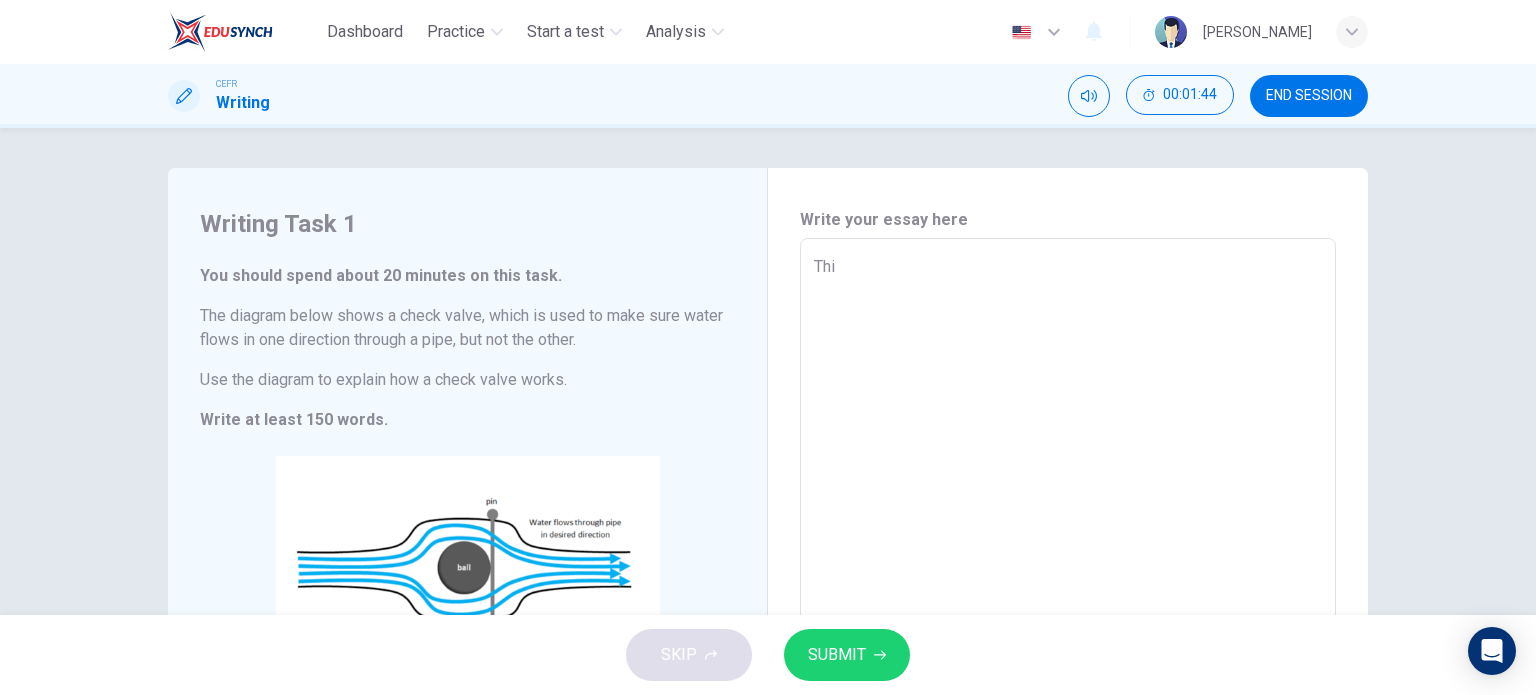 type on "x" 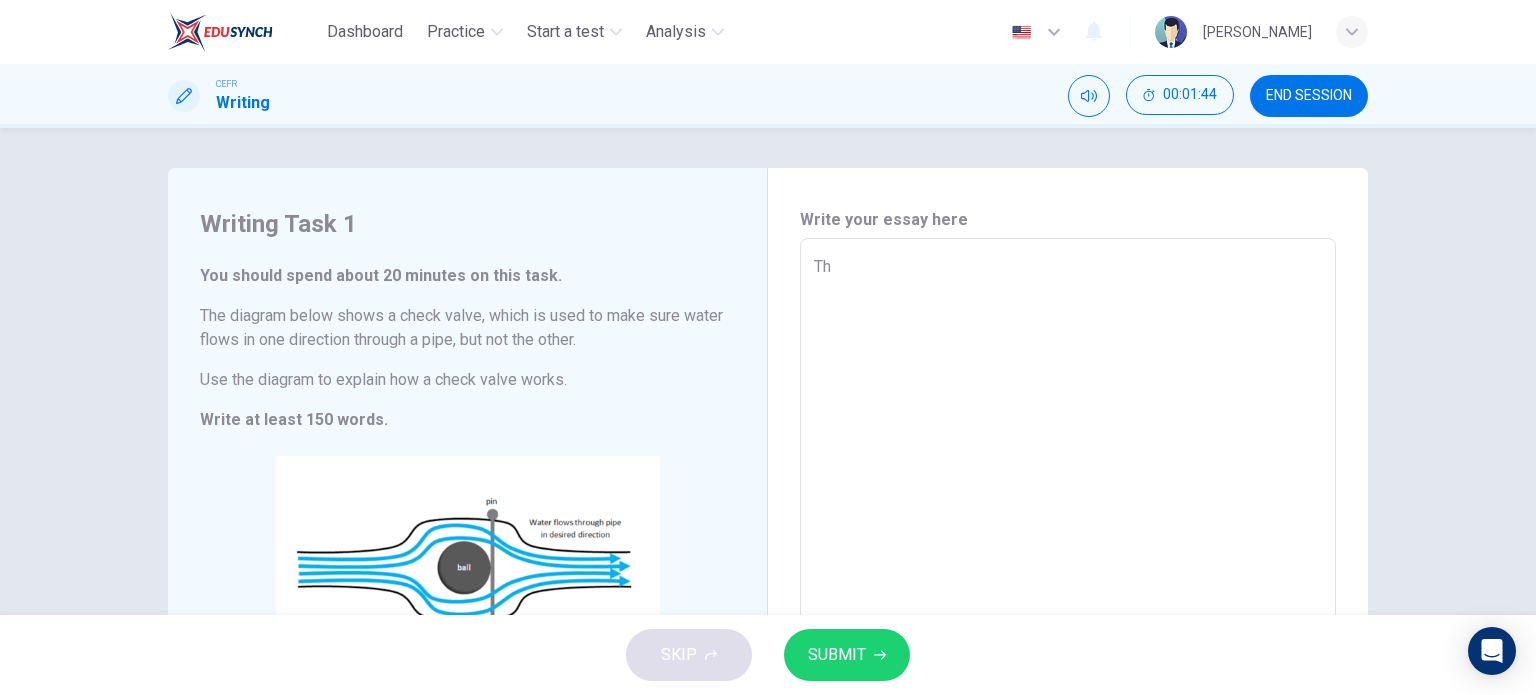 type on "x" 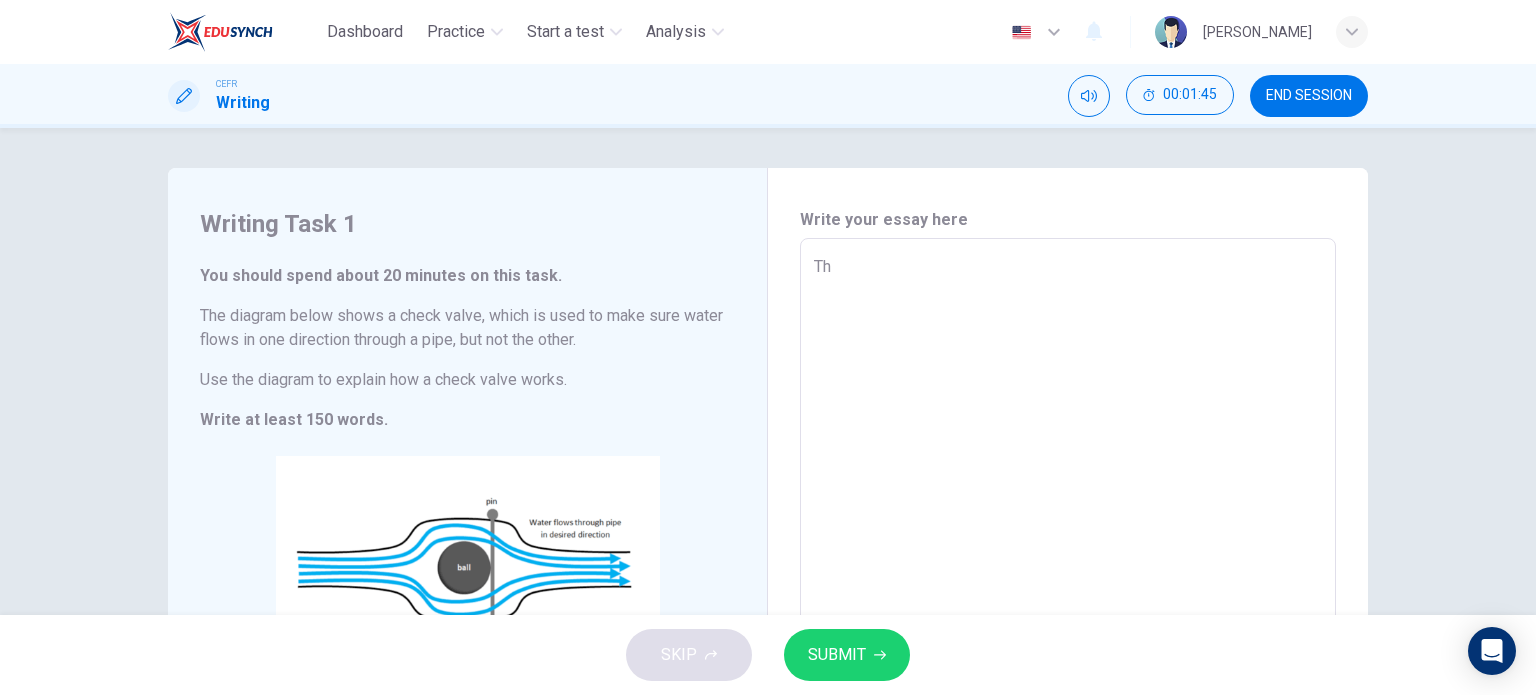 type on "T" 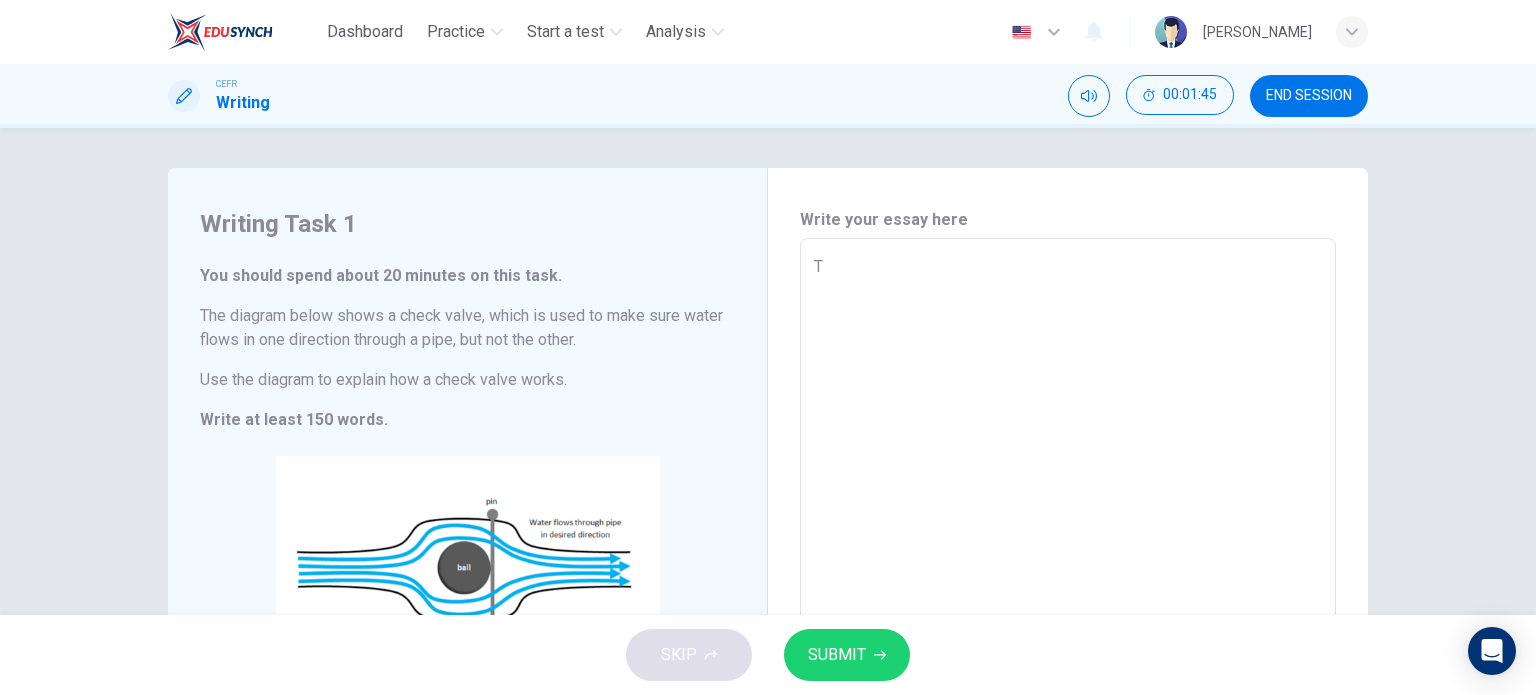type on "x" 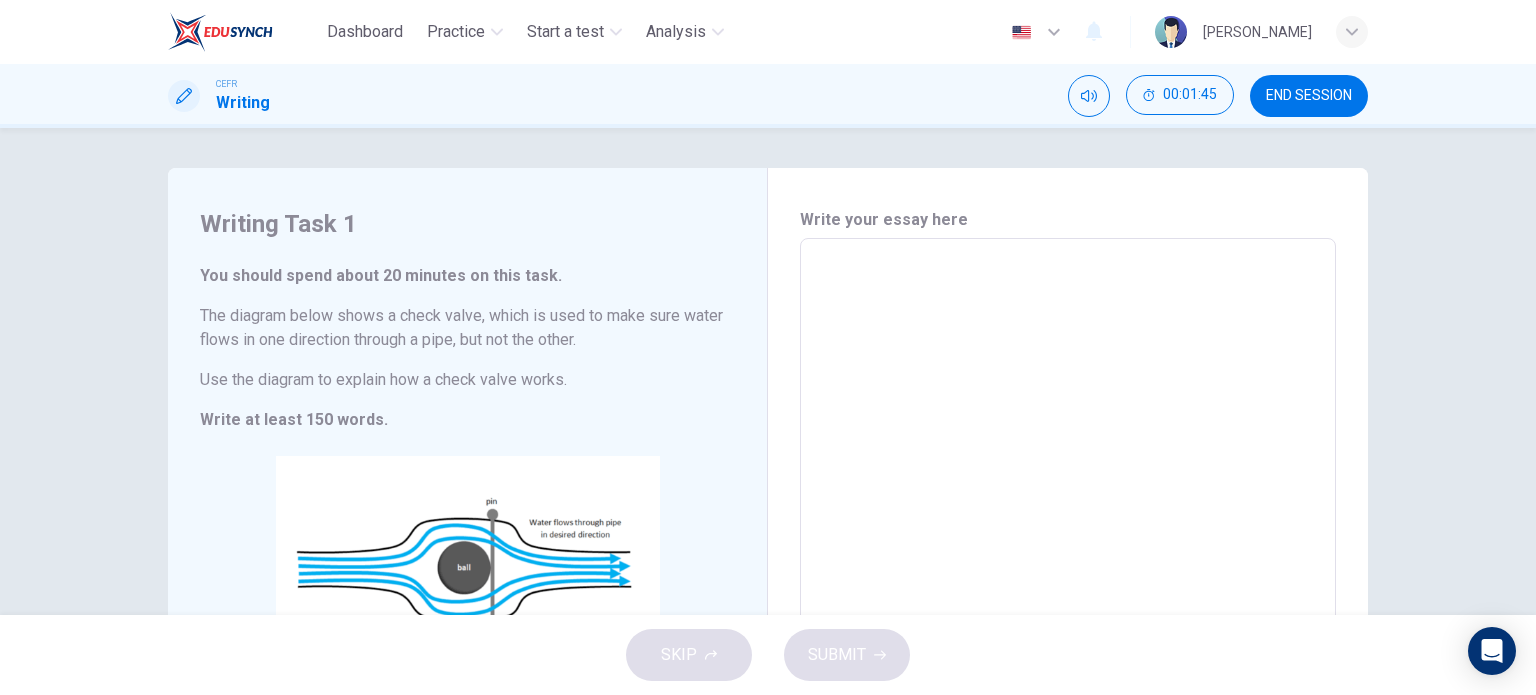 type on "C" 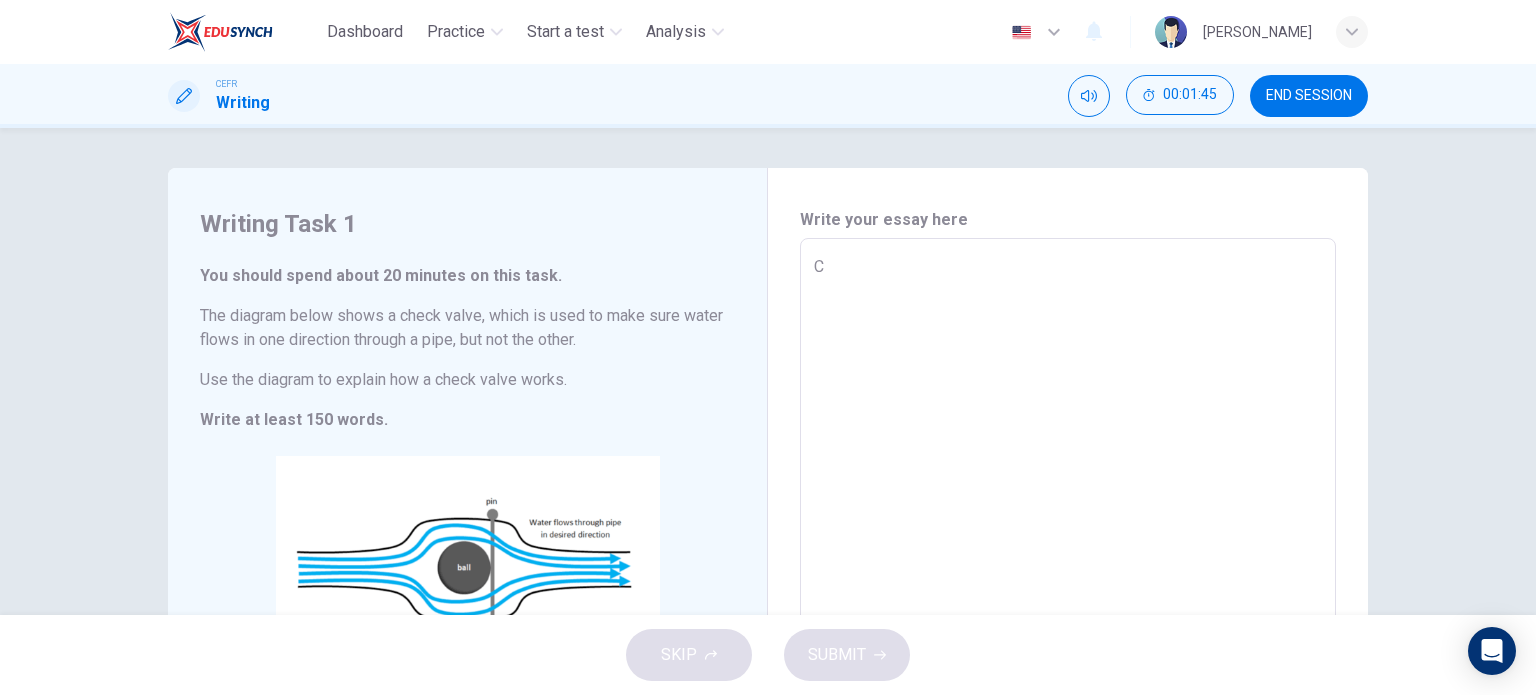 type on "x" 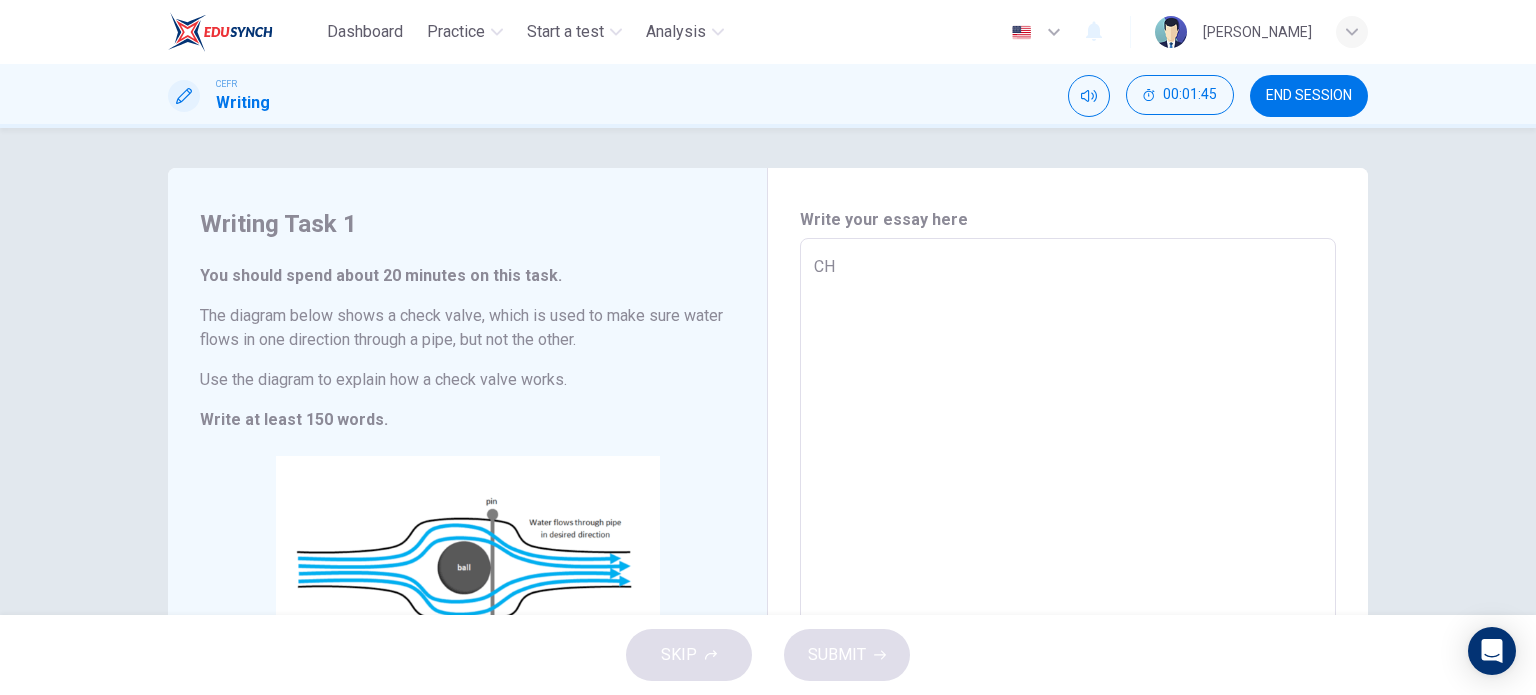 type on "x" 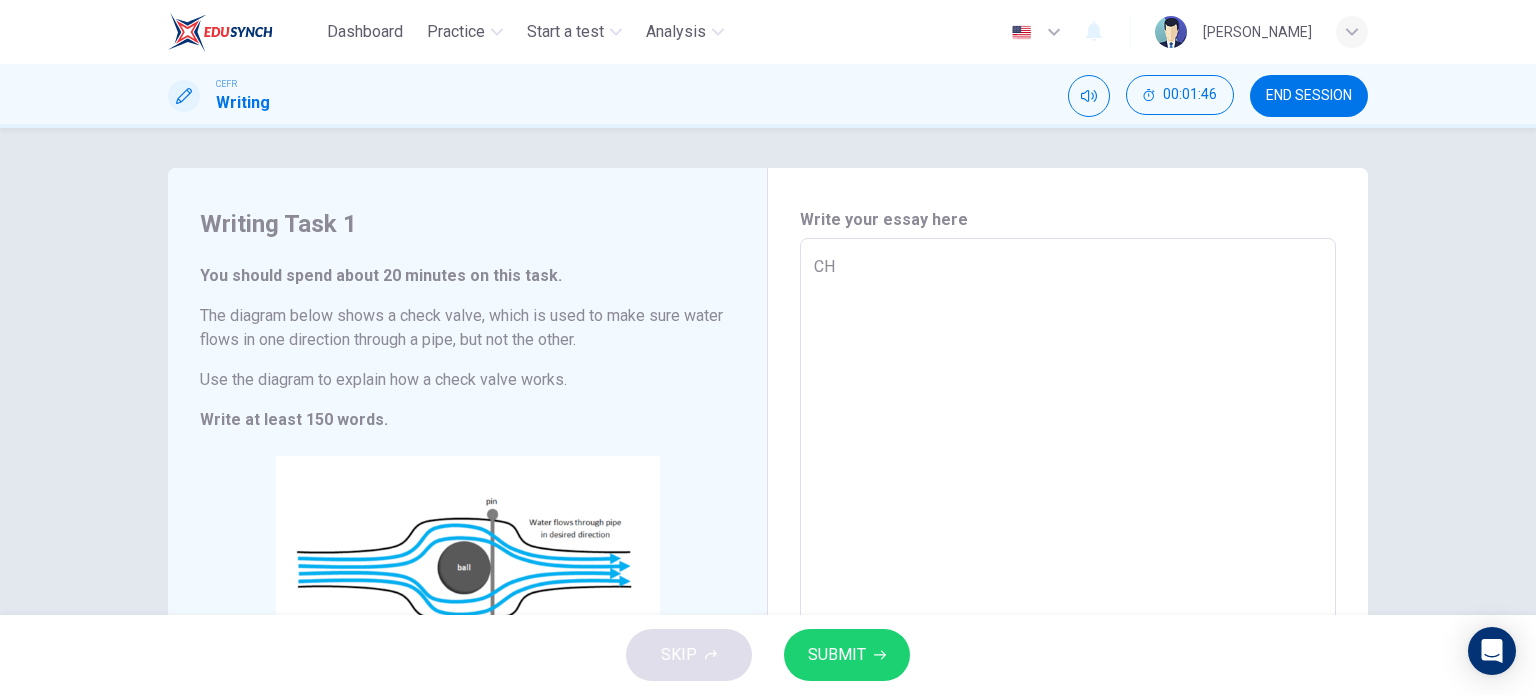 type on "CHe" 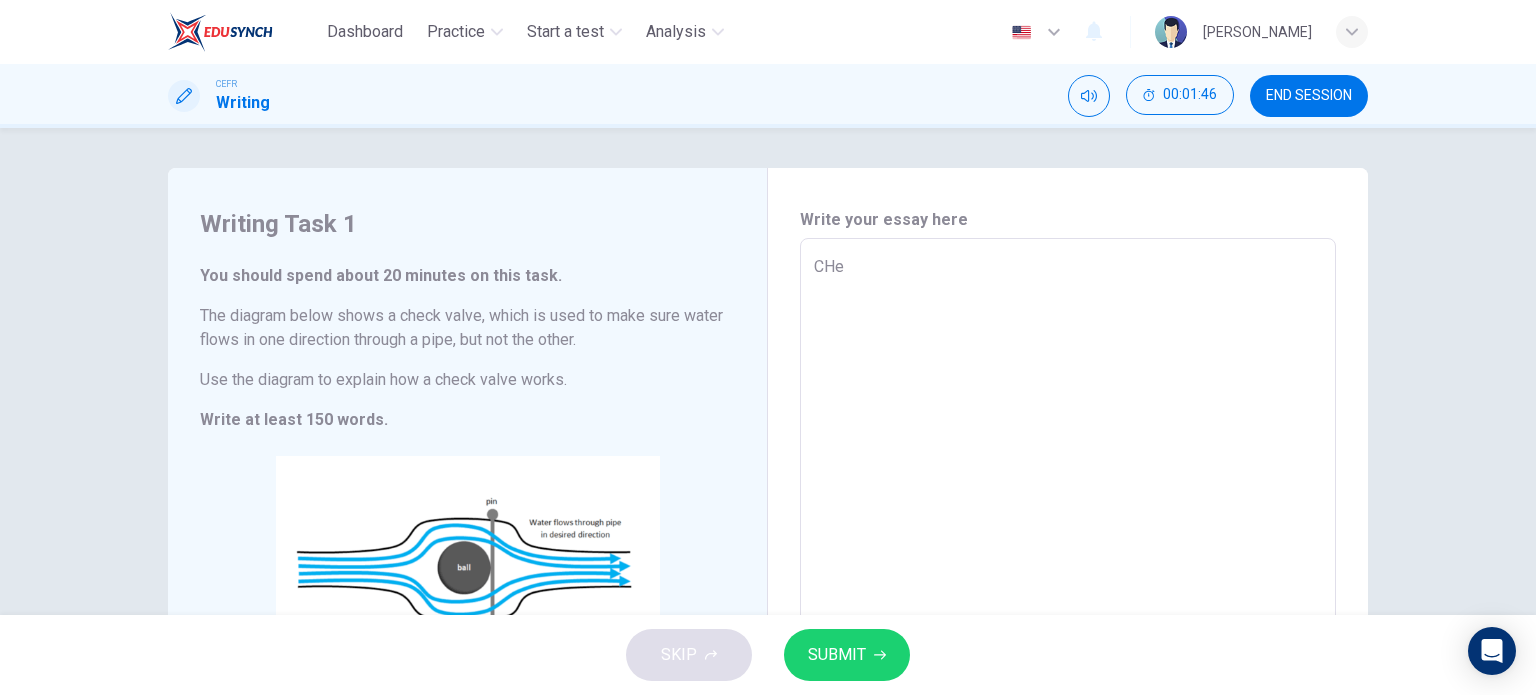 type on "CH" 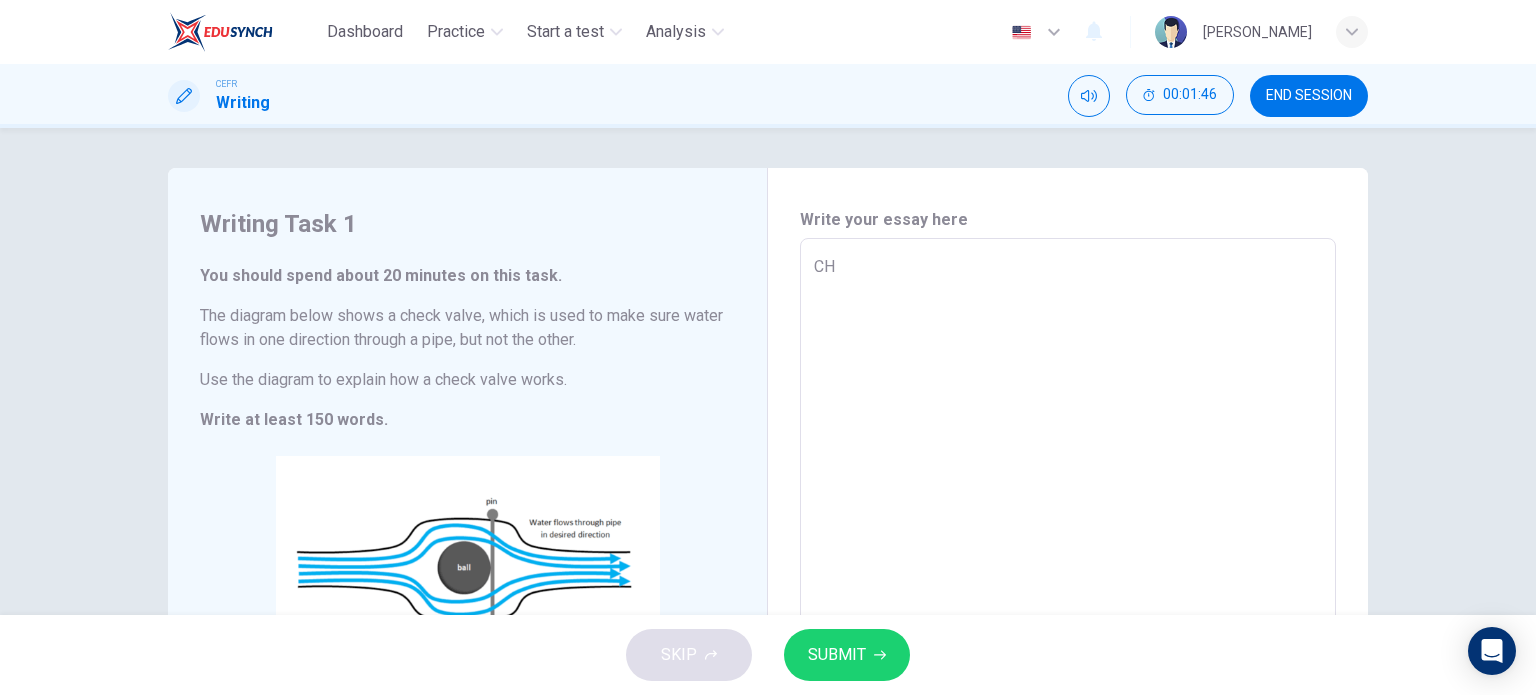 type on "x" 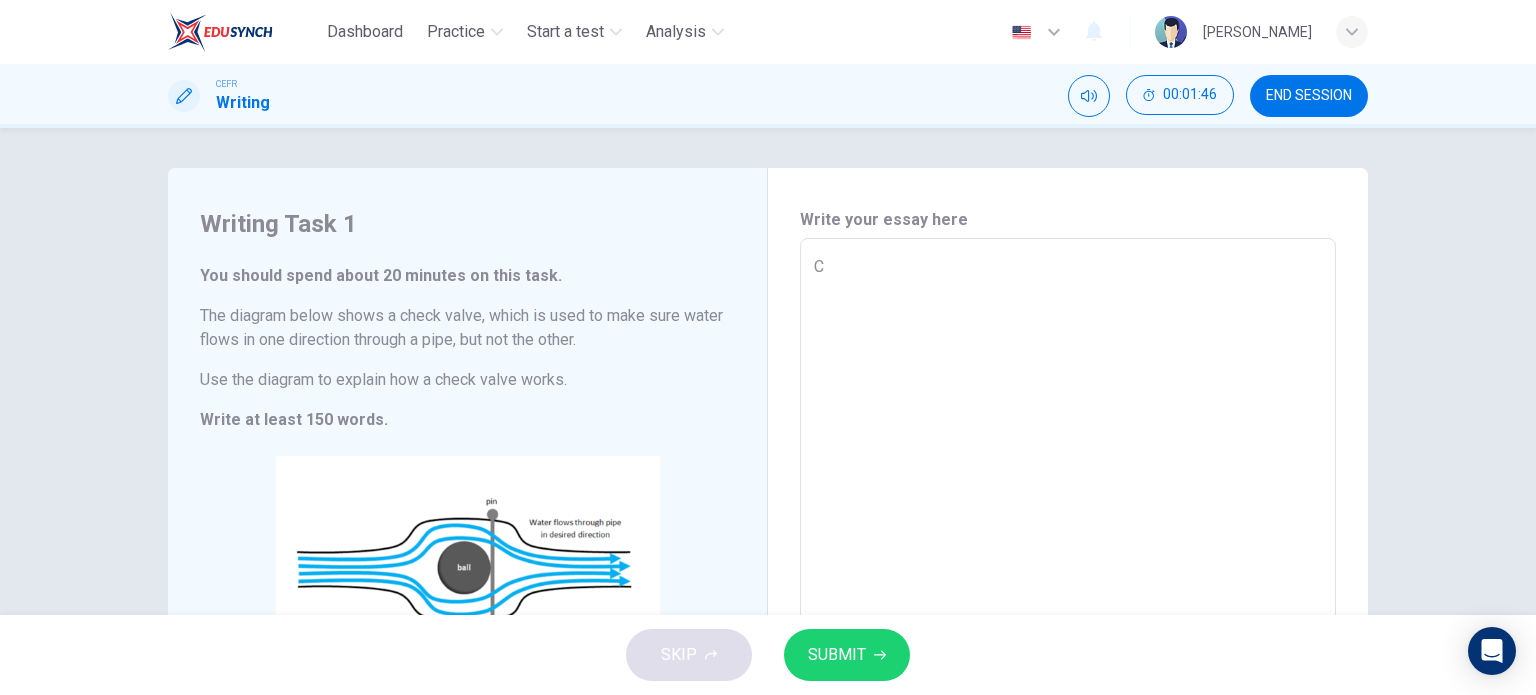 type on "x" 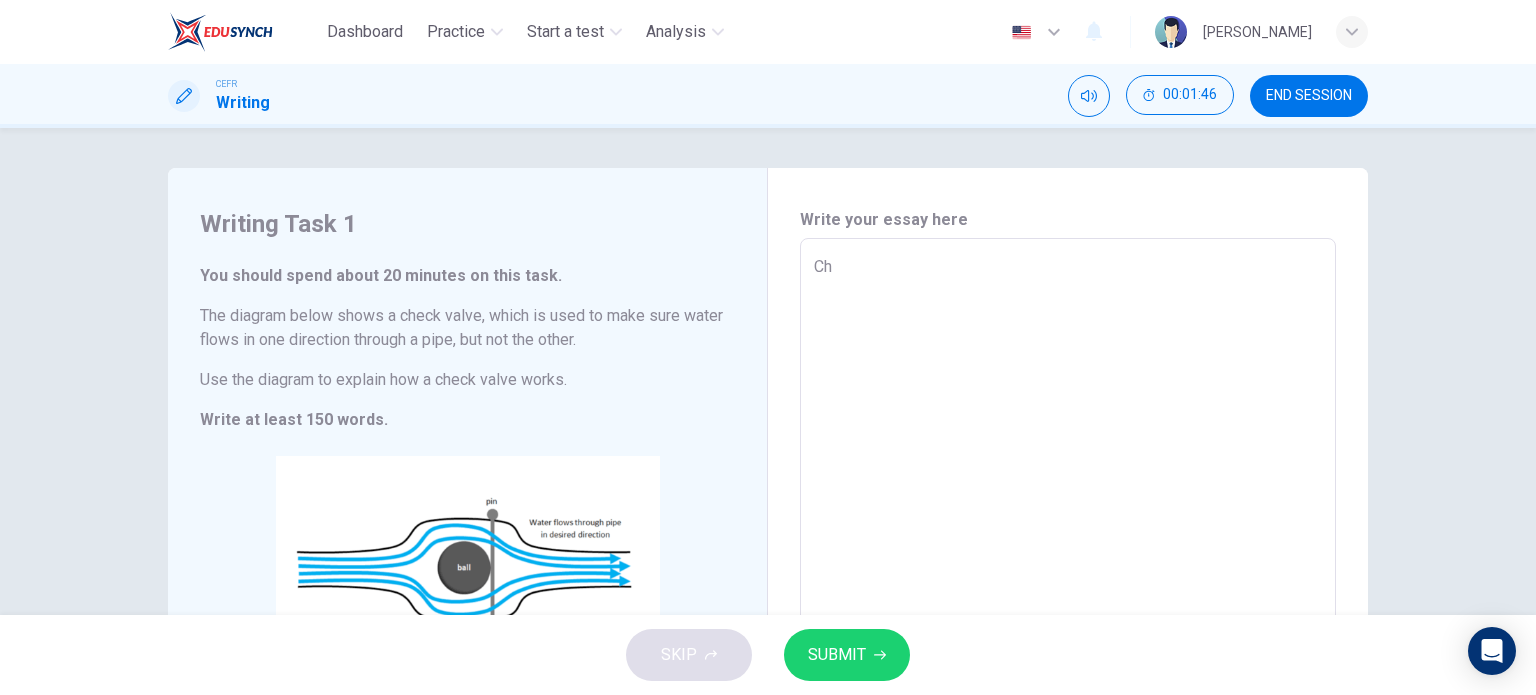 type on "x" 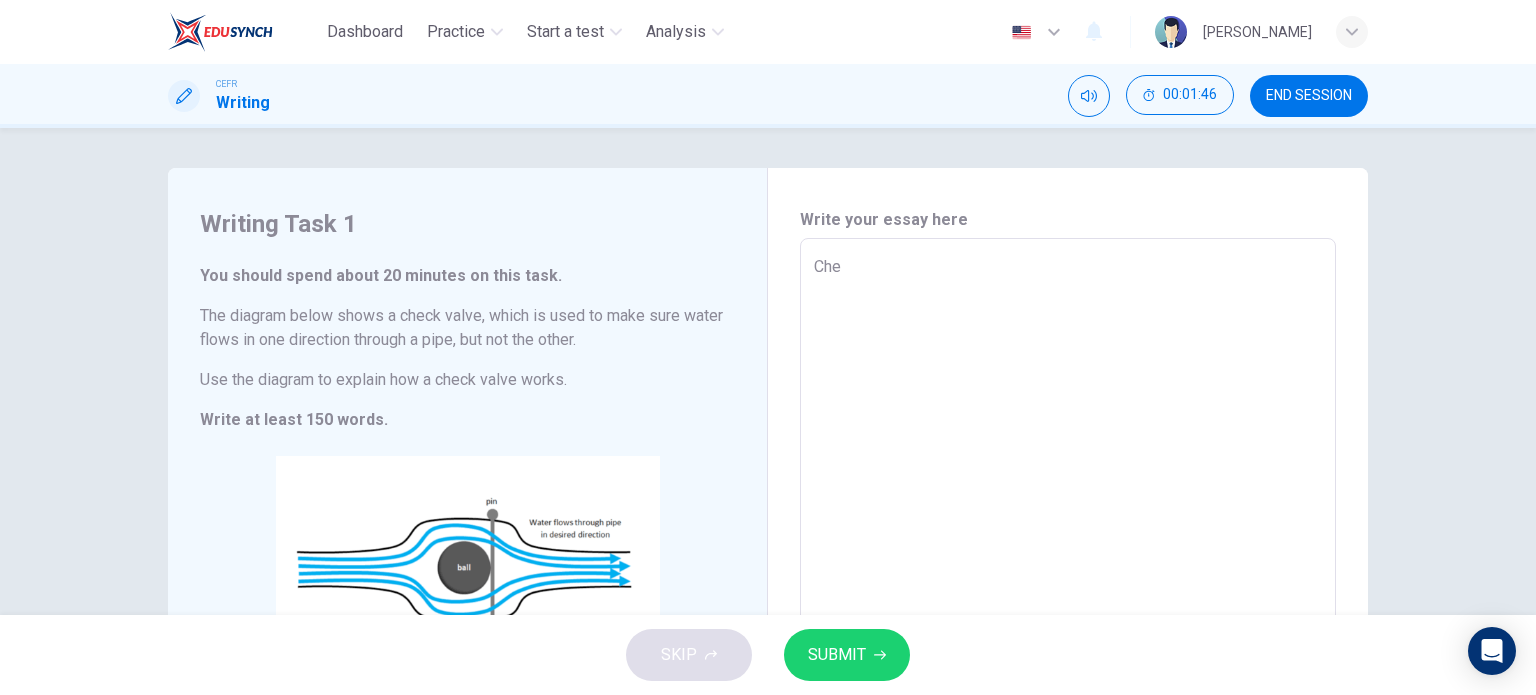 type on "x" 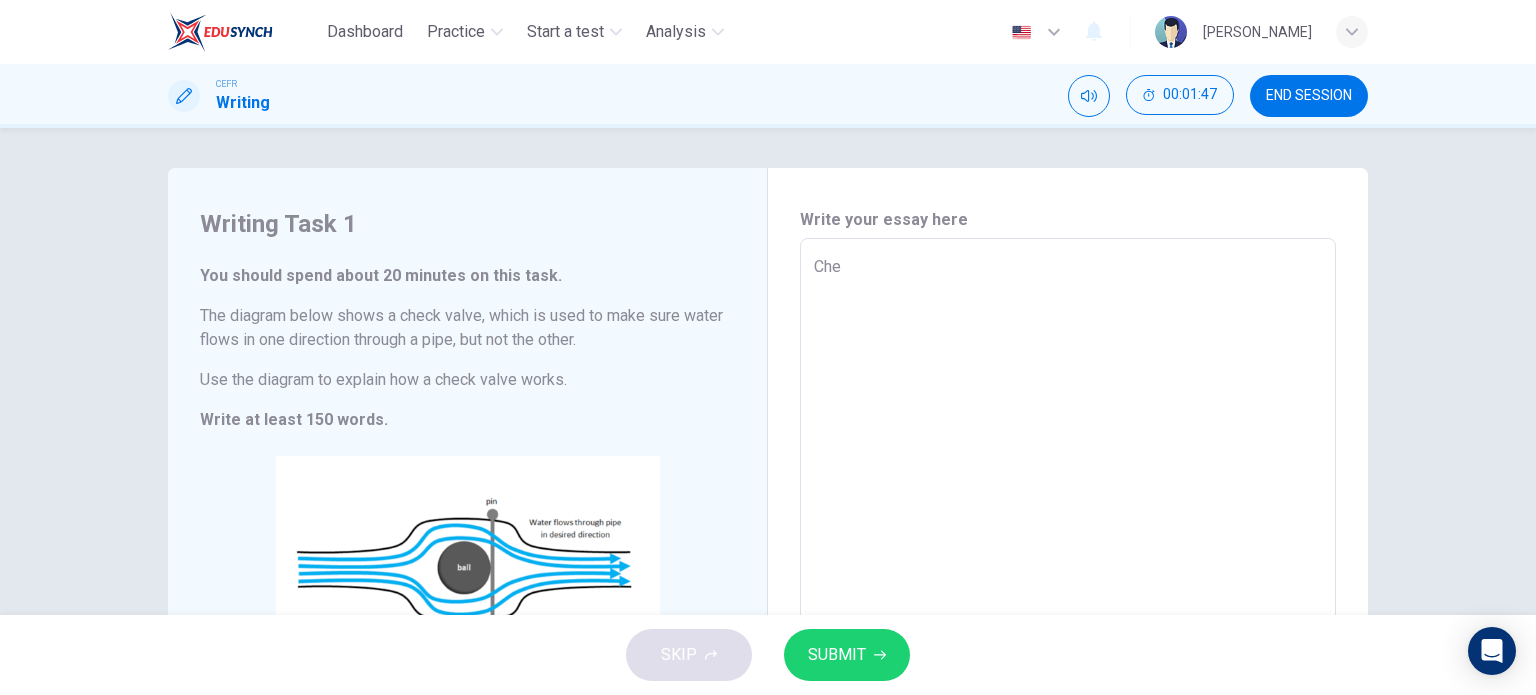 type on "Chec" 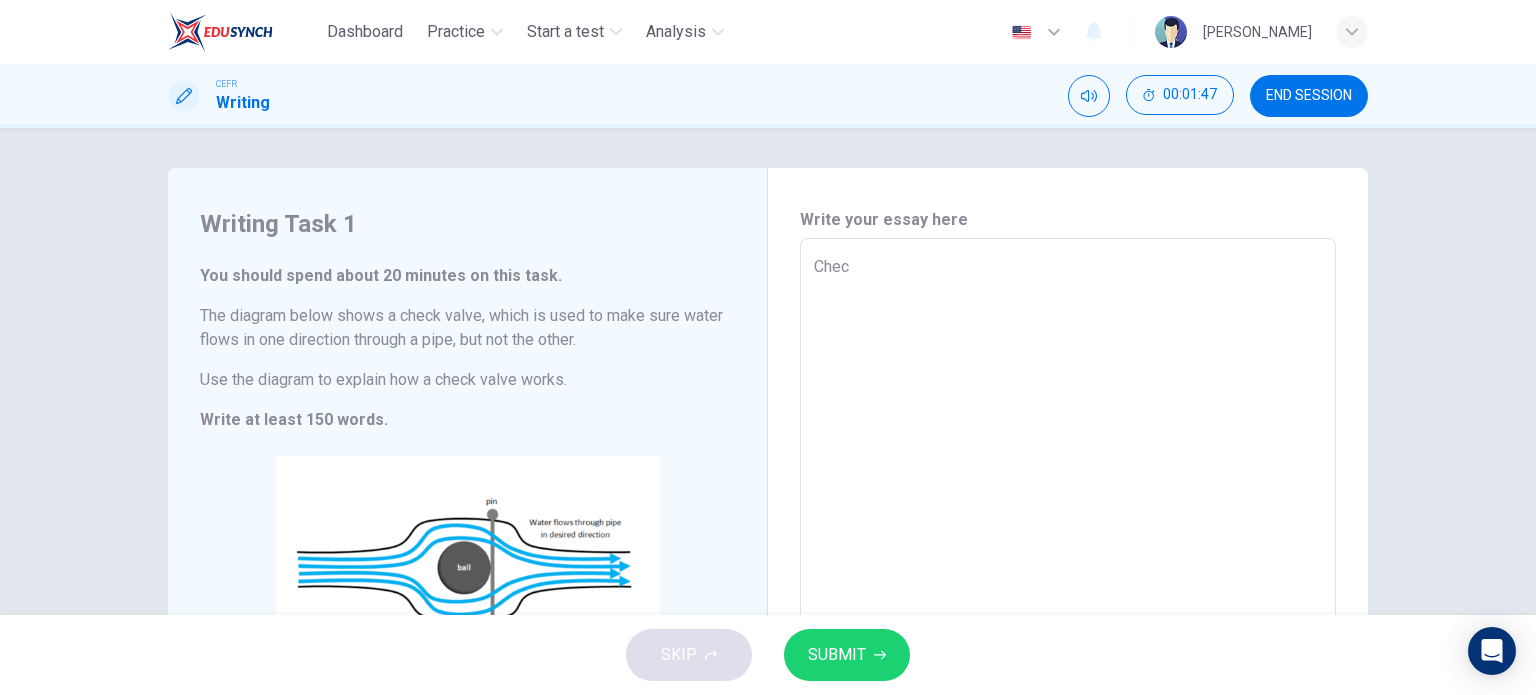 type on "x" 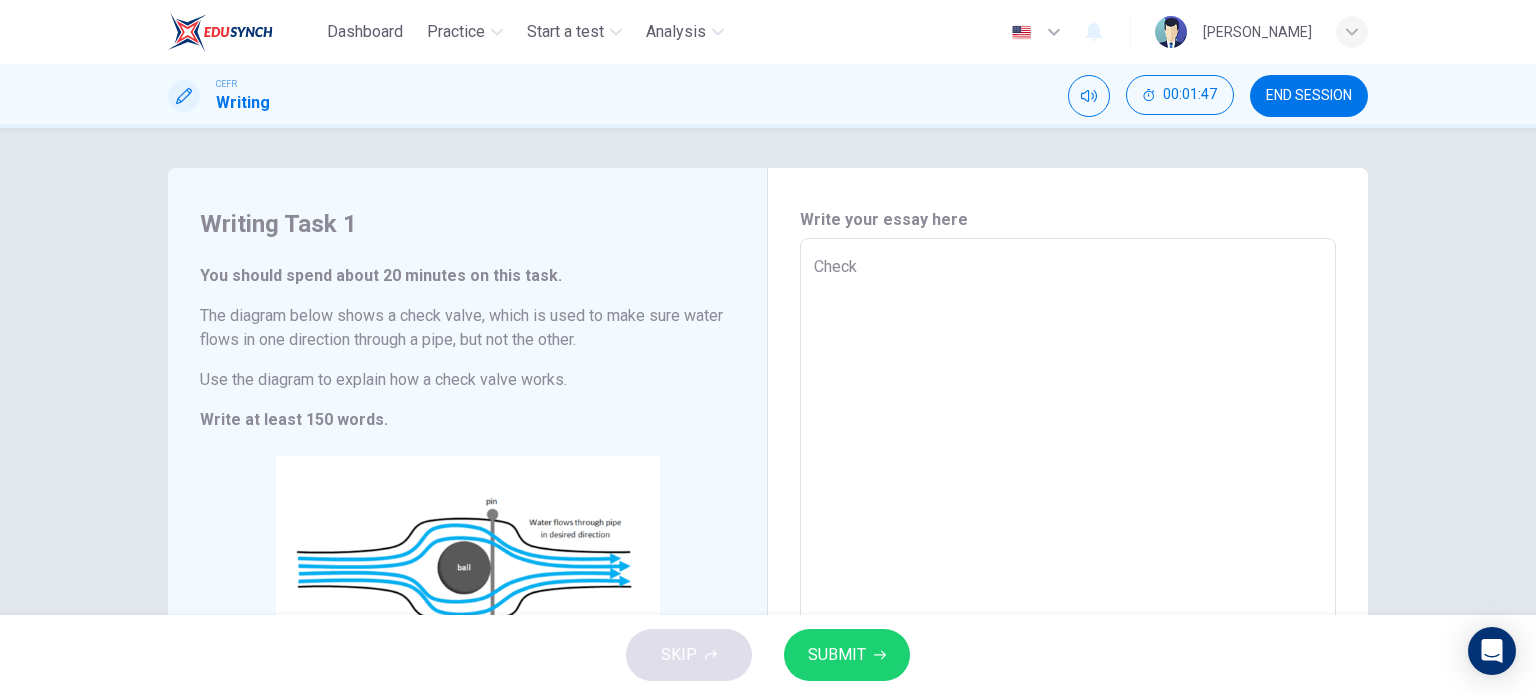 type on "x" 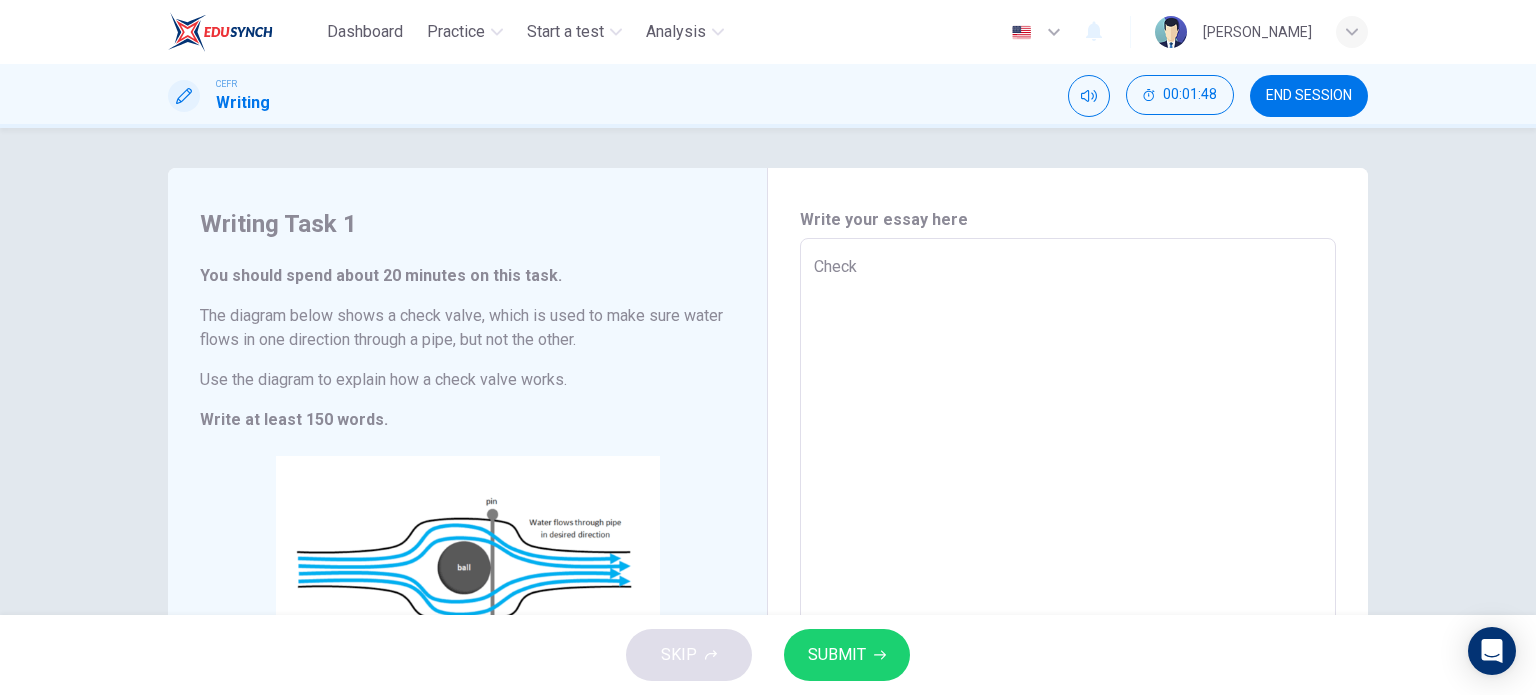 type on "Check V" 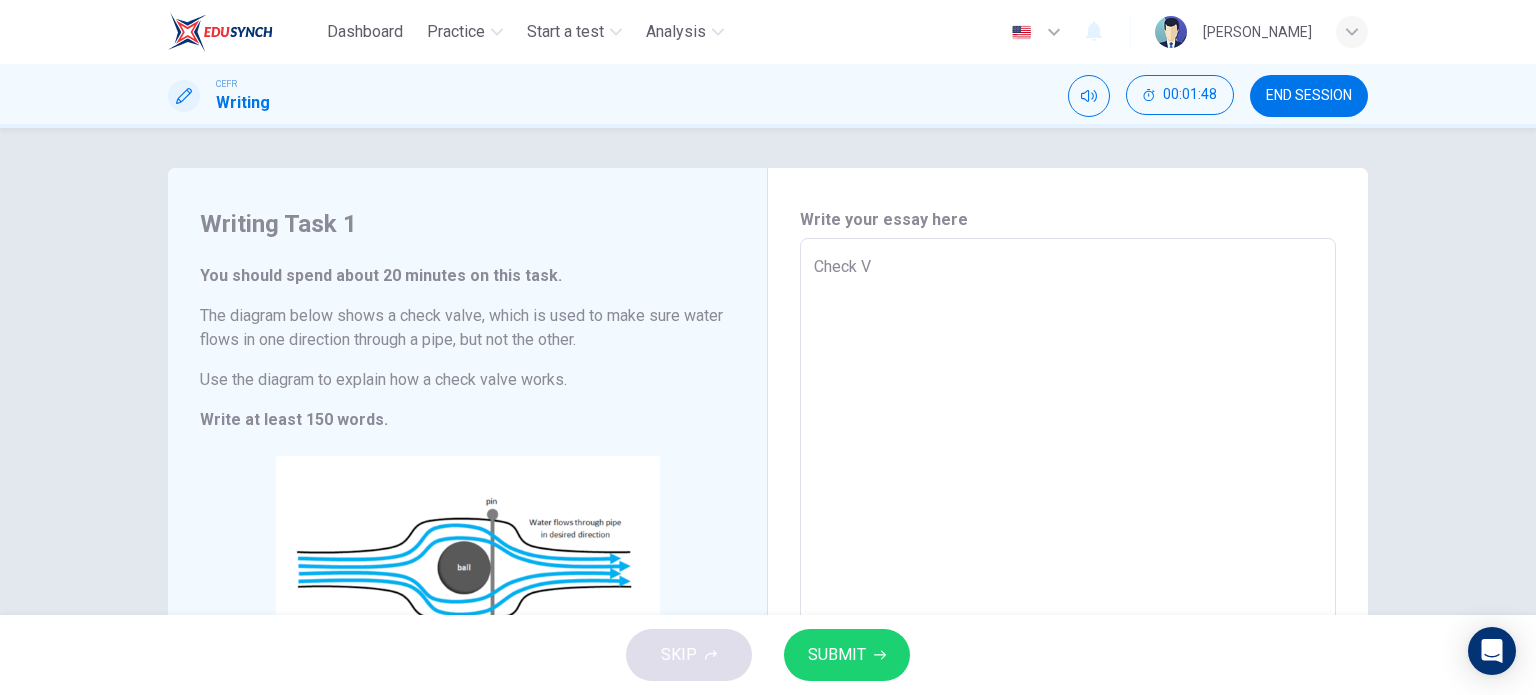 type on "x" 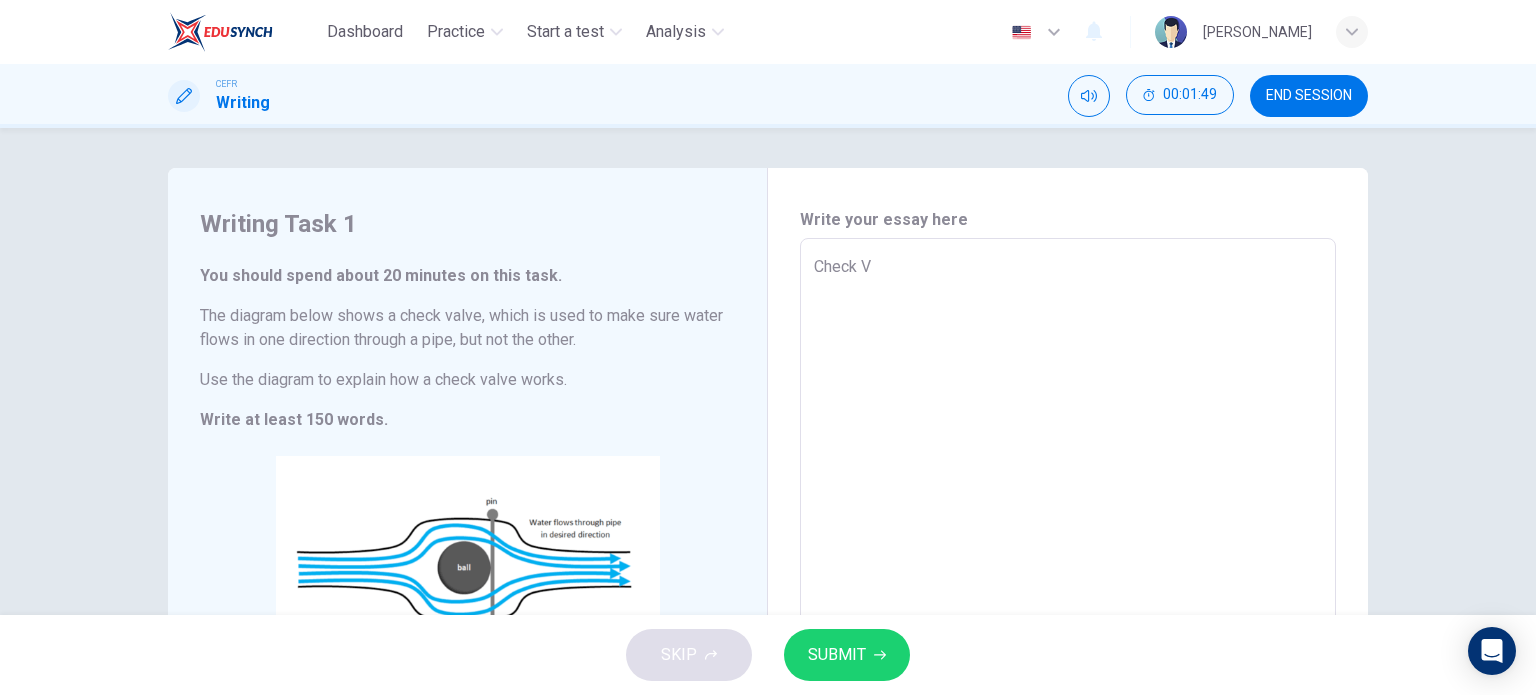 type on "Check Va" 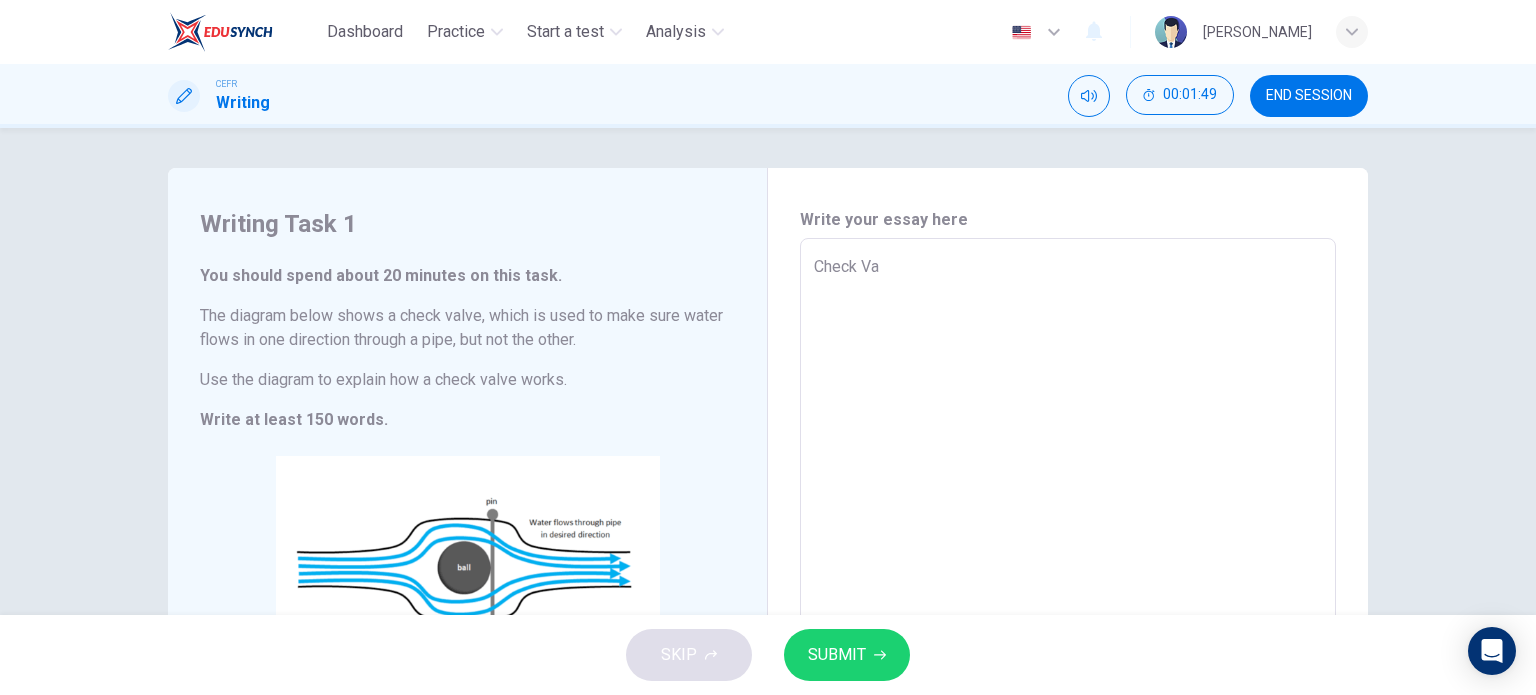 type on "x" 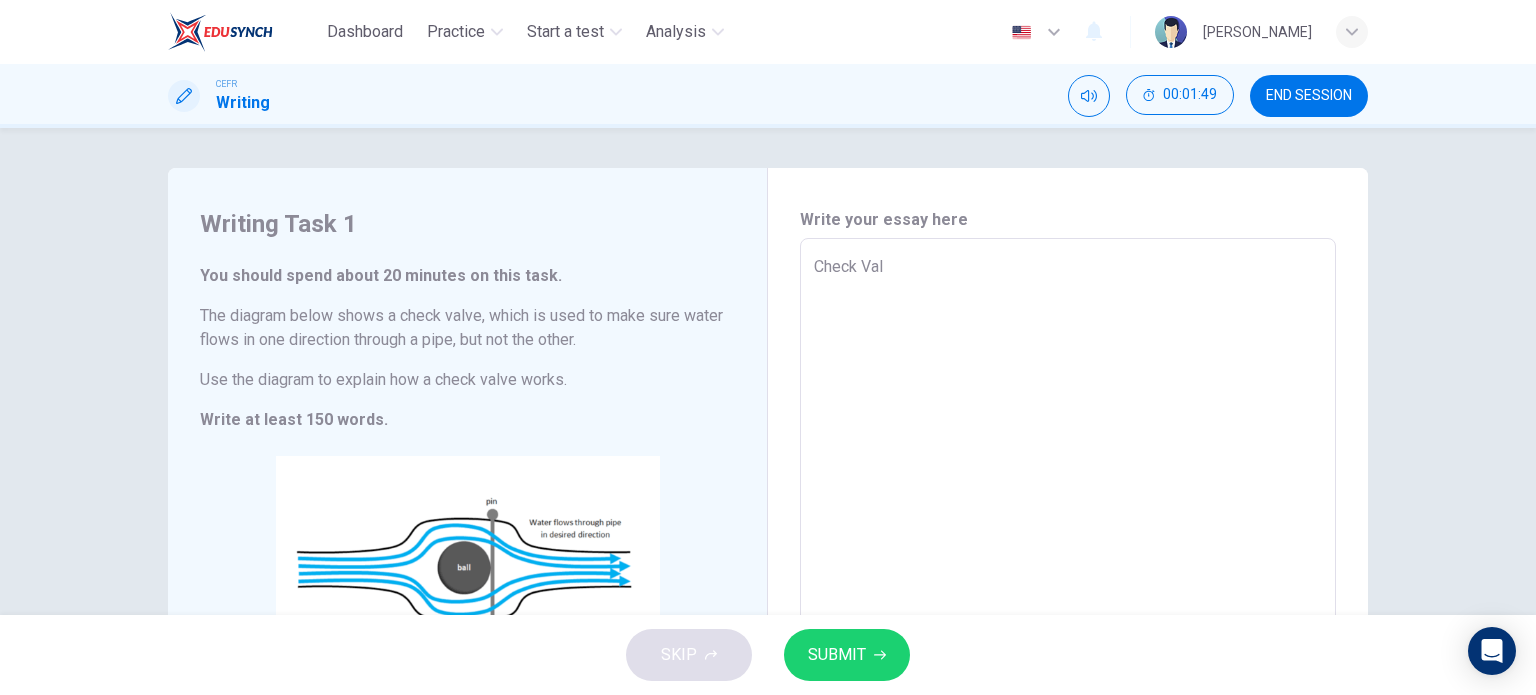type on "Check Valv" 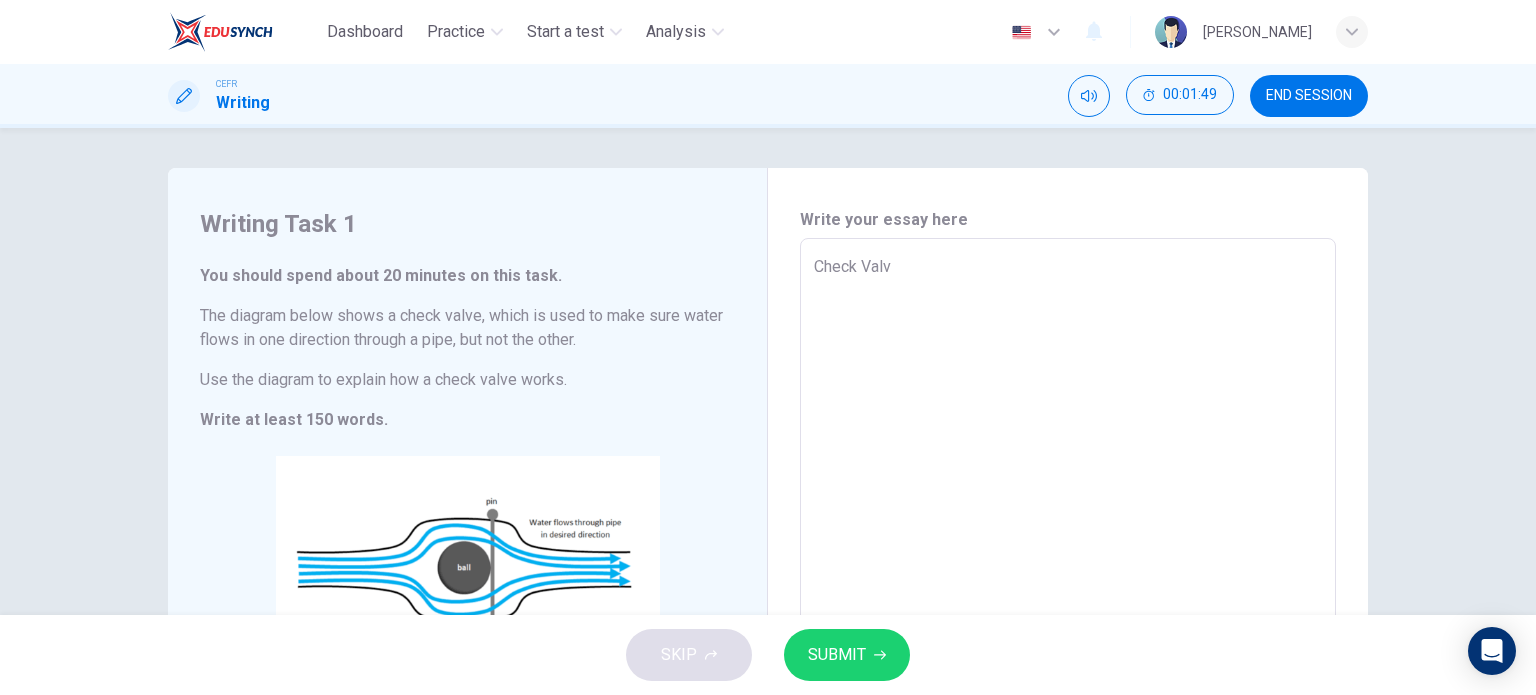 type on "x" 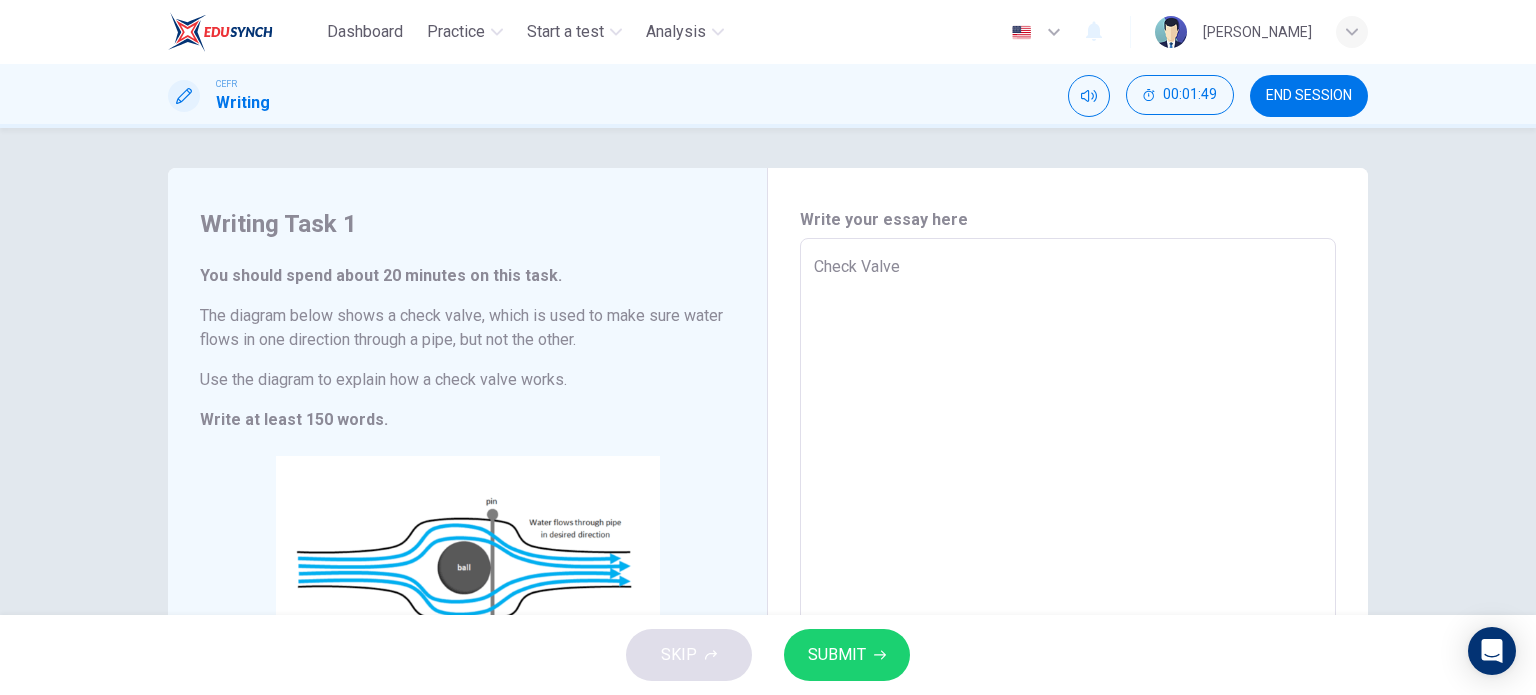 type on "x" 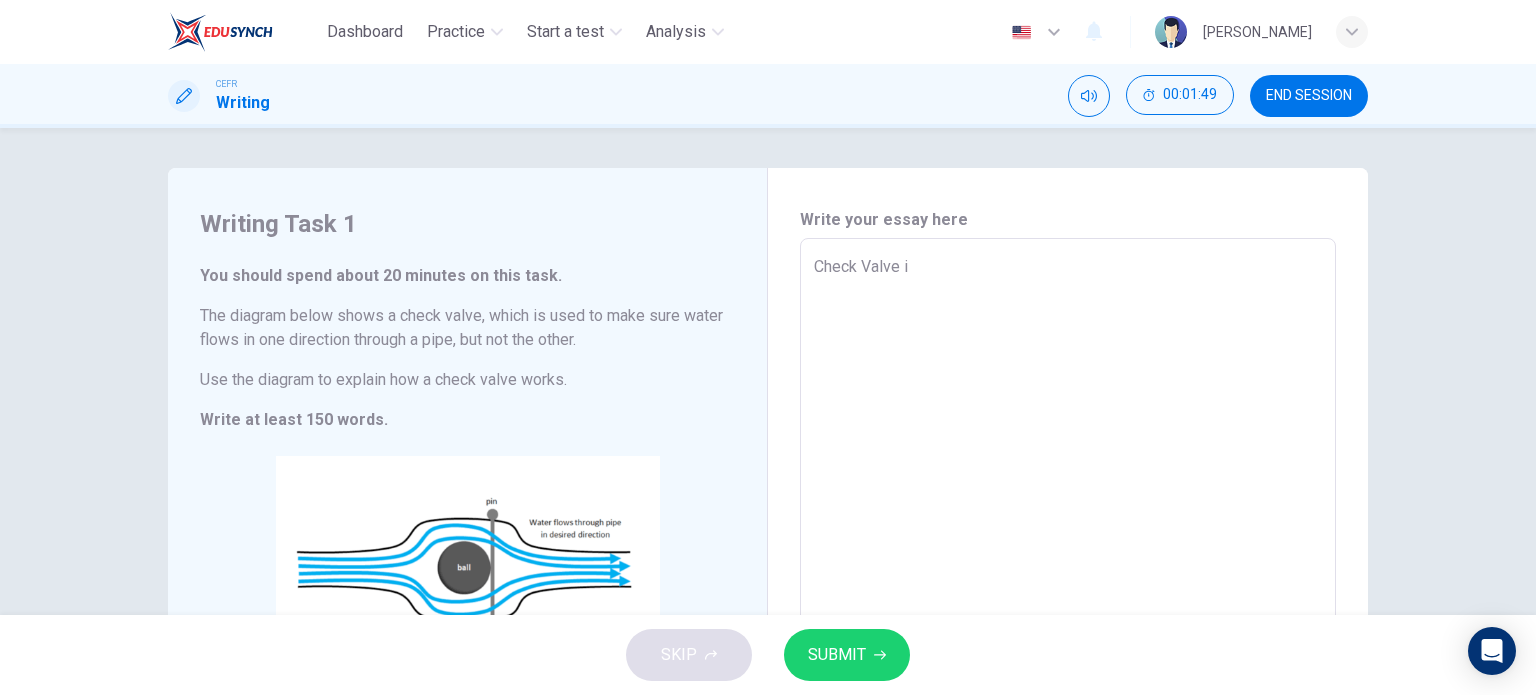 type on "x" 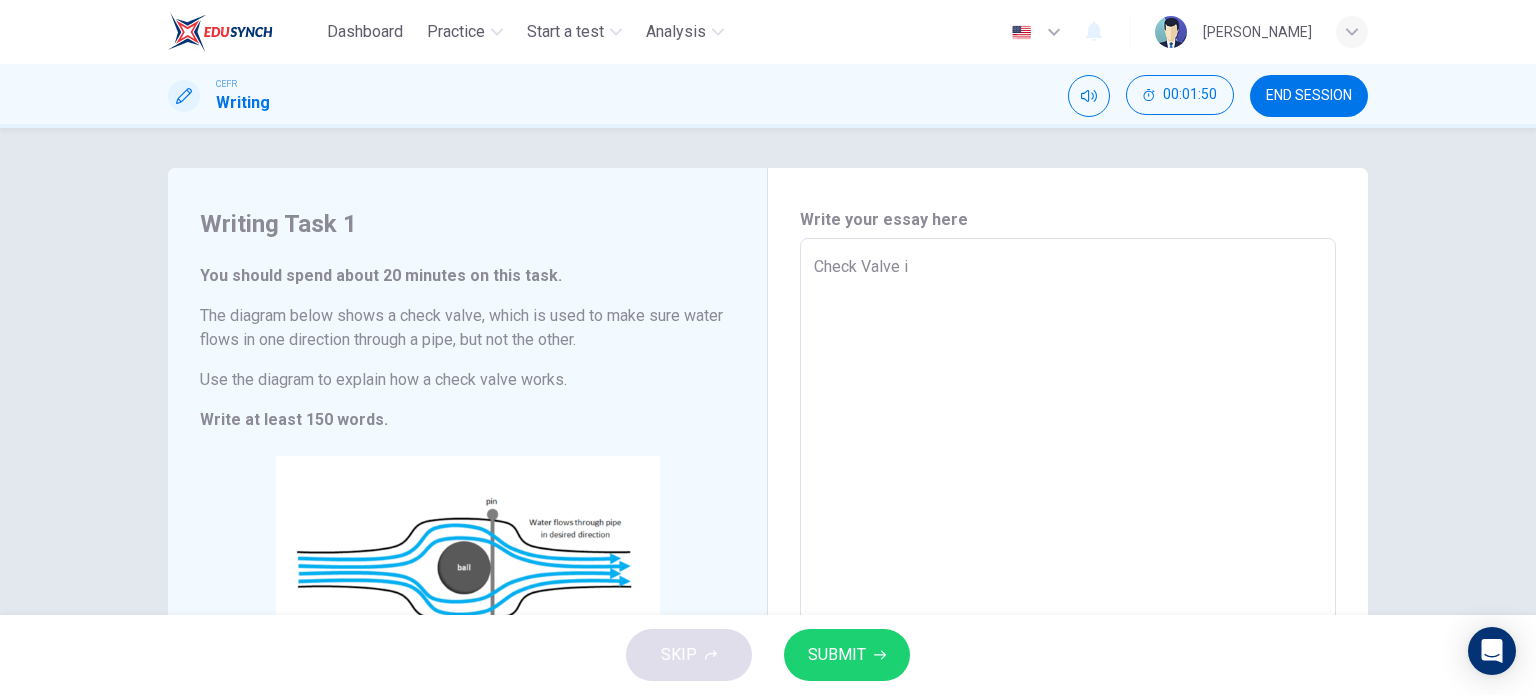 type on "Check Valve is" 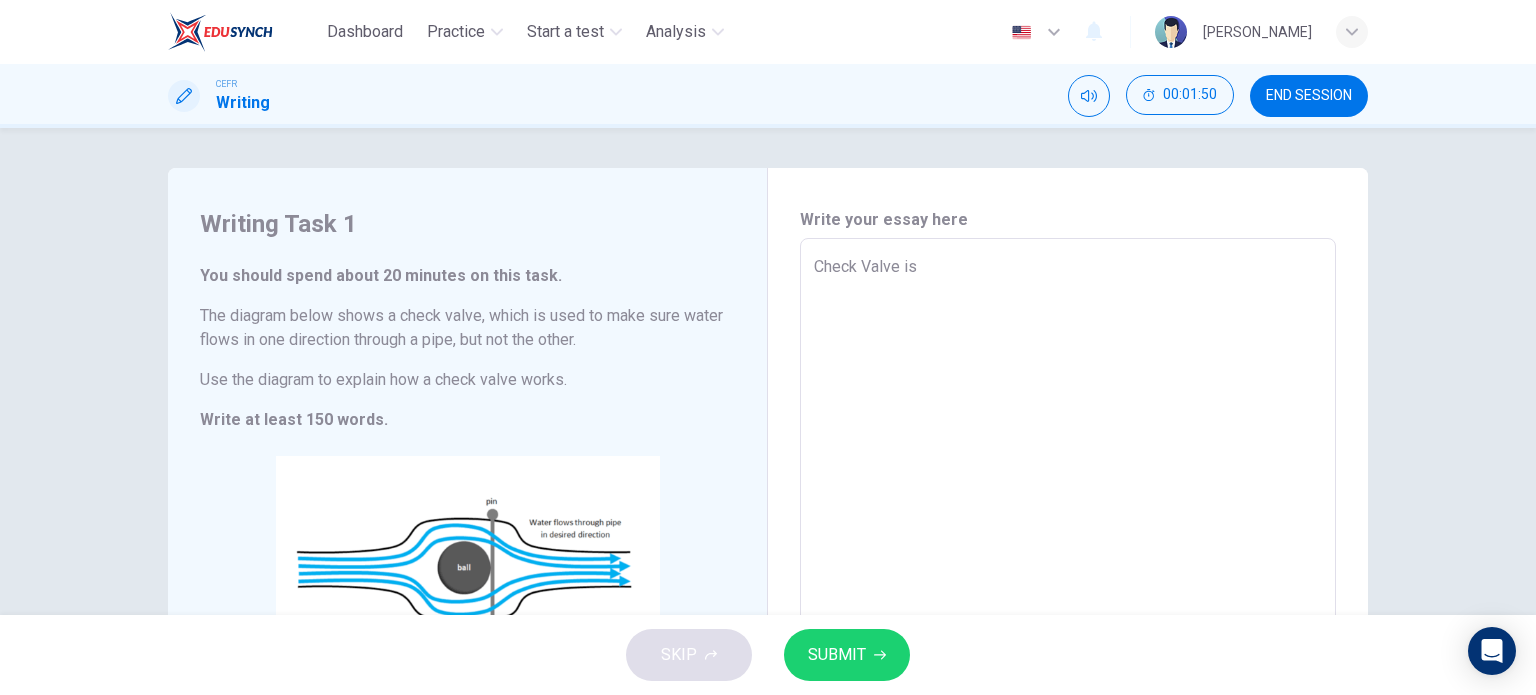 type on "x" 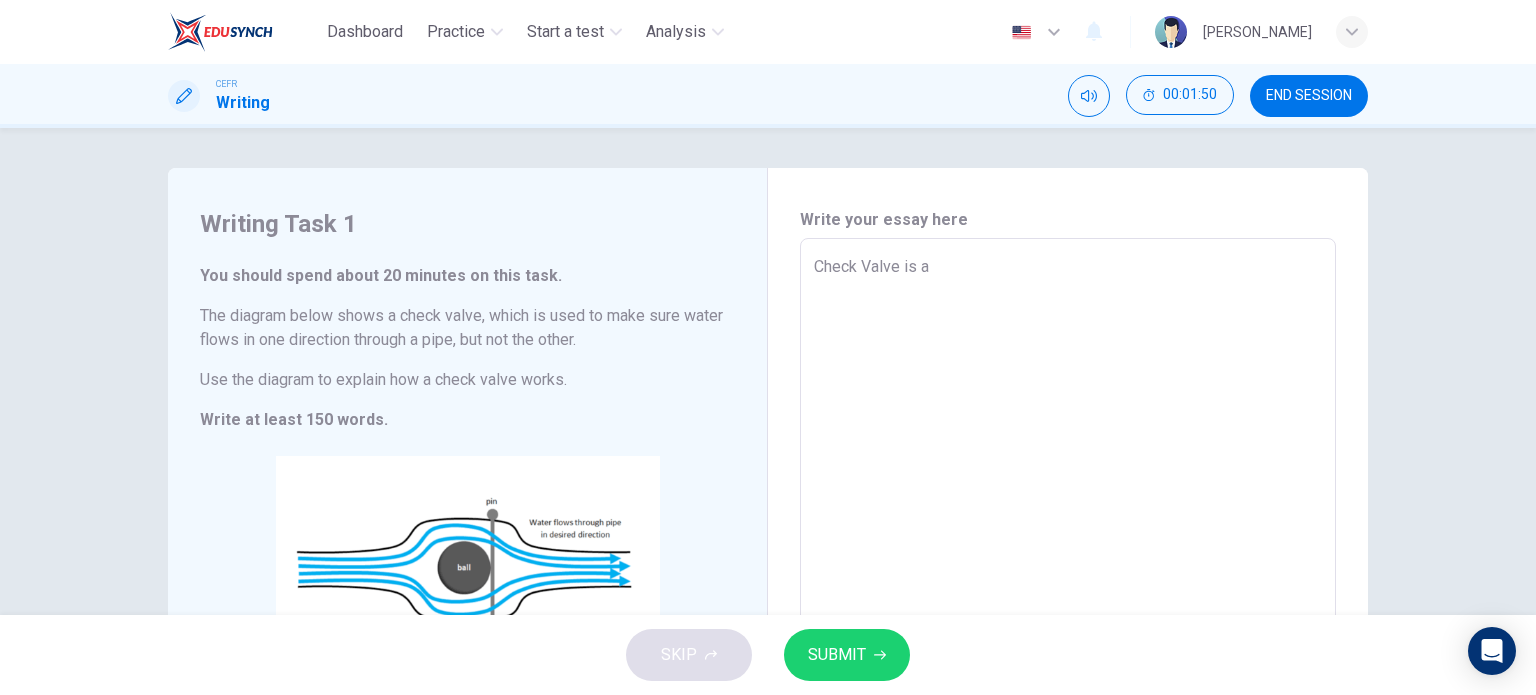 type on "Check Valve is a" 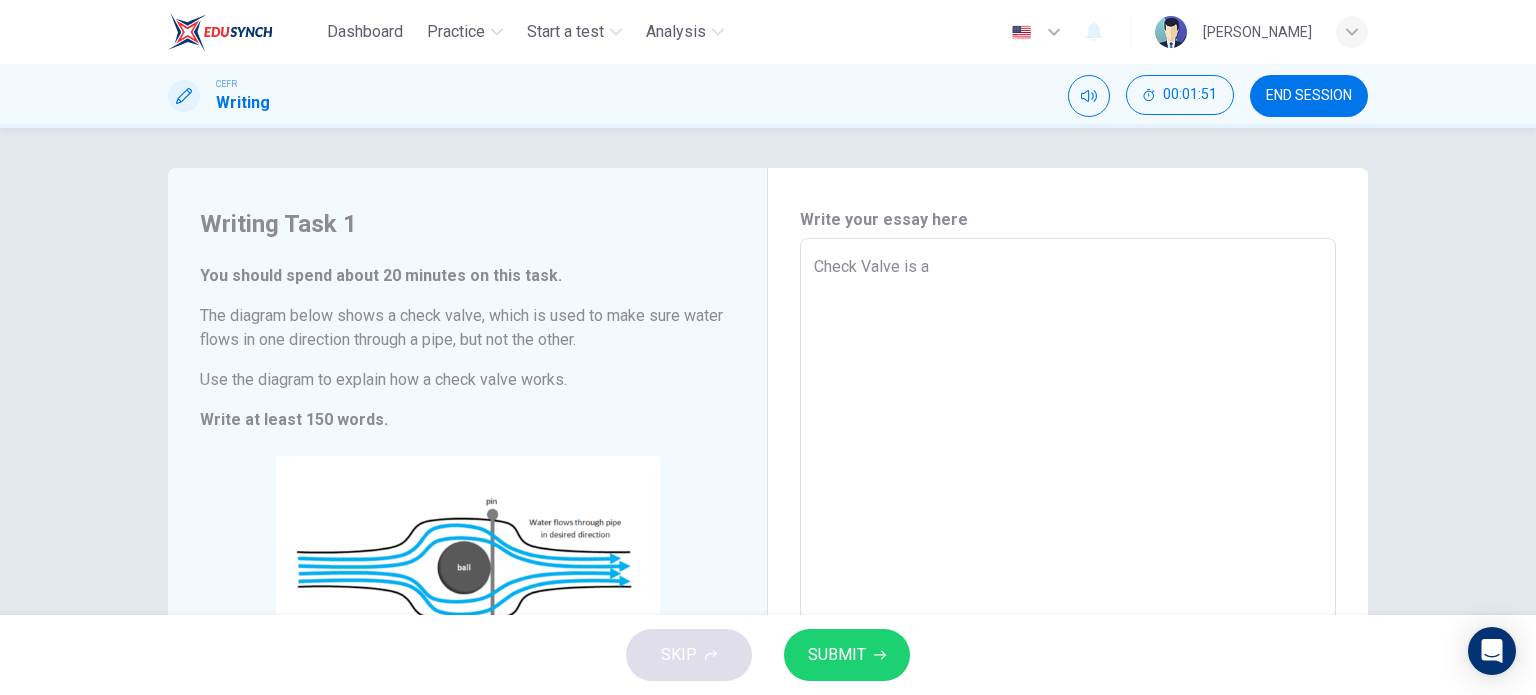 type on "Check Valve is a v" 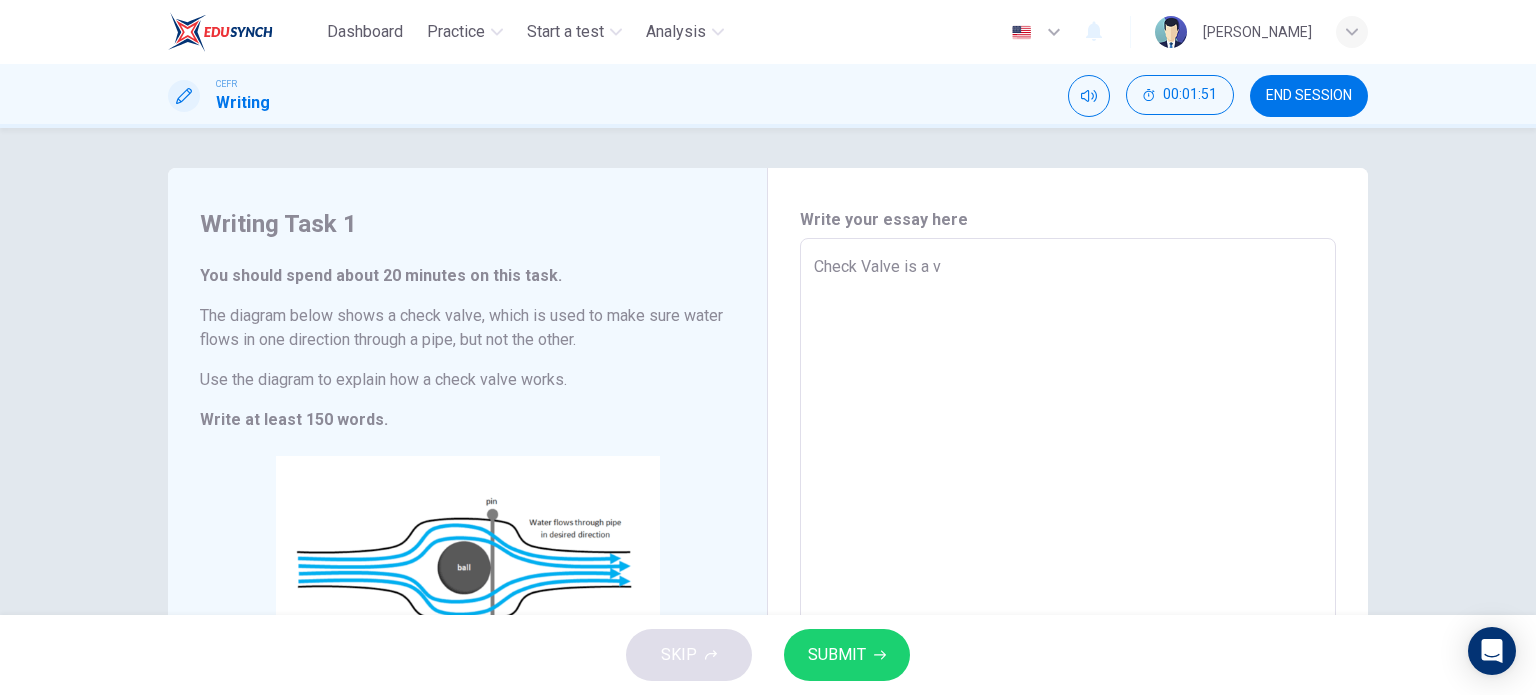 type on "x" 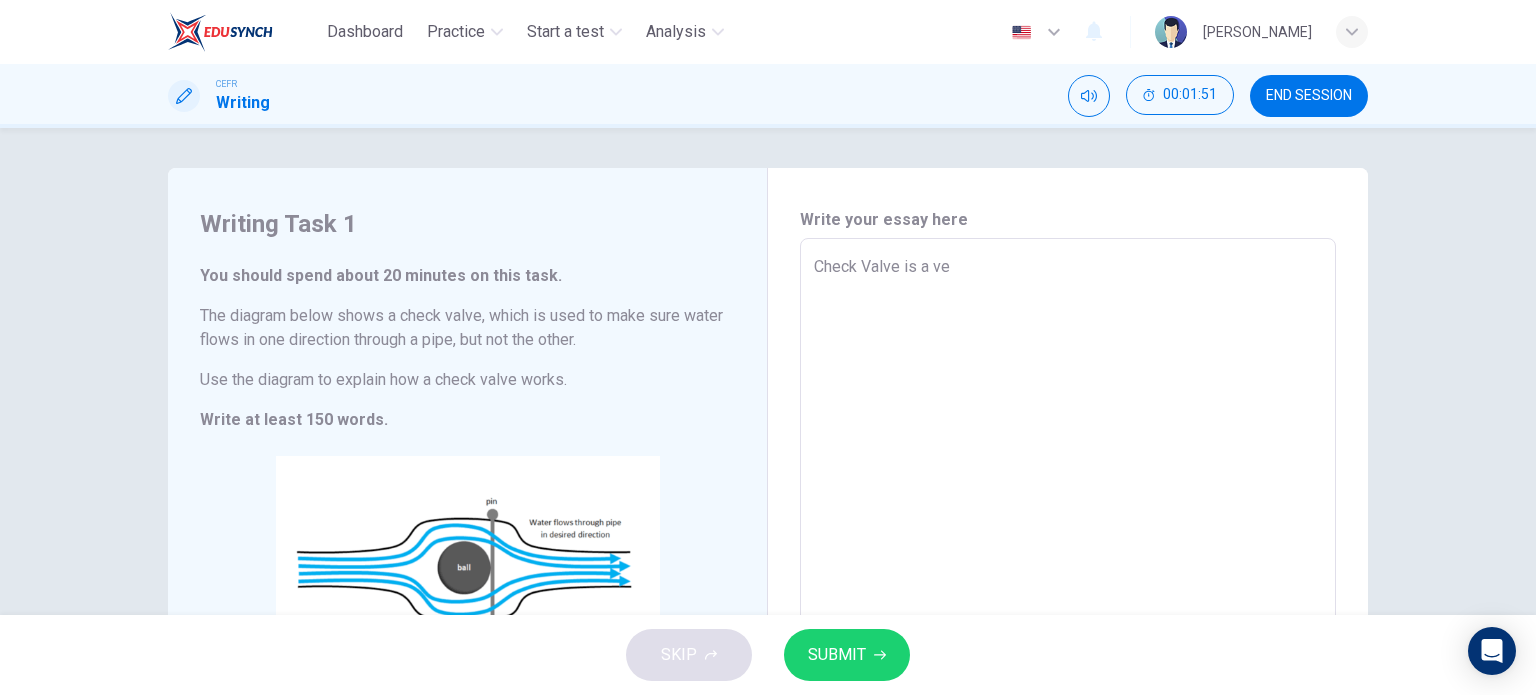 type on "x" 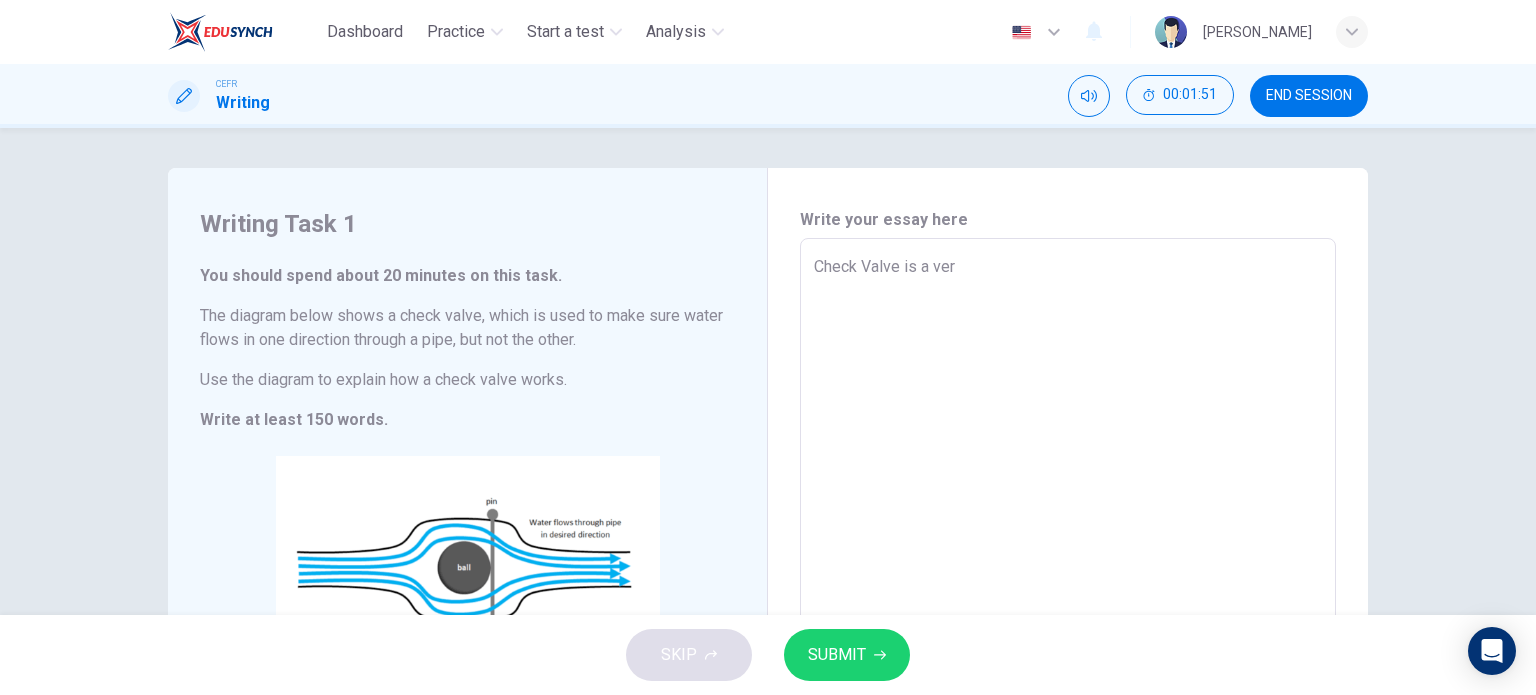type on "x" 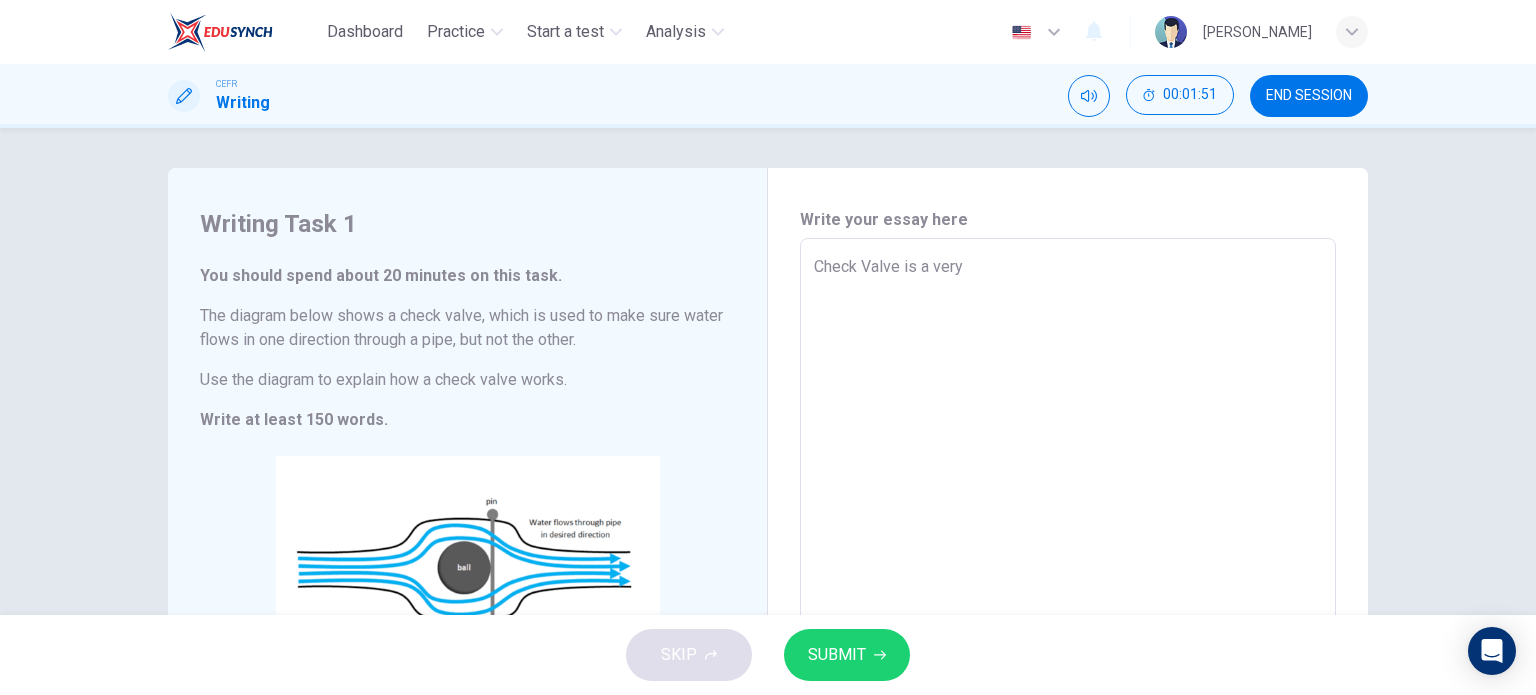 type on "x" 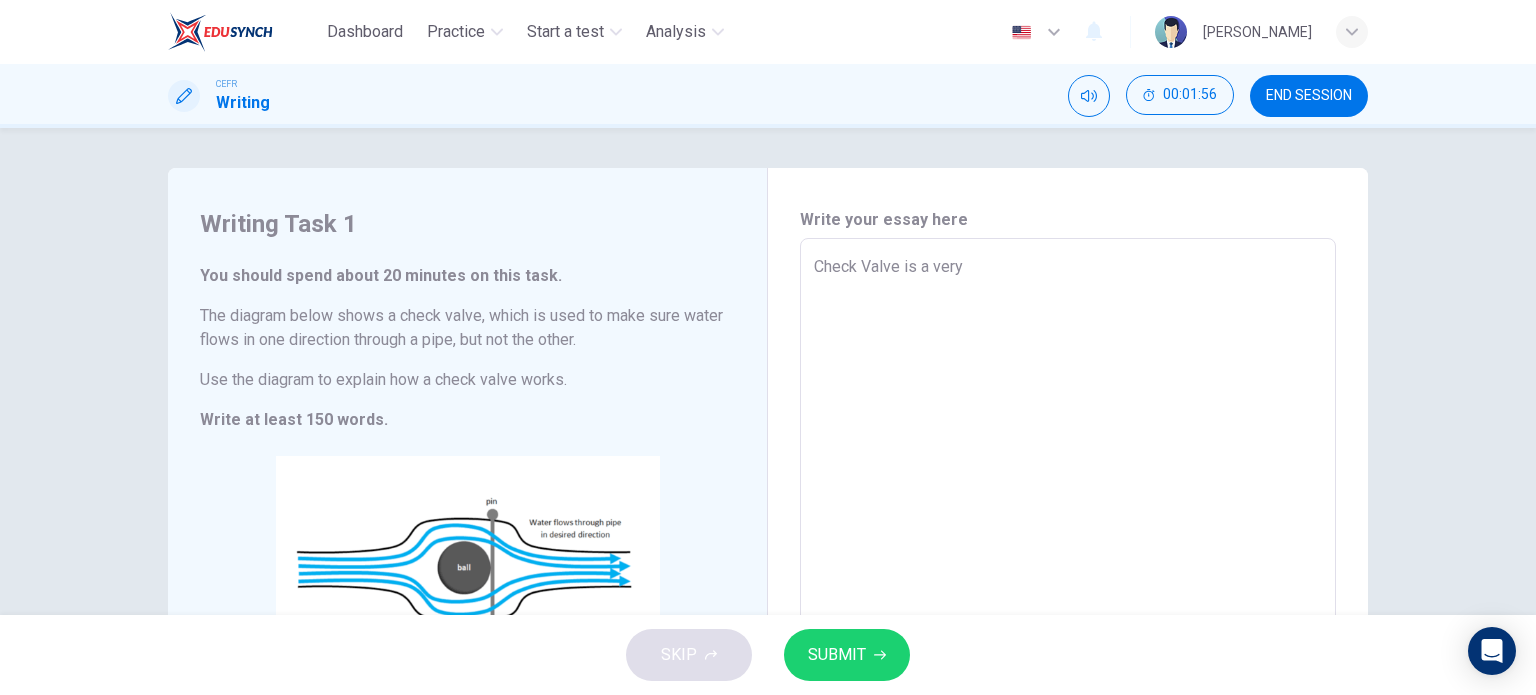 type on "Check alve is a very" 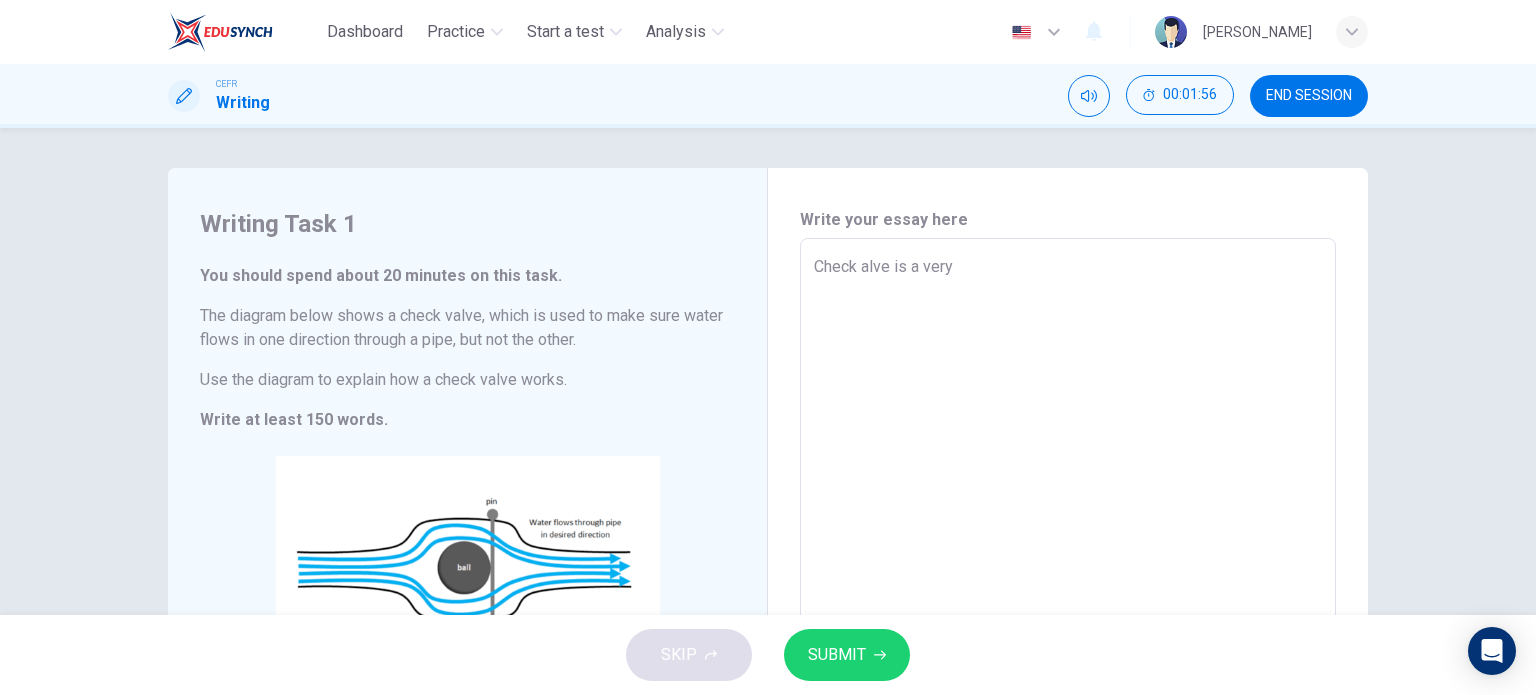 type on "Check valve is a very" 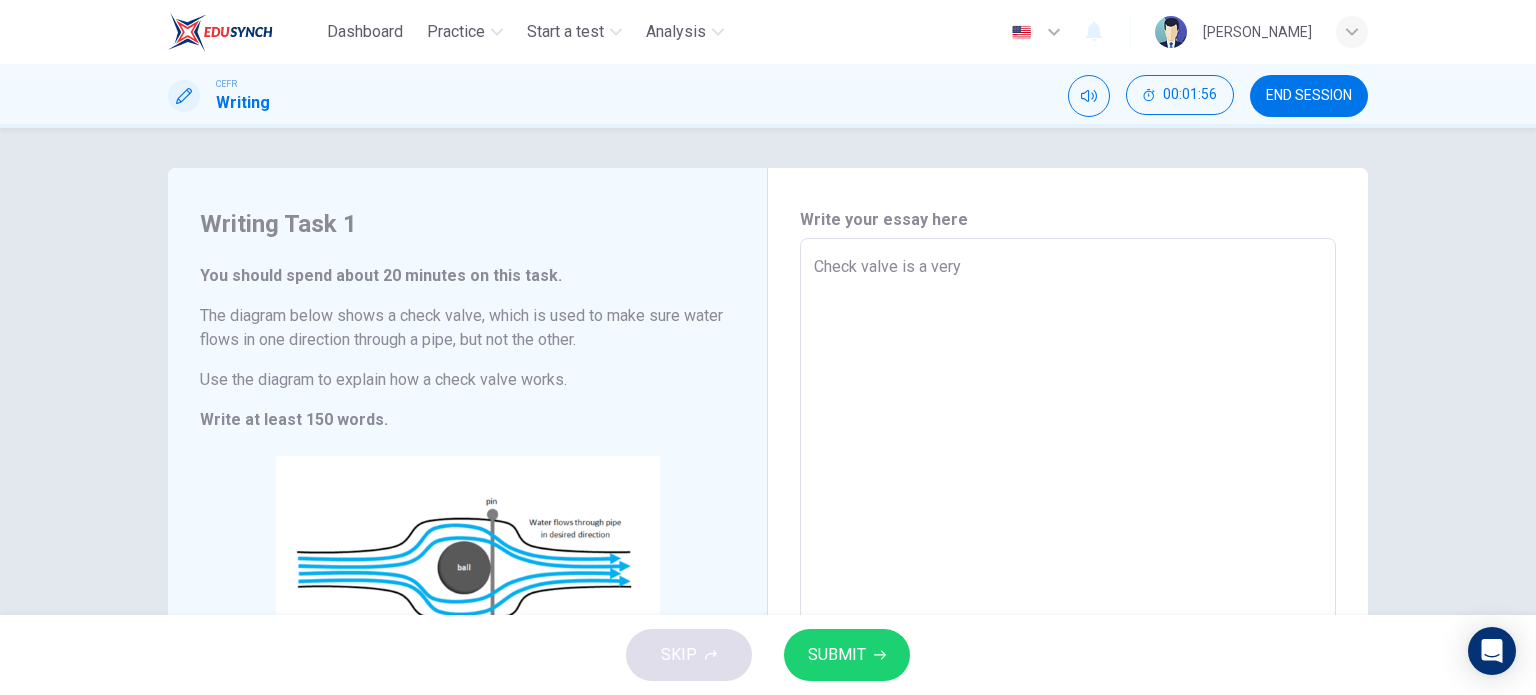 type on "x" 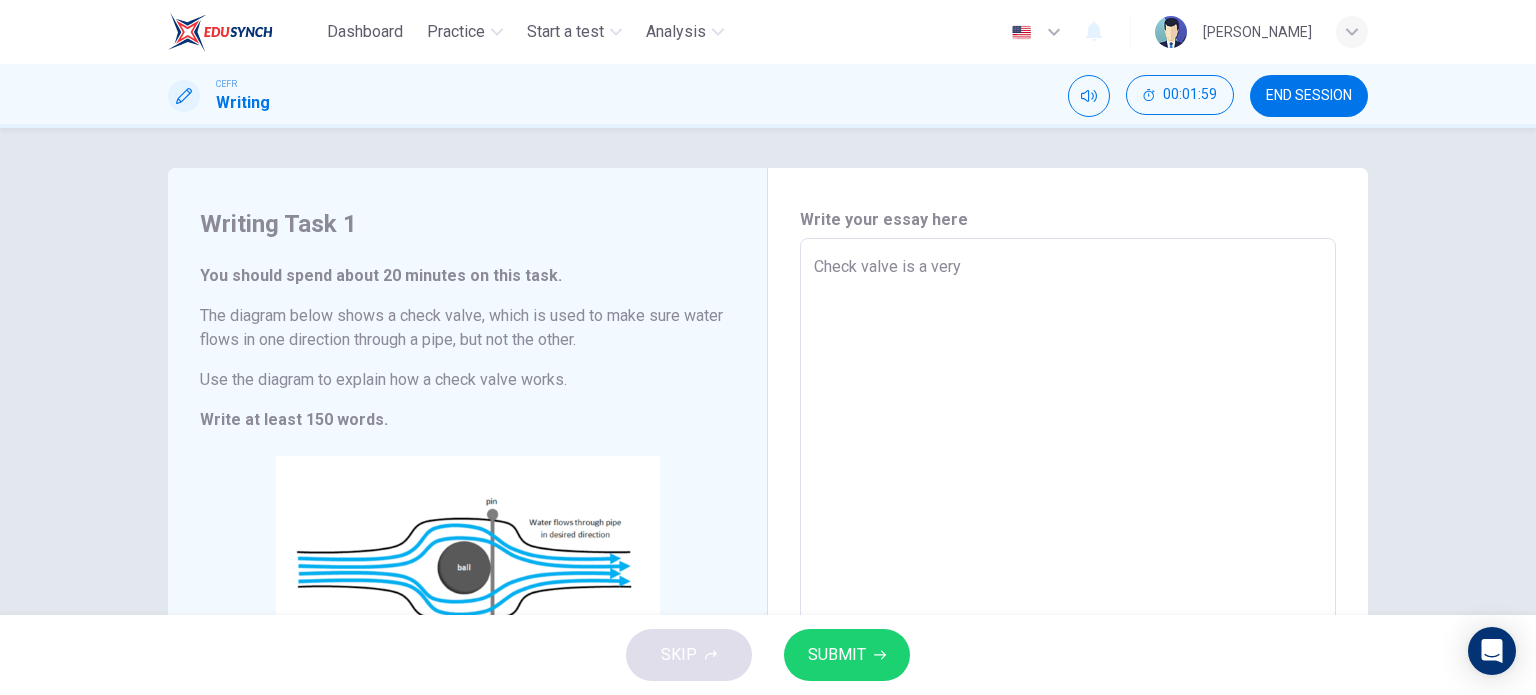 type on "Check valve is a u" 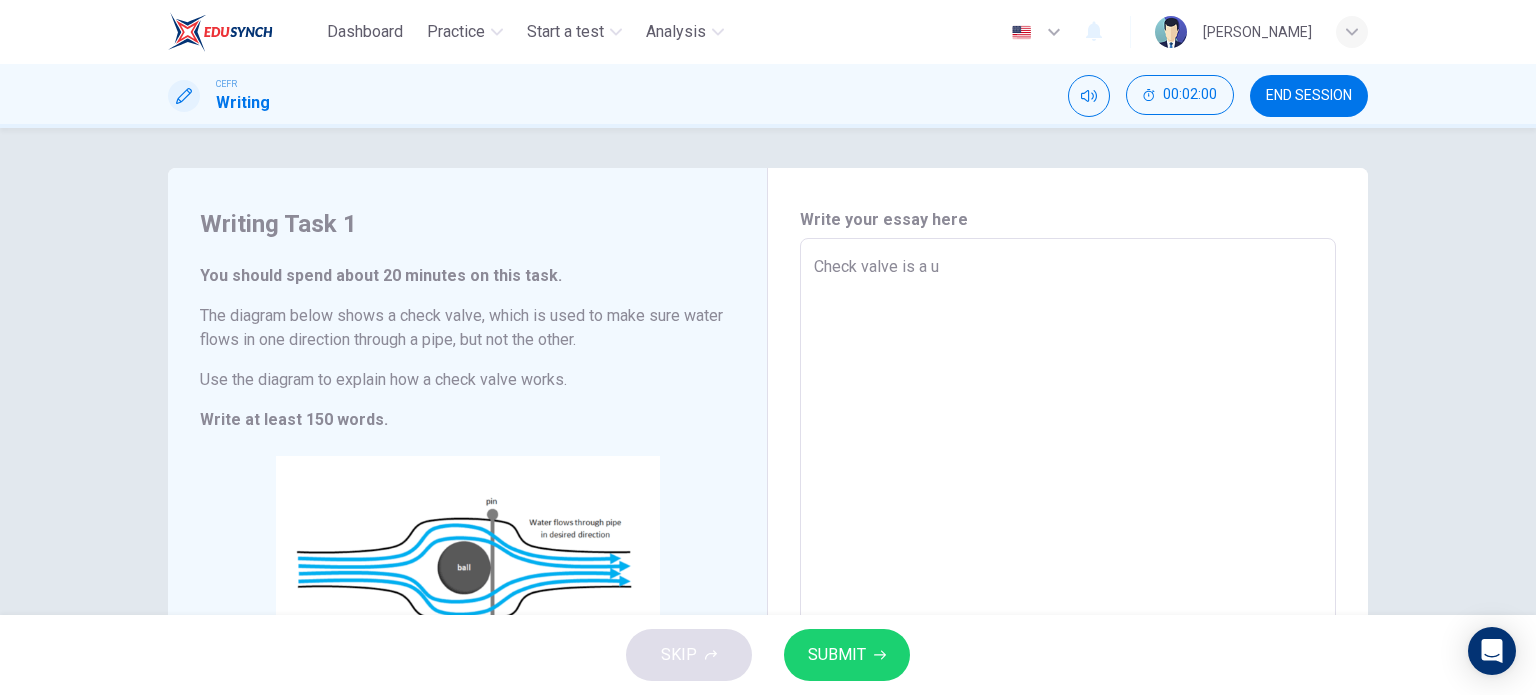 type on "Check valve is a us" 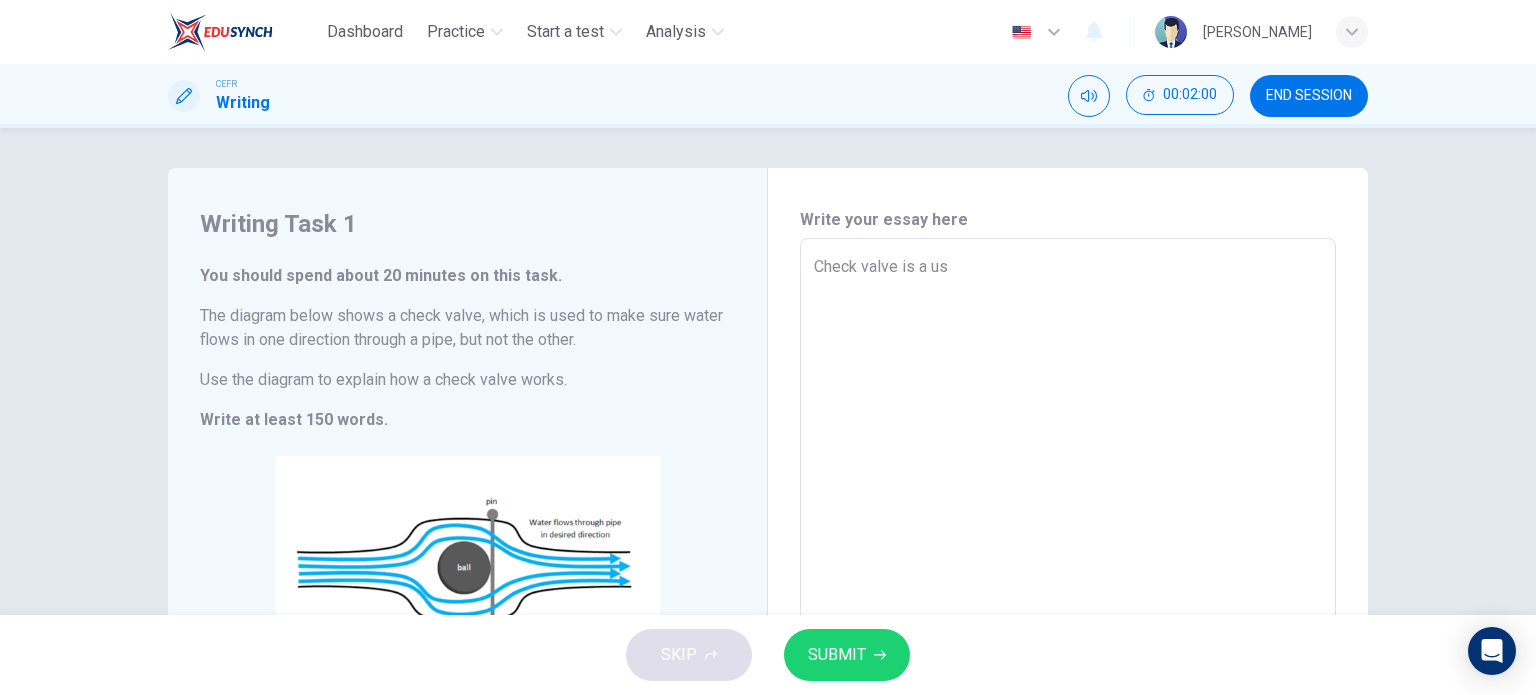 type on "Check valve is a use" 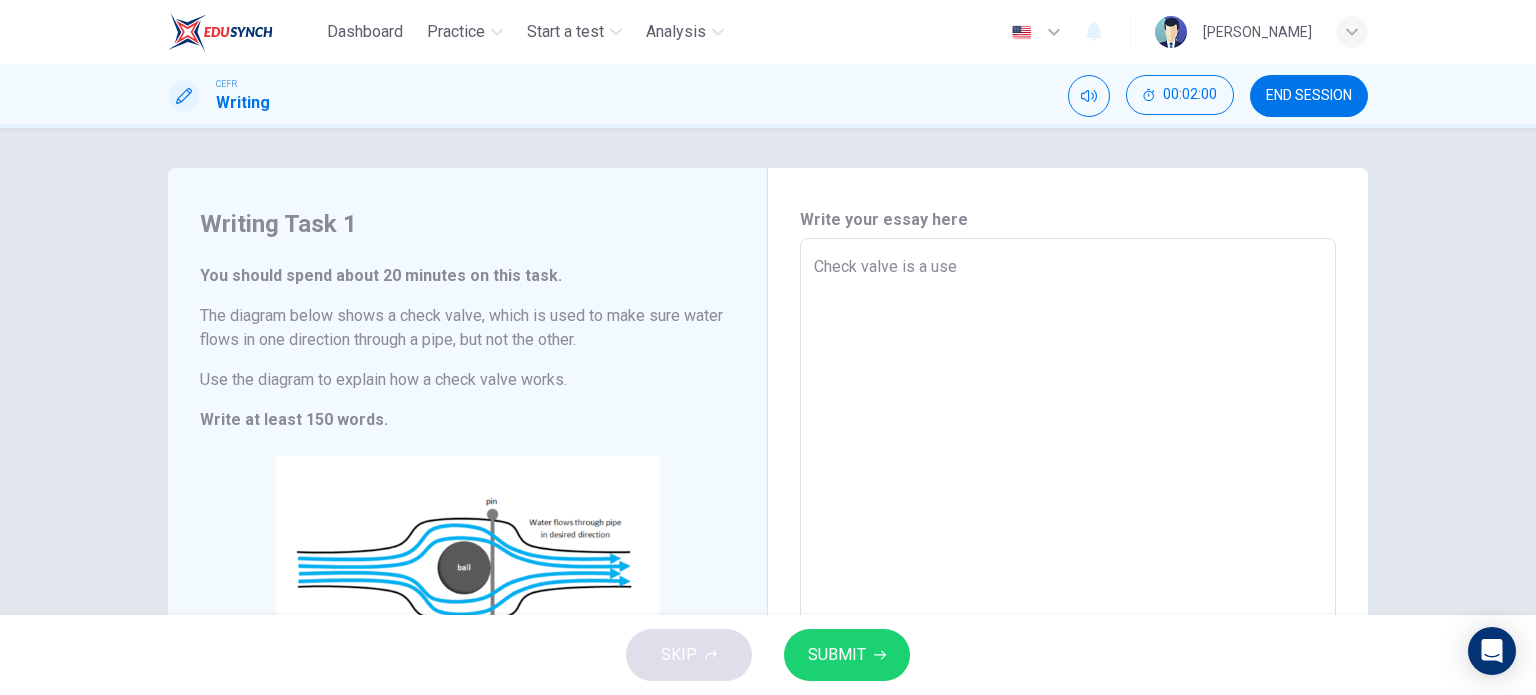 type on "x" 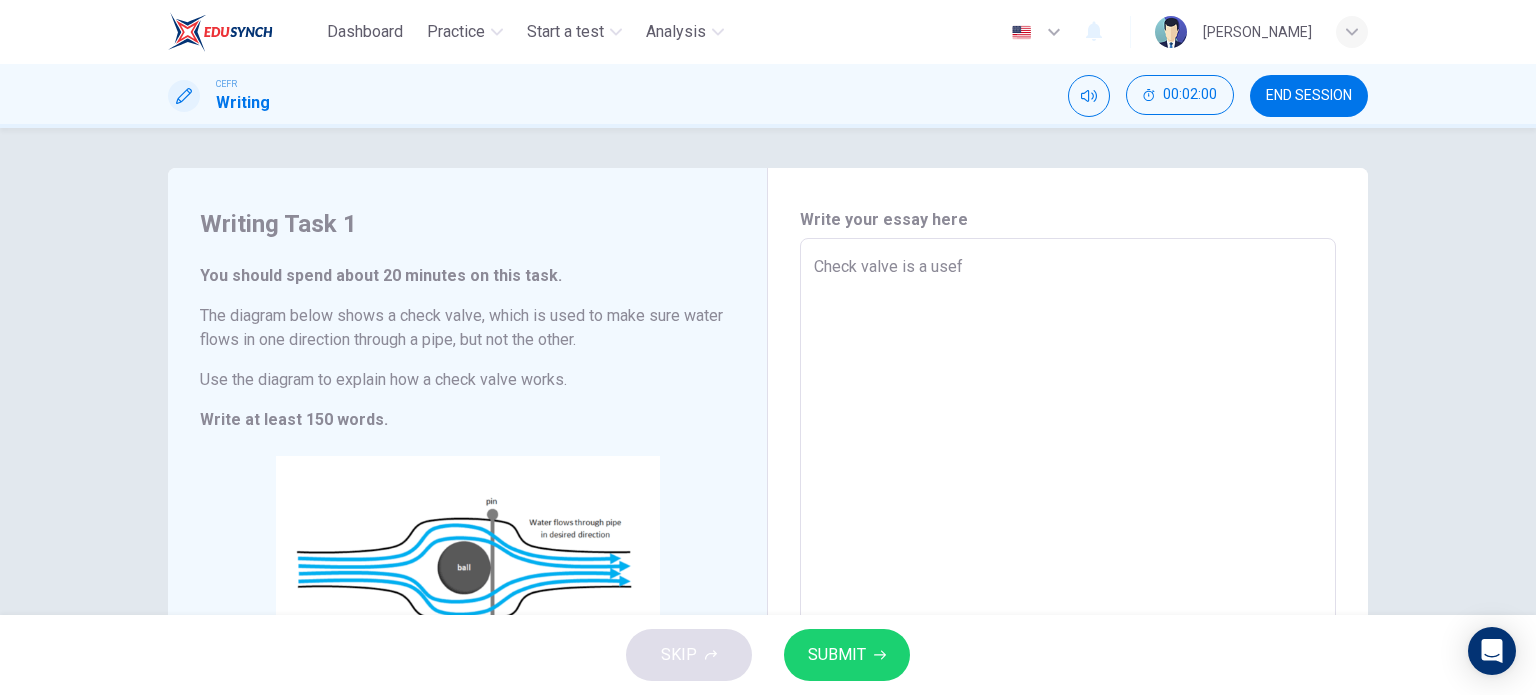 type on "x" 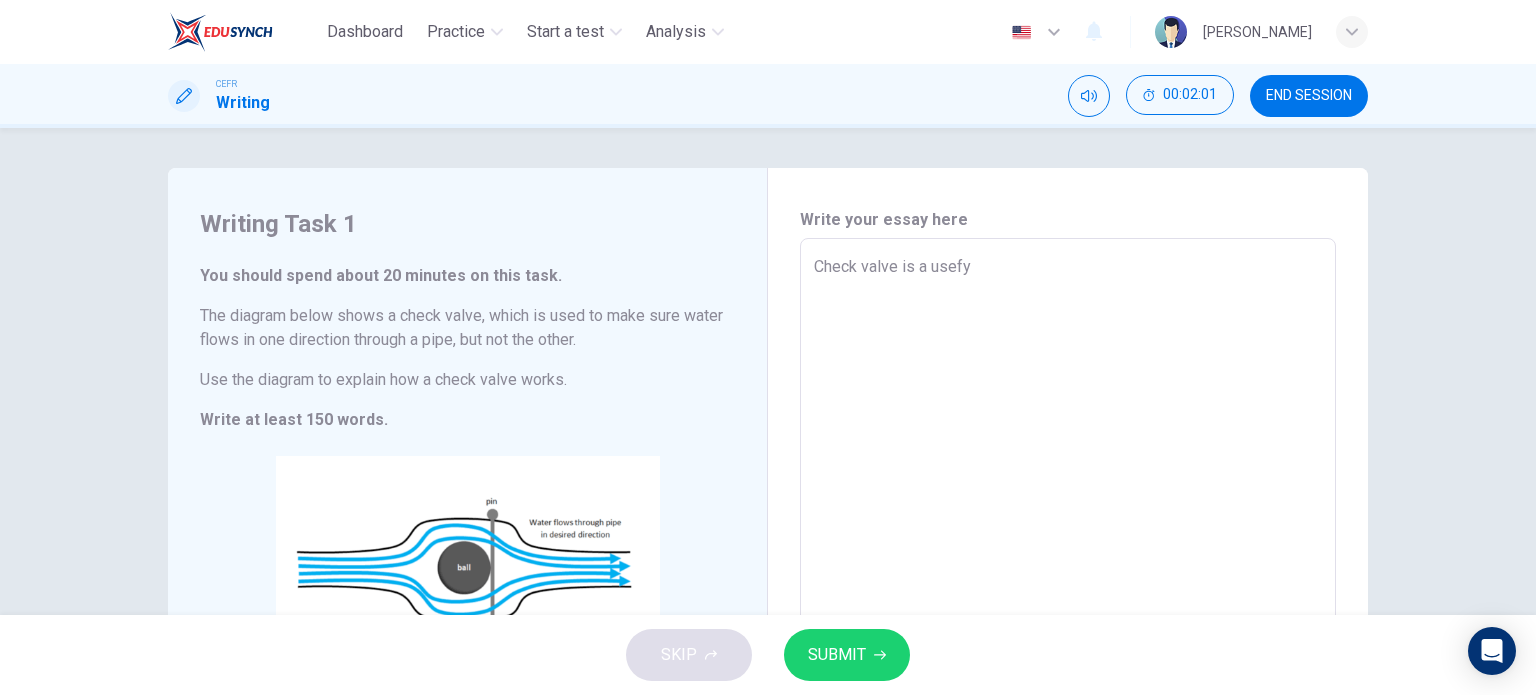 type on "Check valve is a usefyu" 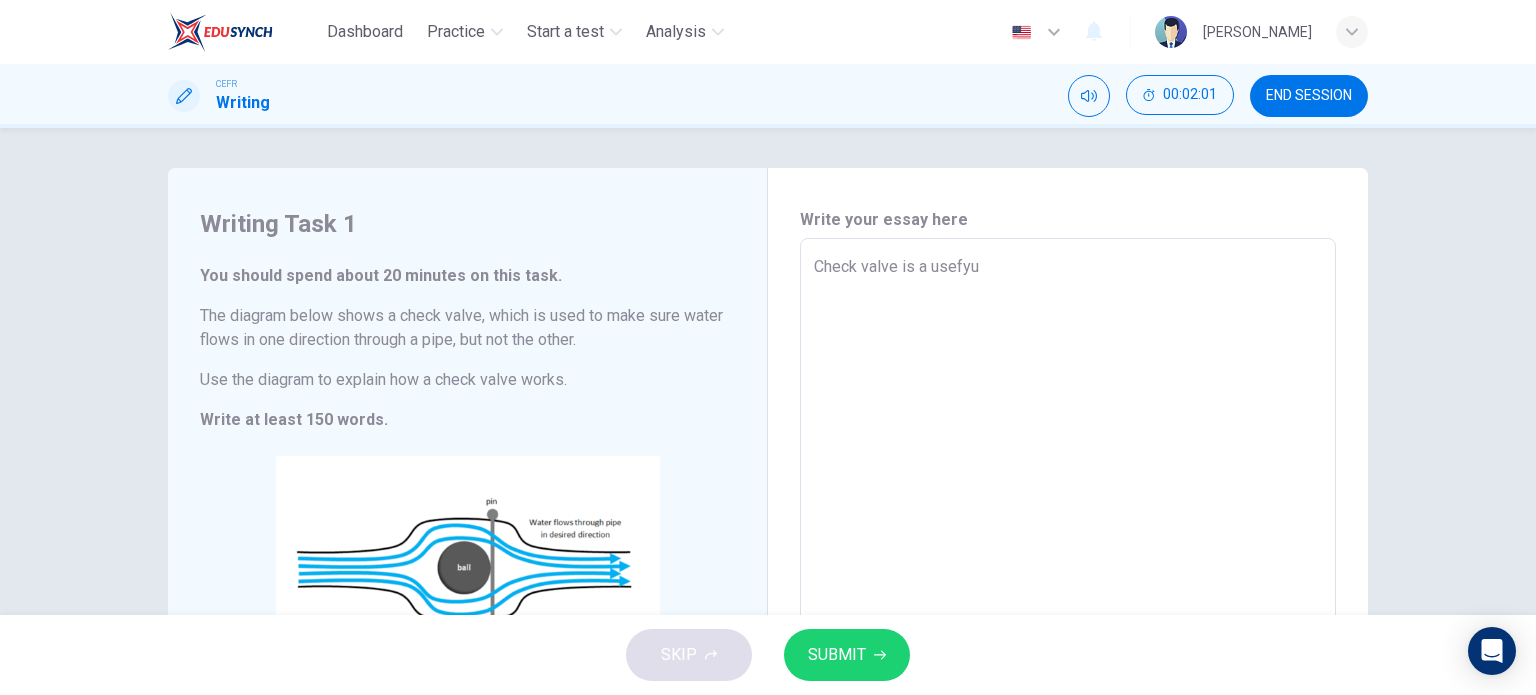 type on "x" 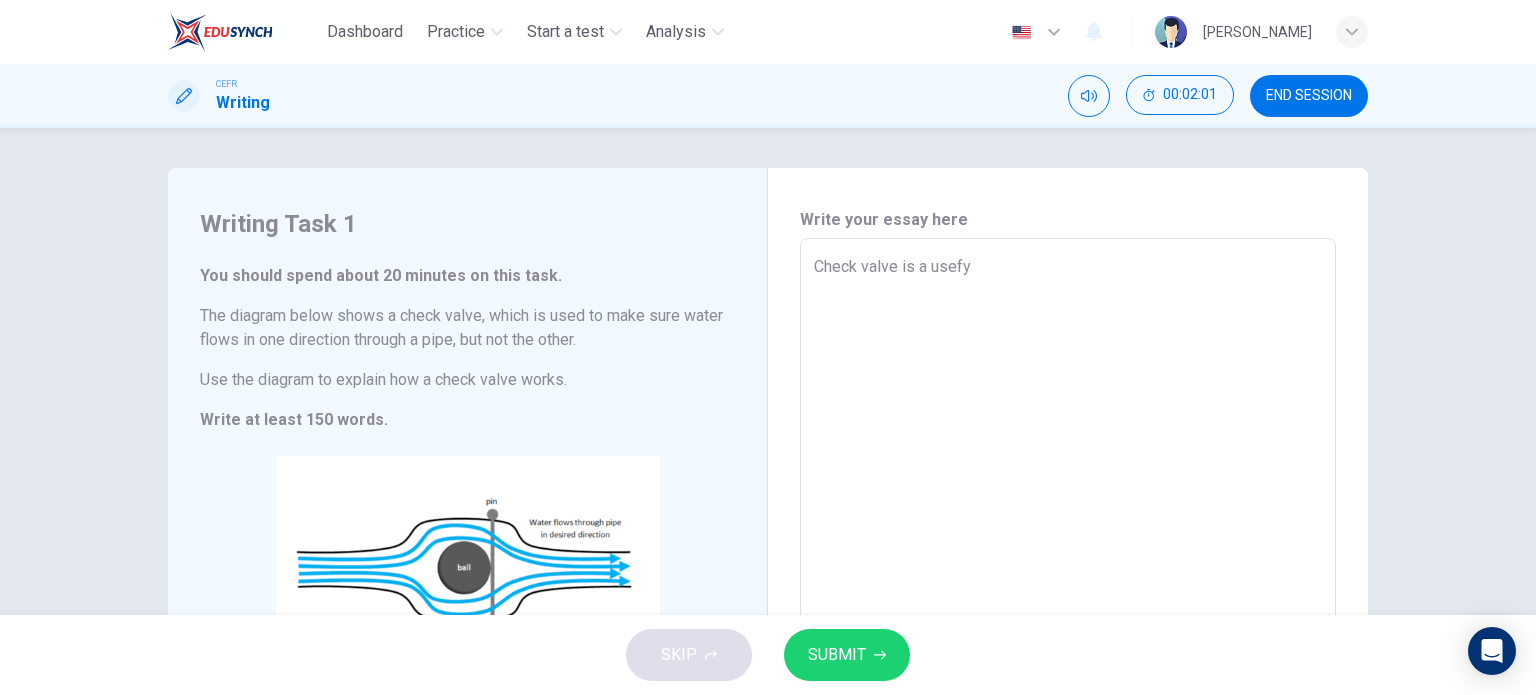 type on "Check valve is a usef" 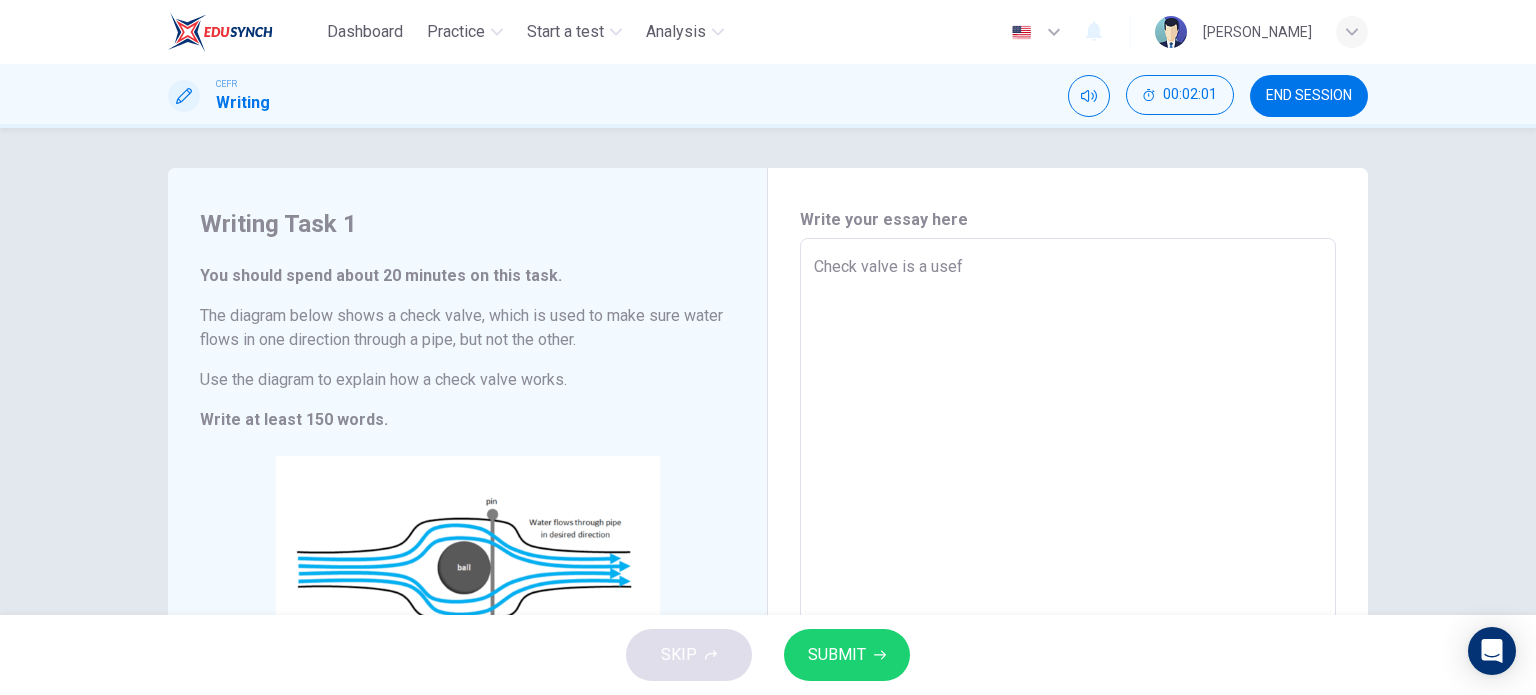 type on "x" 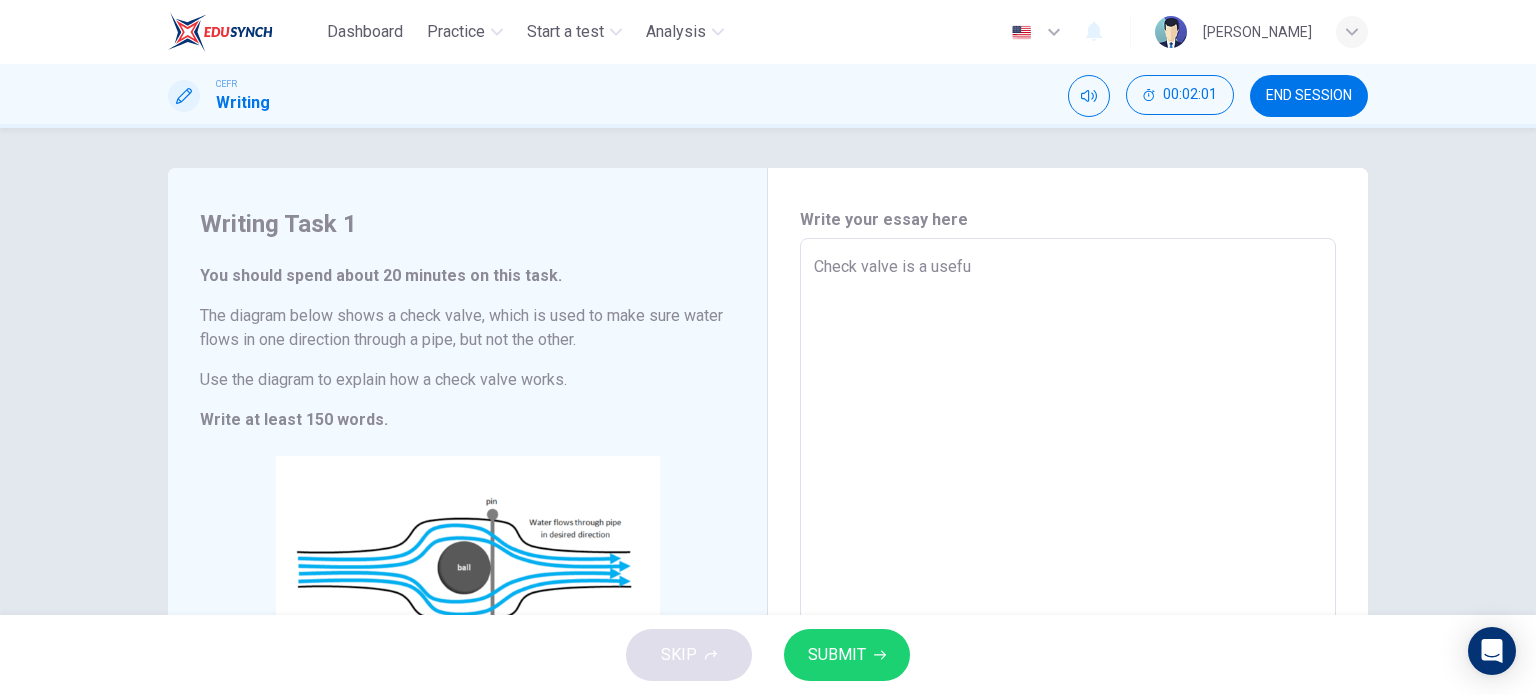 type on "x" 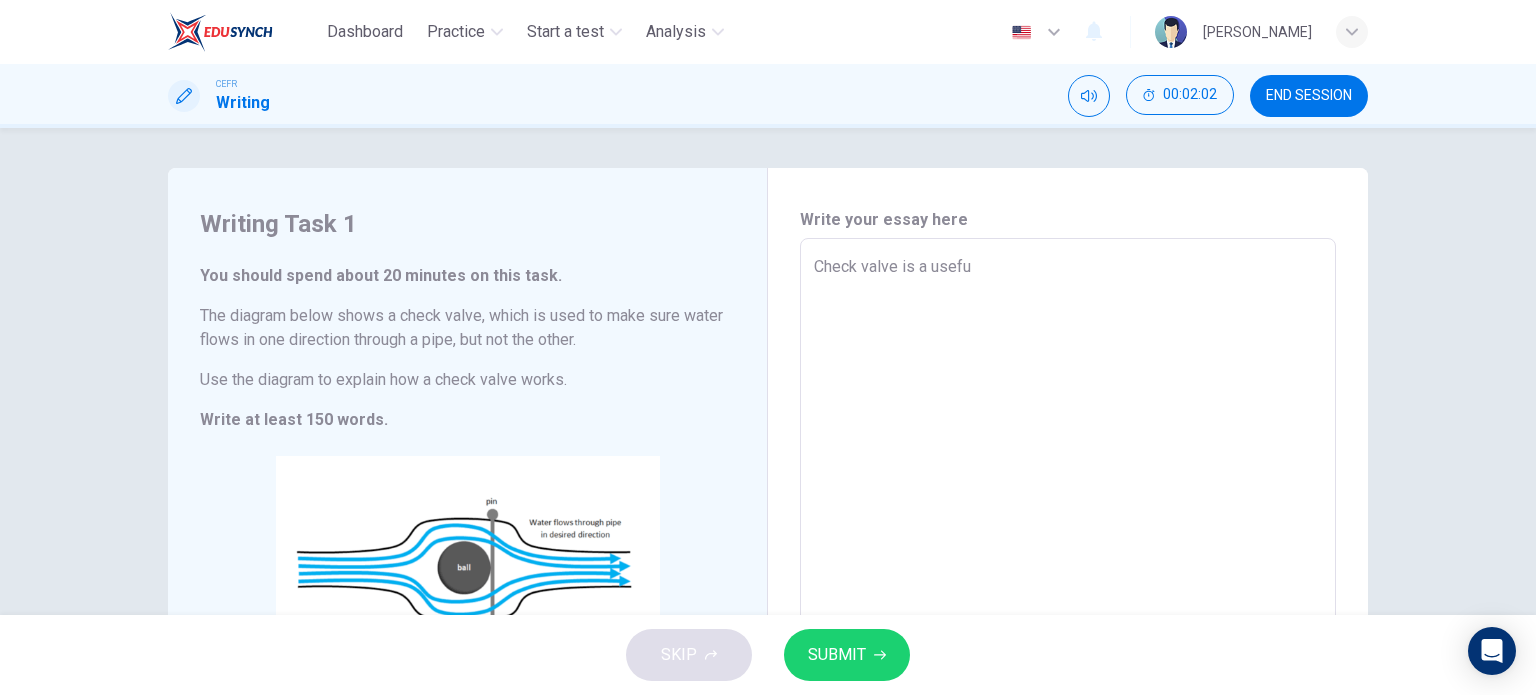 type on "Check valve is a useful" 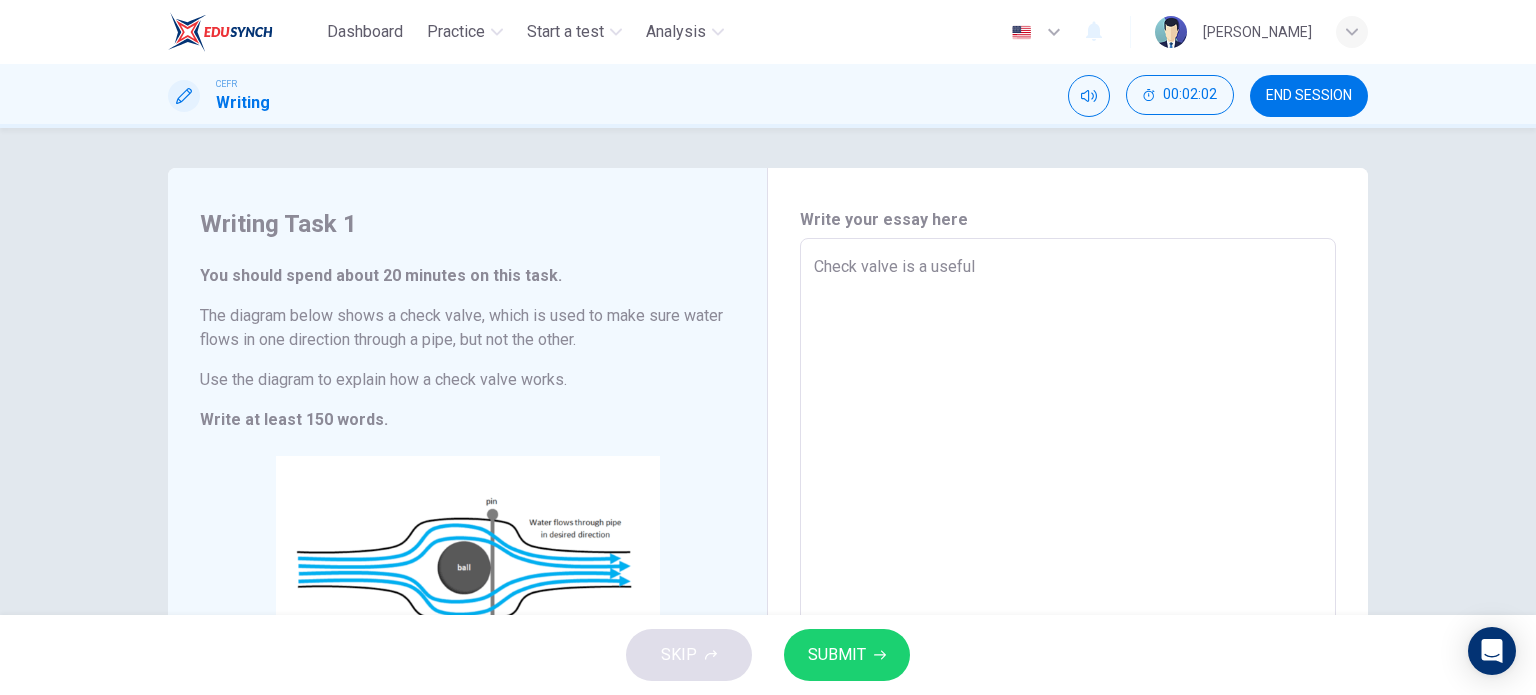 type on "x" 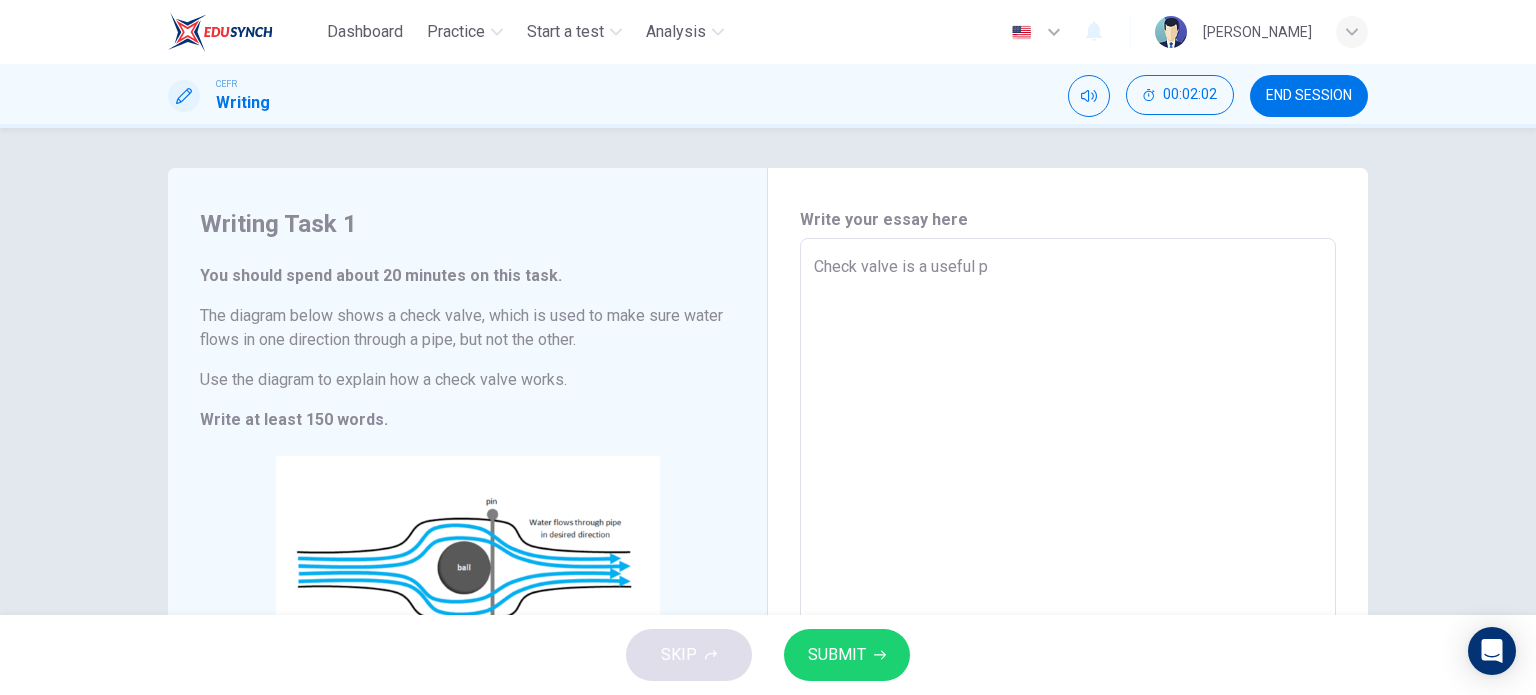type on "Check valve is a useful pi" 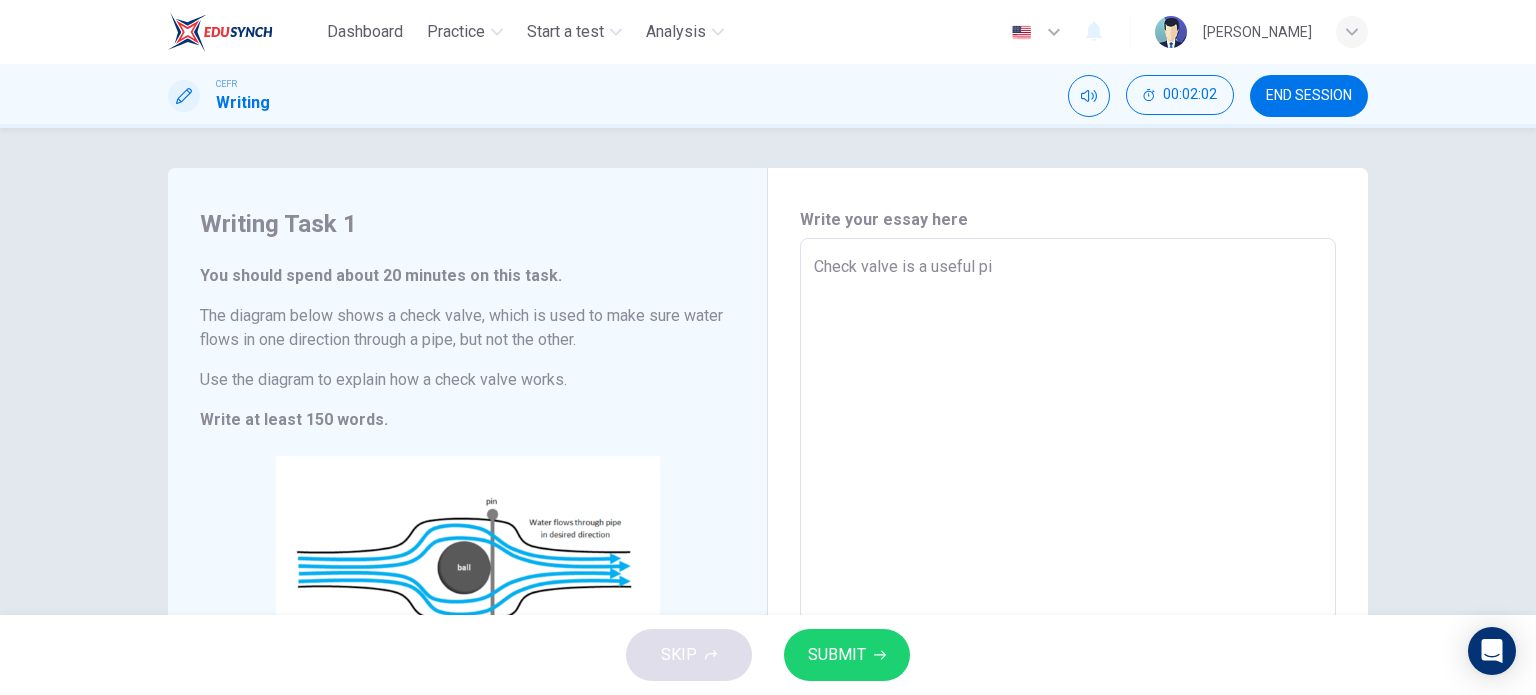 type on "x" 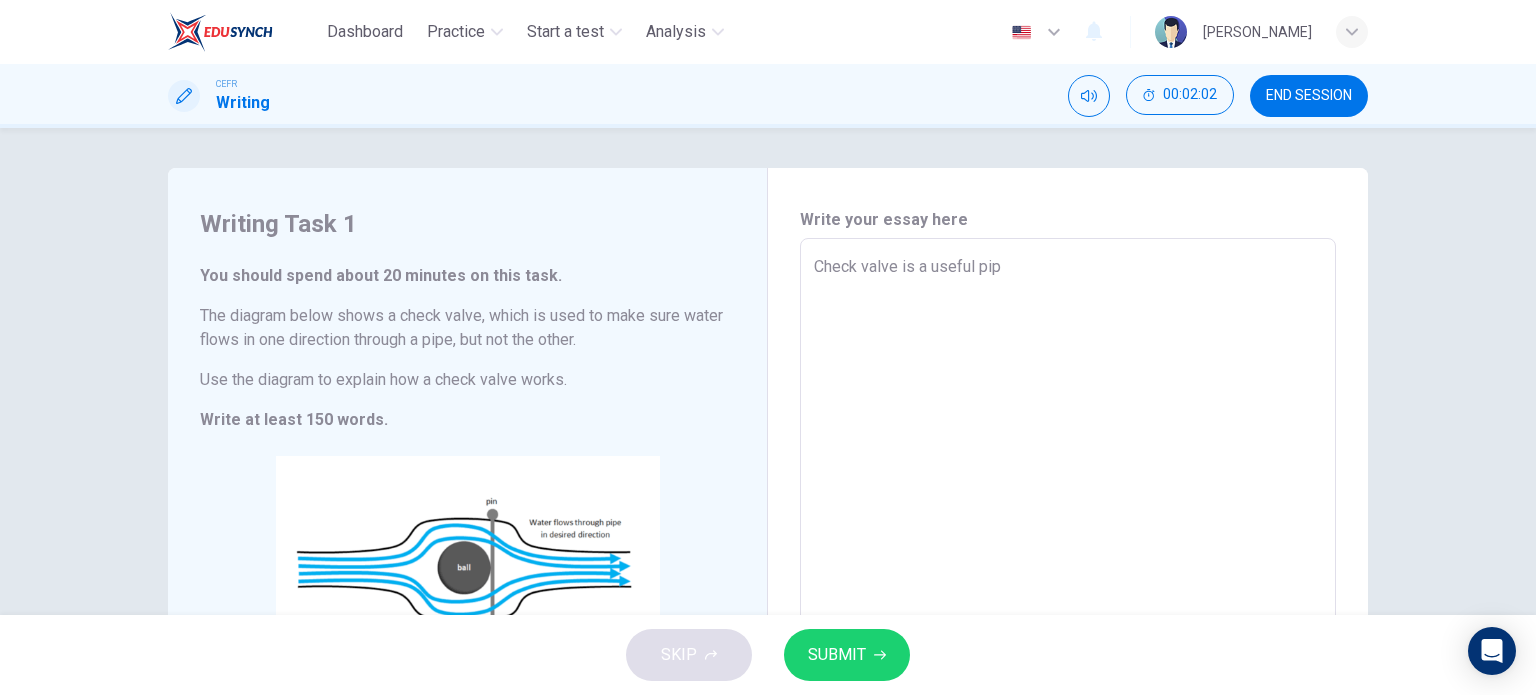 type on "x" 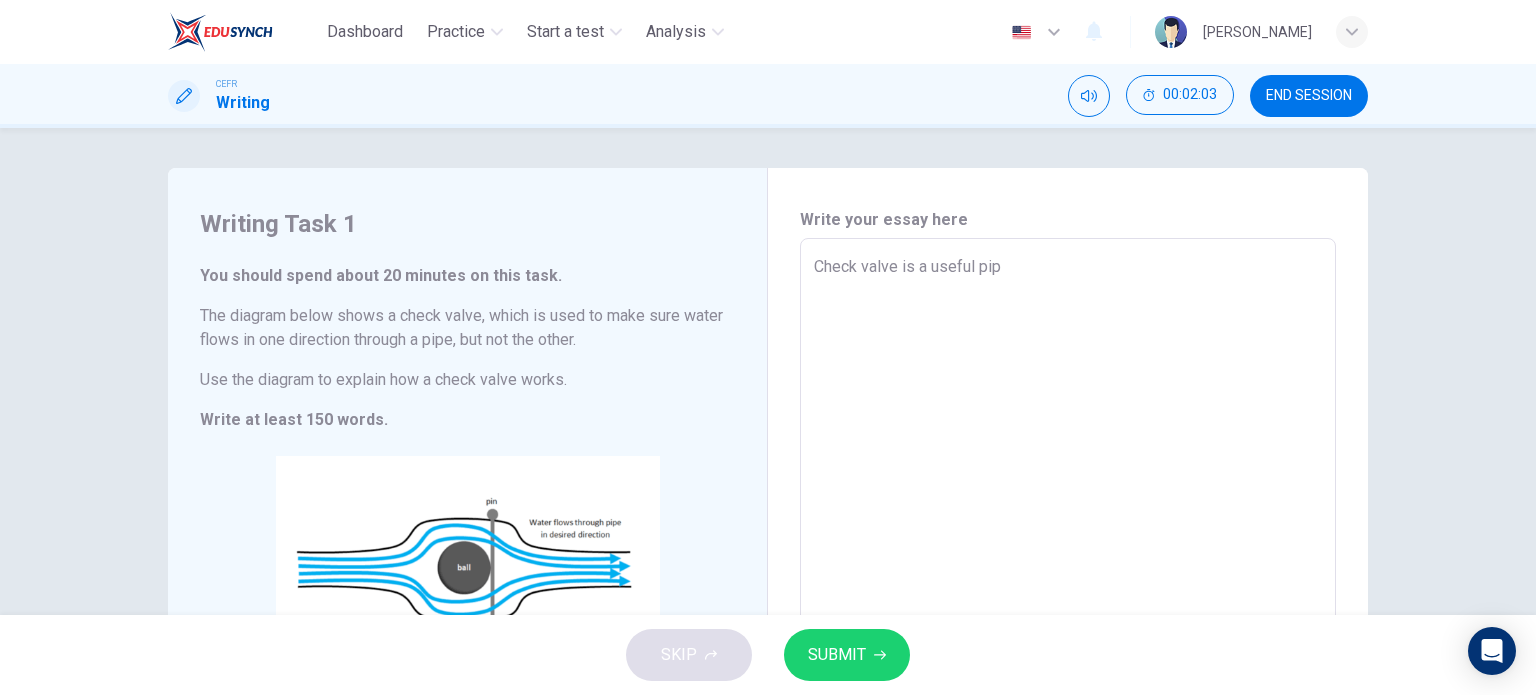 type on "Check valve is a useful pipi" 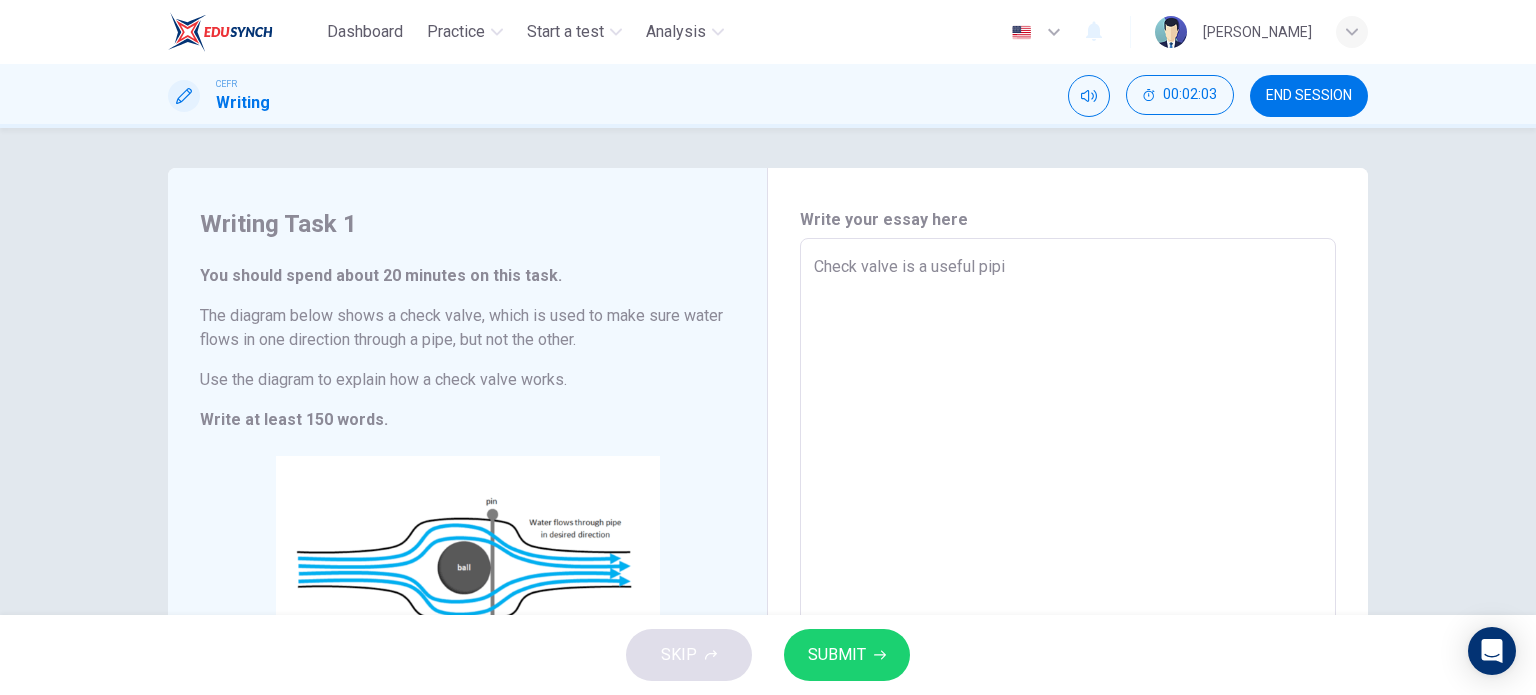 type on "x" 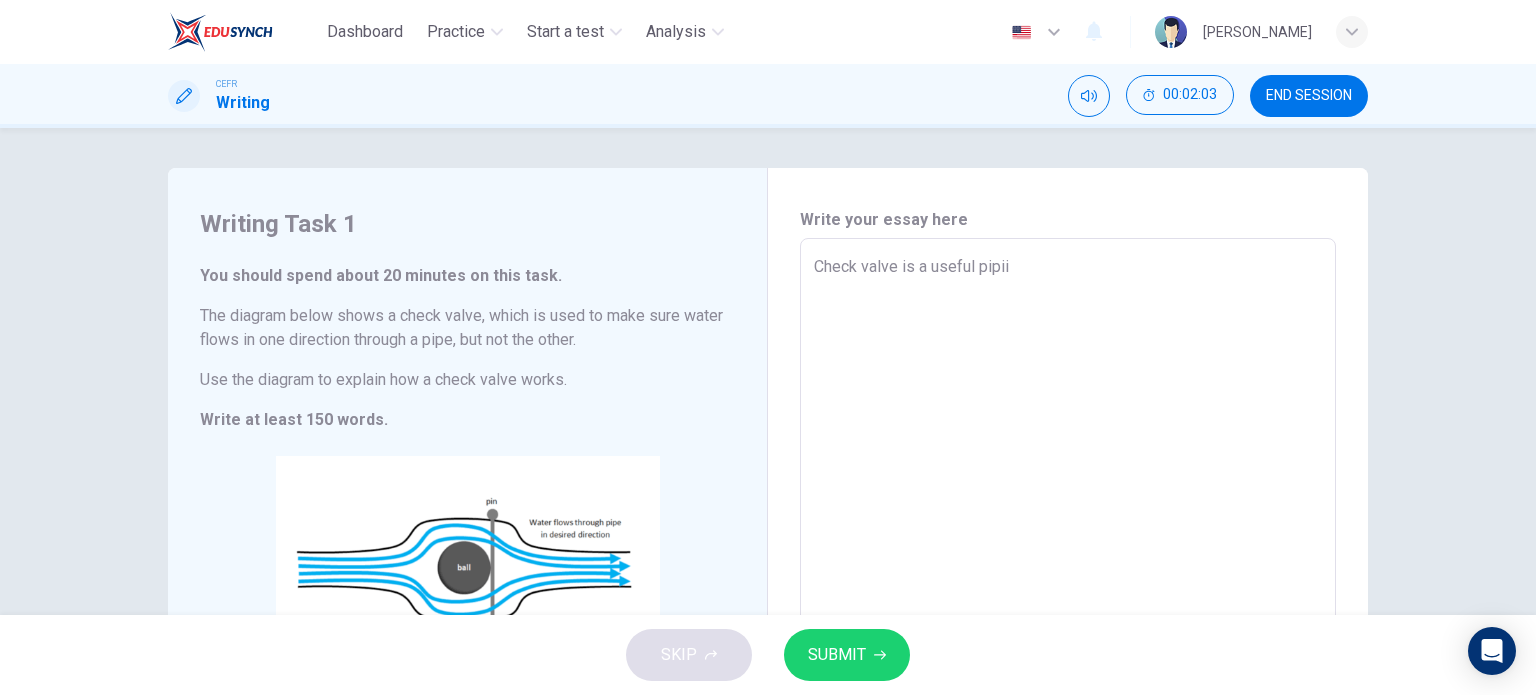type on "x" 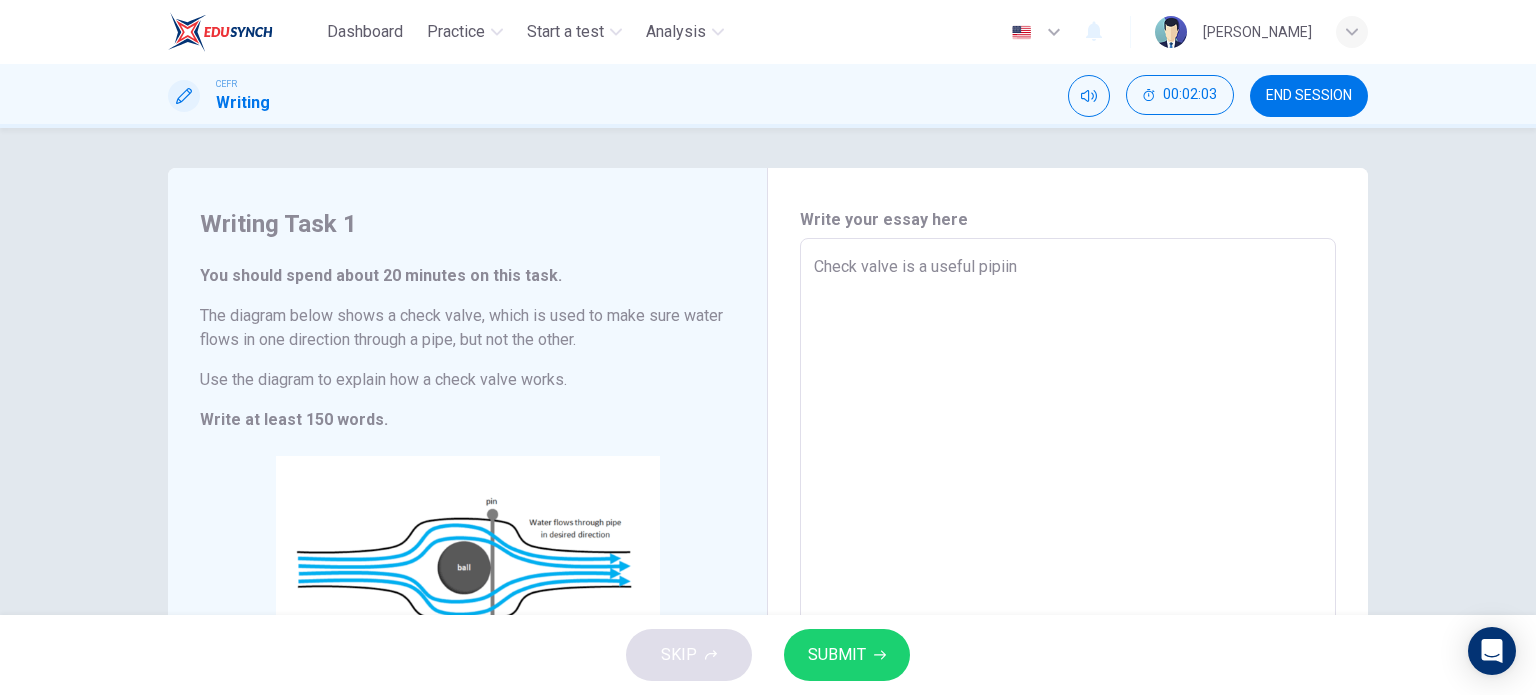 type on "x" 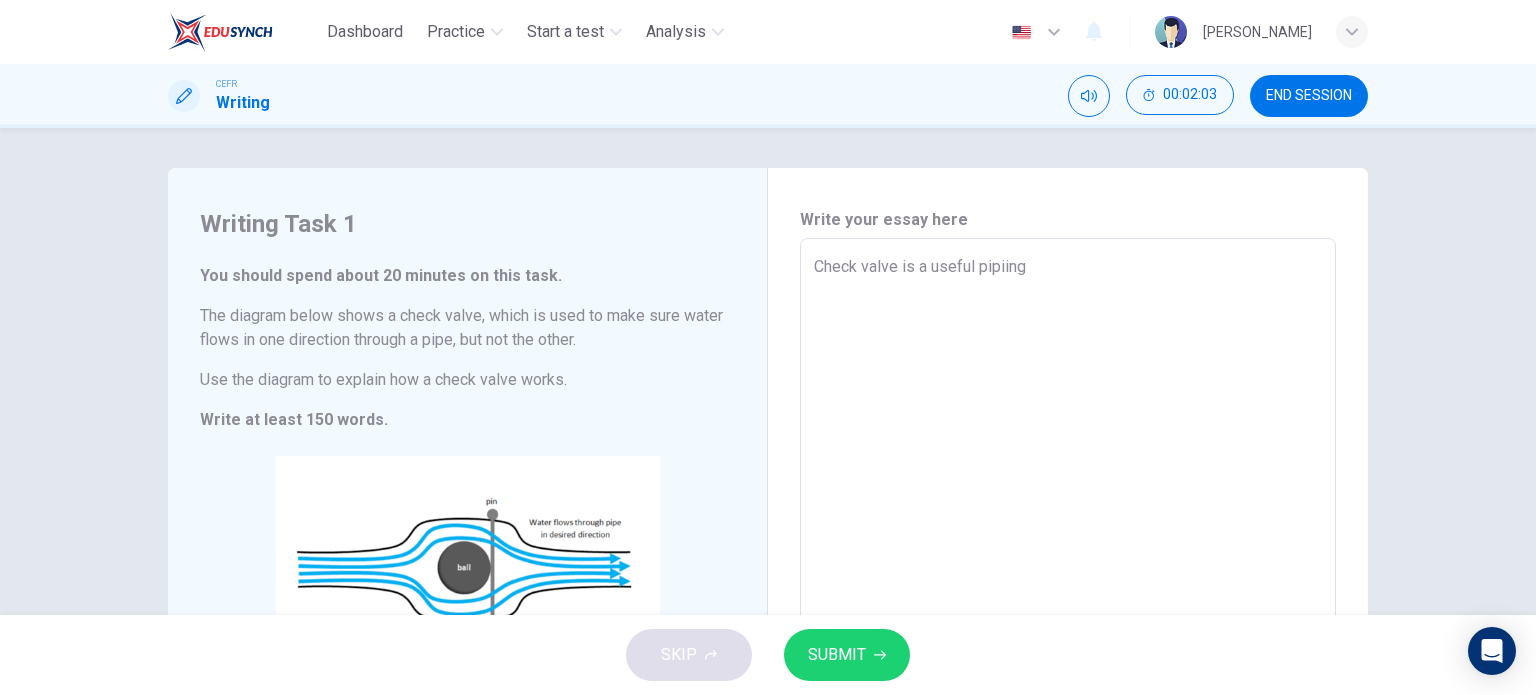 type on "x" 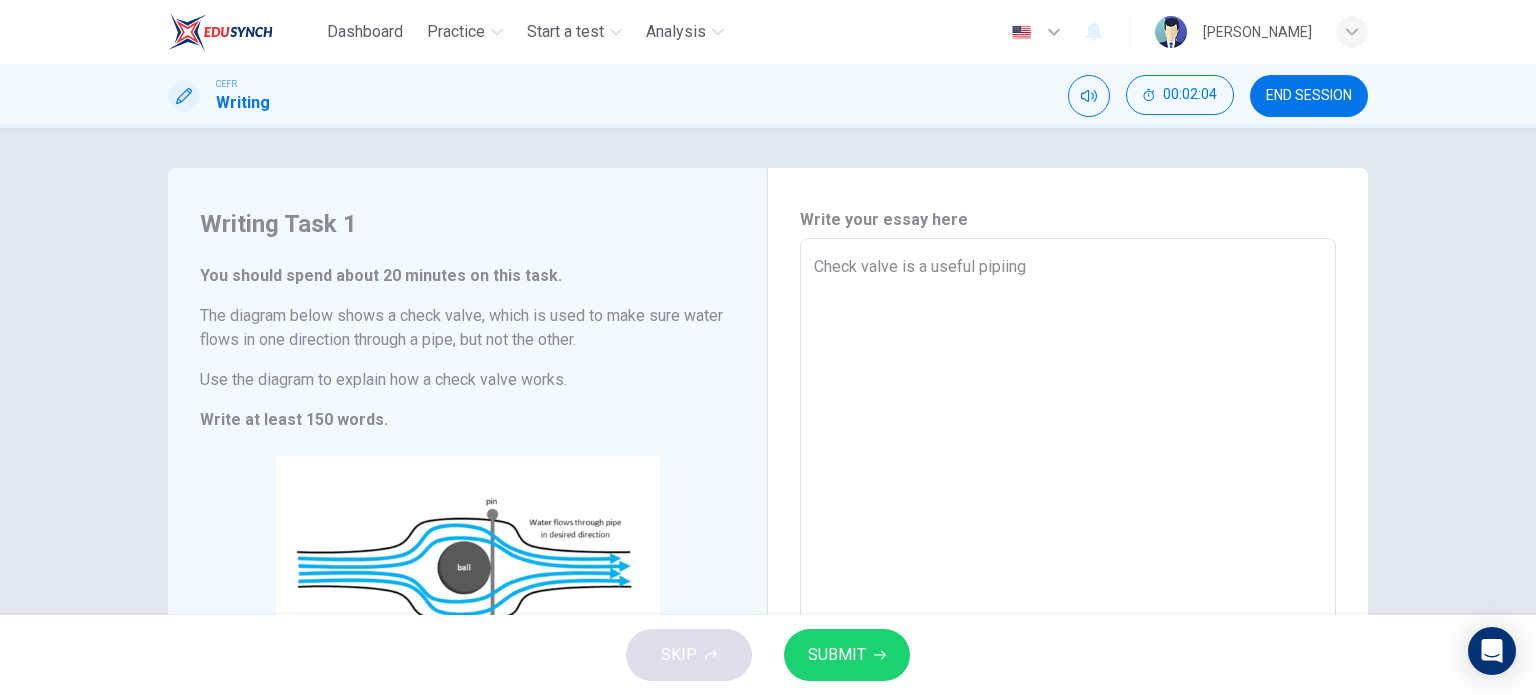 type on "Check valve is a useful pipiing" 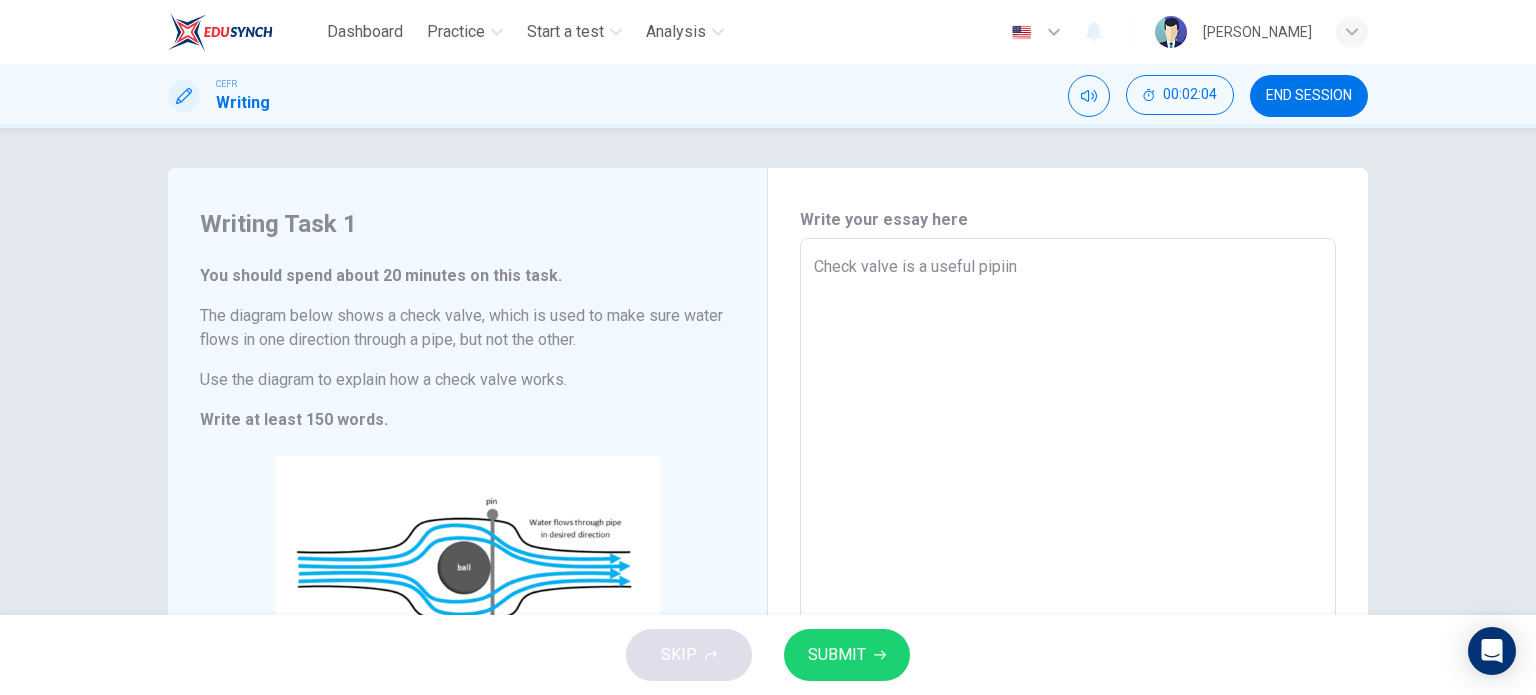 type on "x" 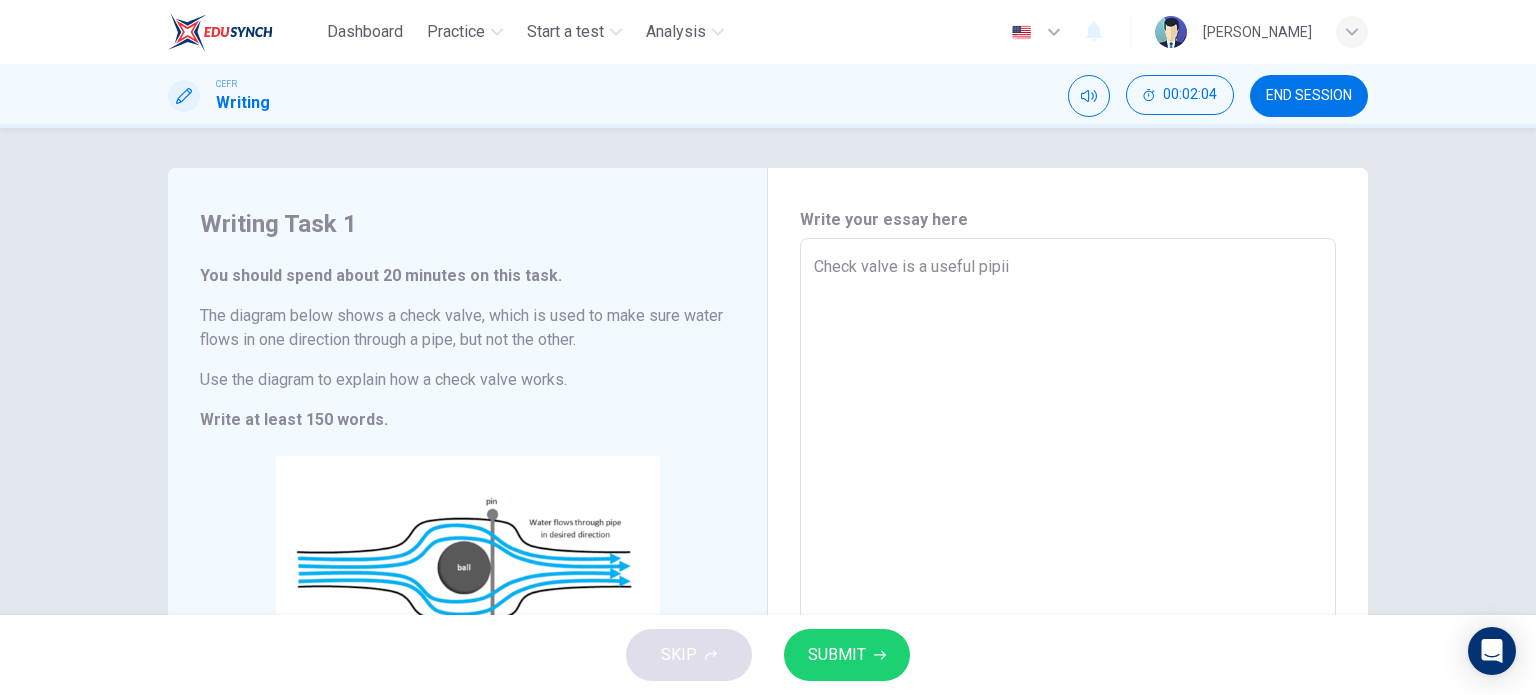 type on "x" 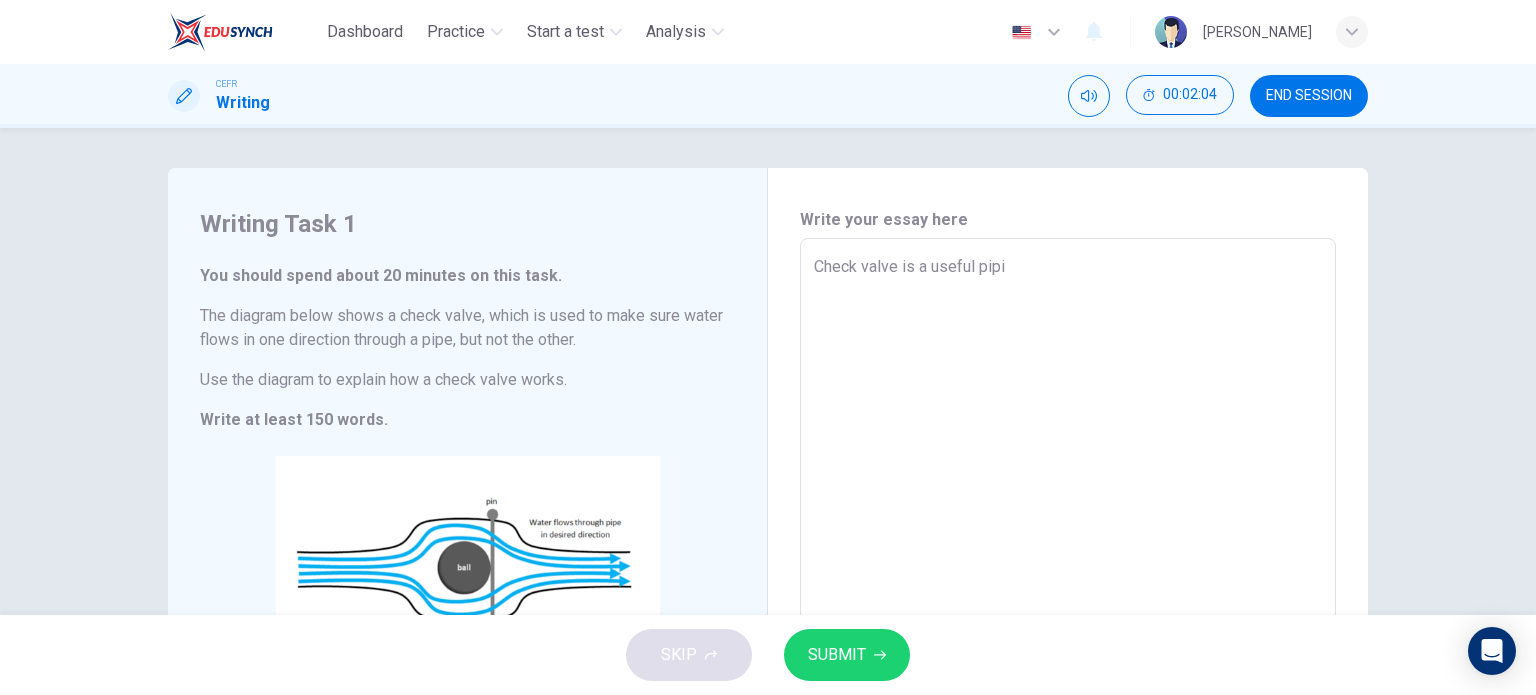 type on "Check valve is a useful pipin" 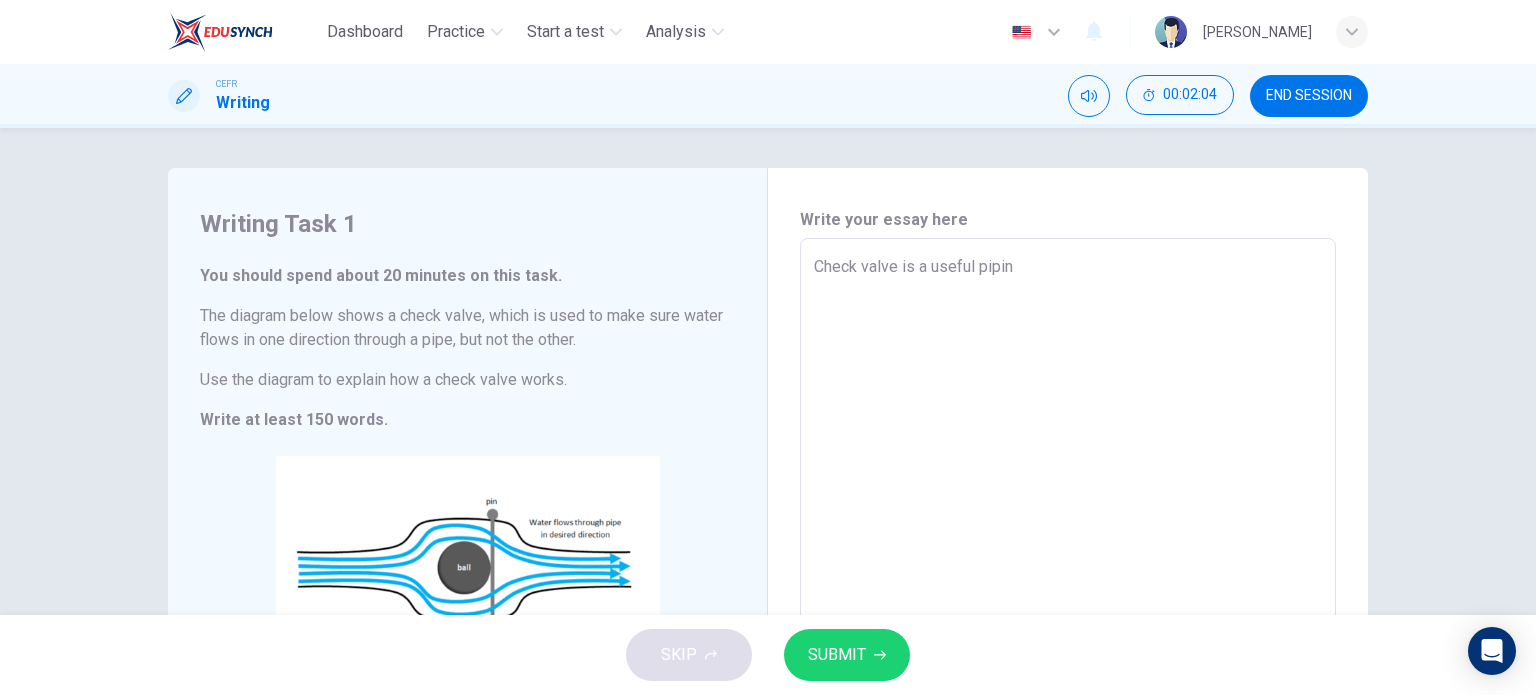 type on "x" 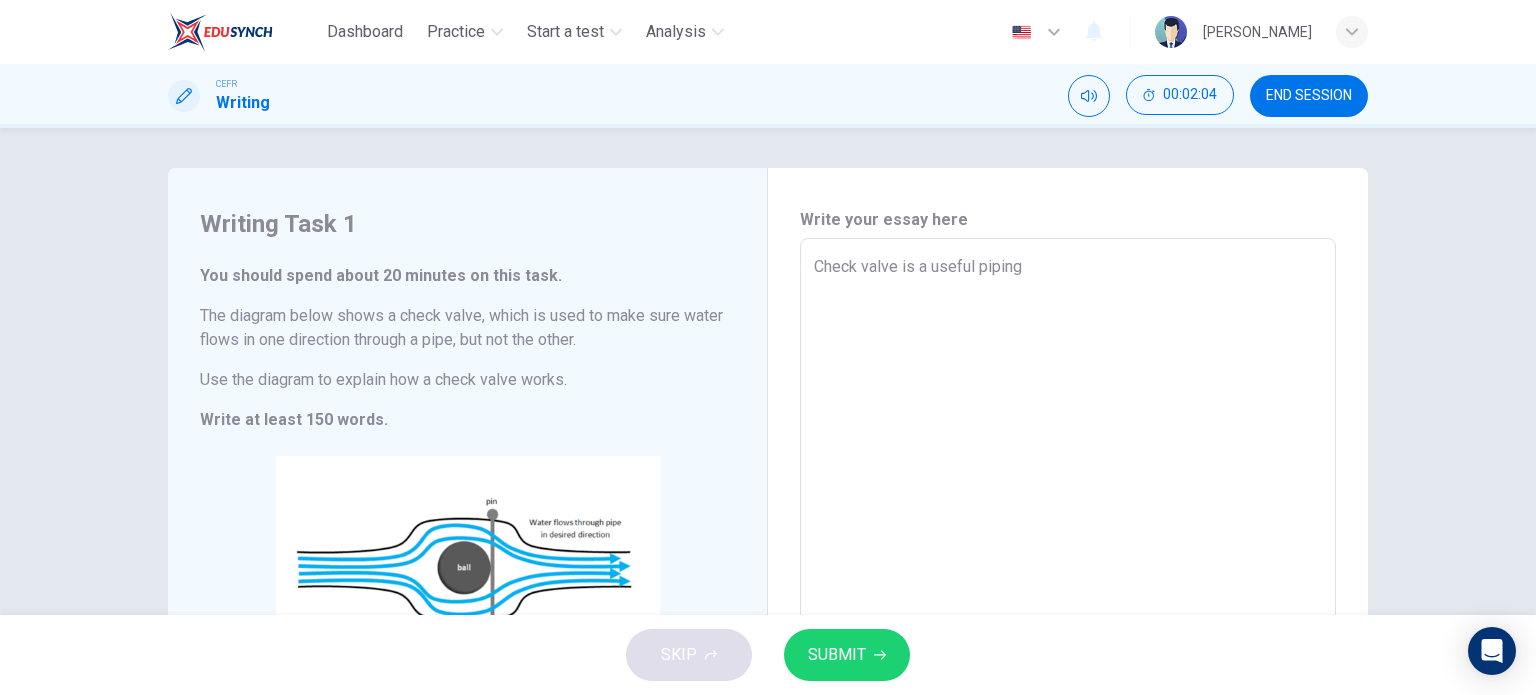 type on "x" 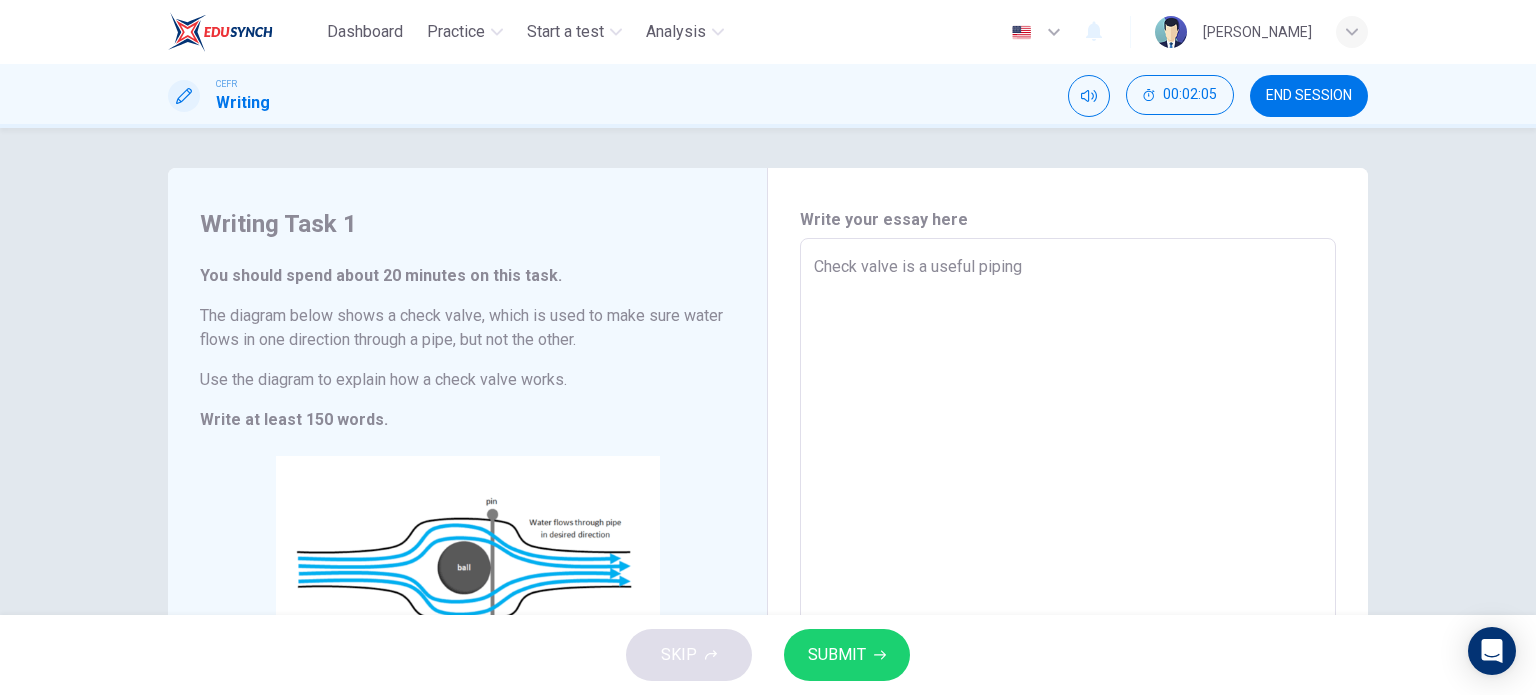 type on "Check valve is a useful piping t" 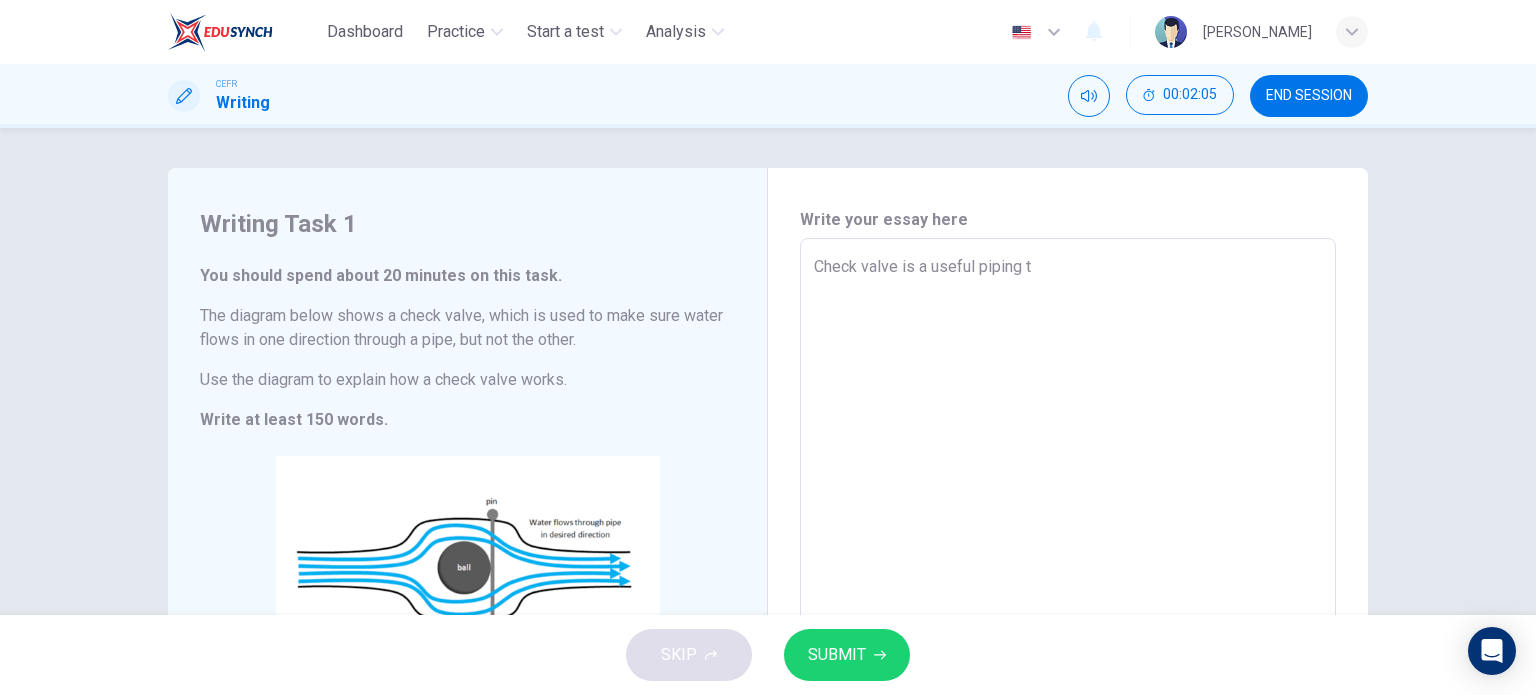 type on "x" 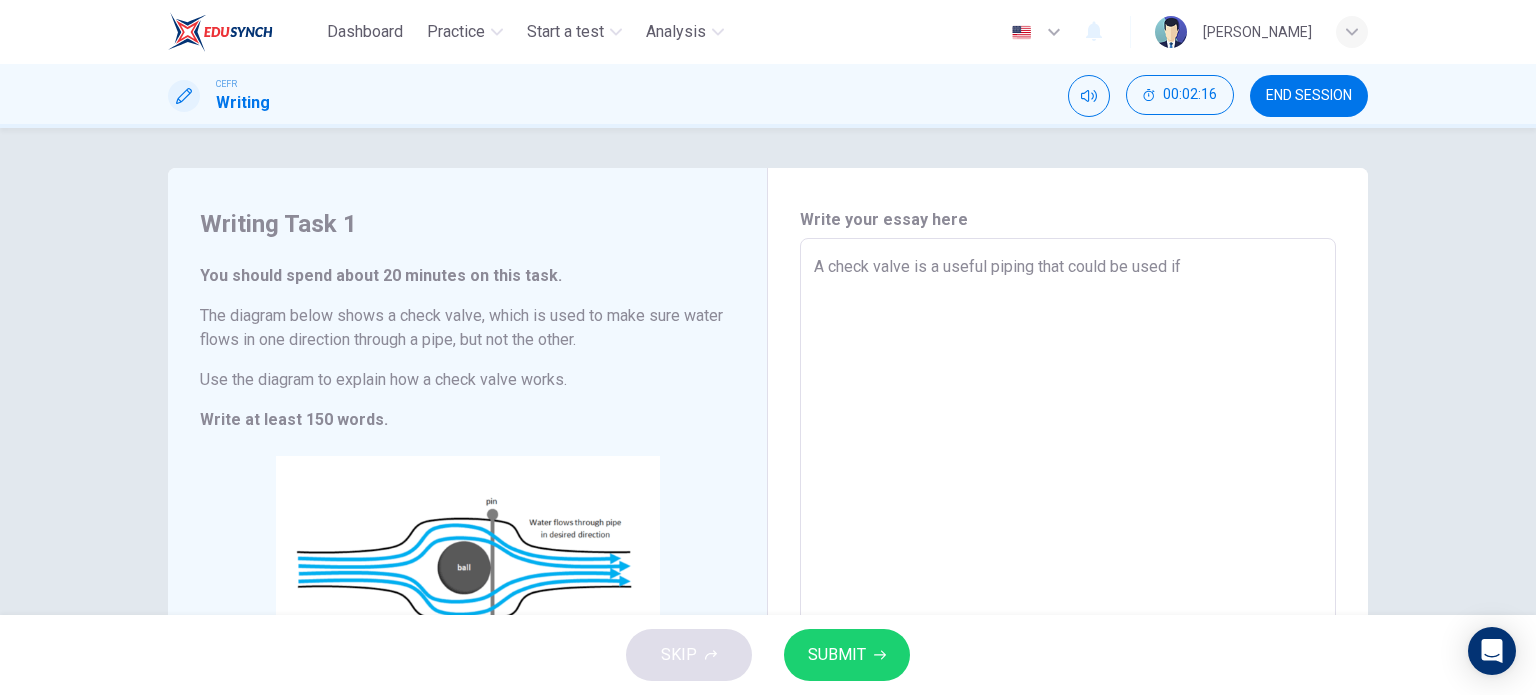 click on "A check valve is a useful piping that could be used if" at bounding box center (1068, 522) 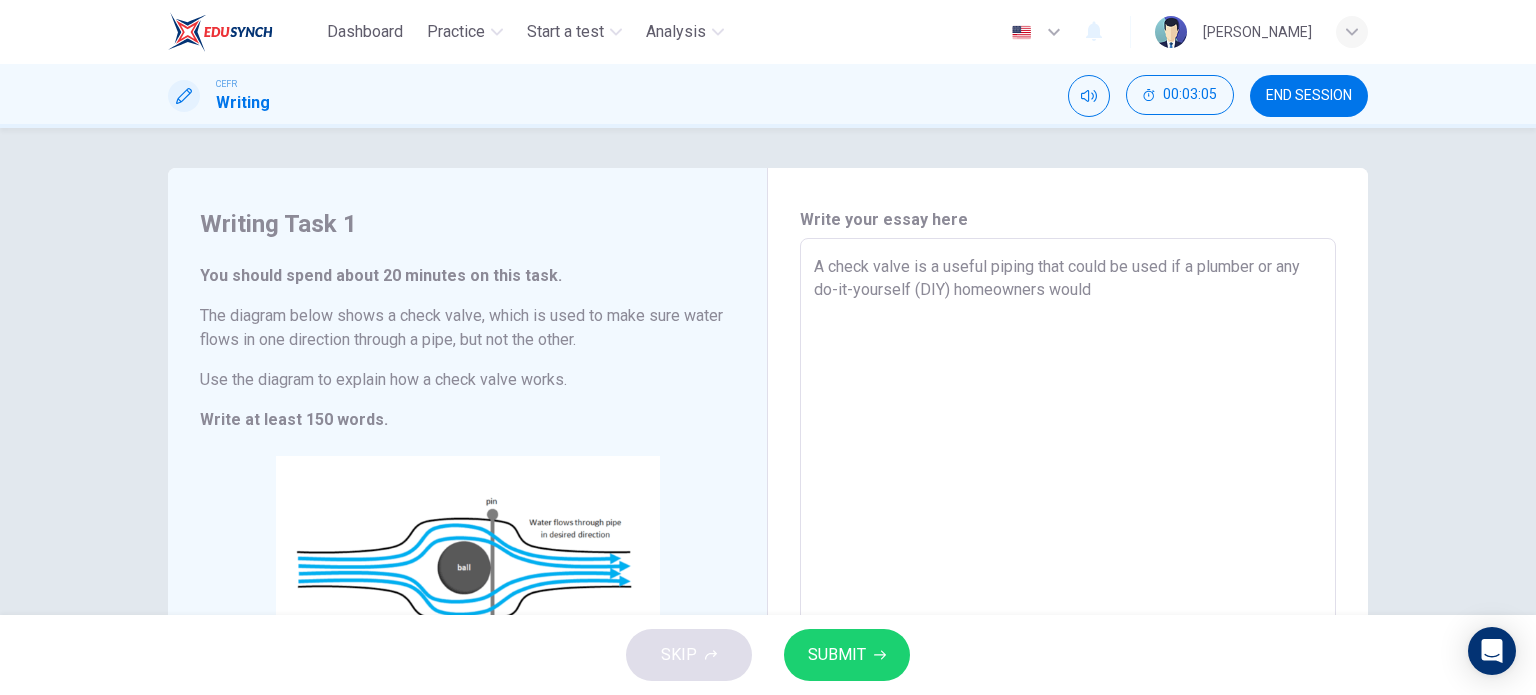 click on "A check valve is a useful piping that could be used if a plumber or any do-it-yourself (DIY) homeowners would" at bounding box center [1068, 522] 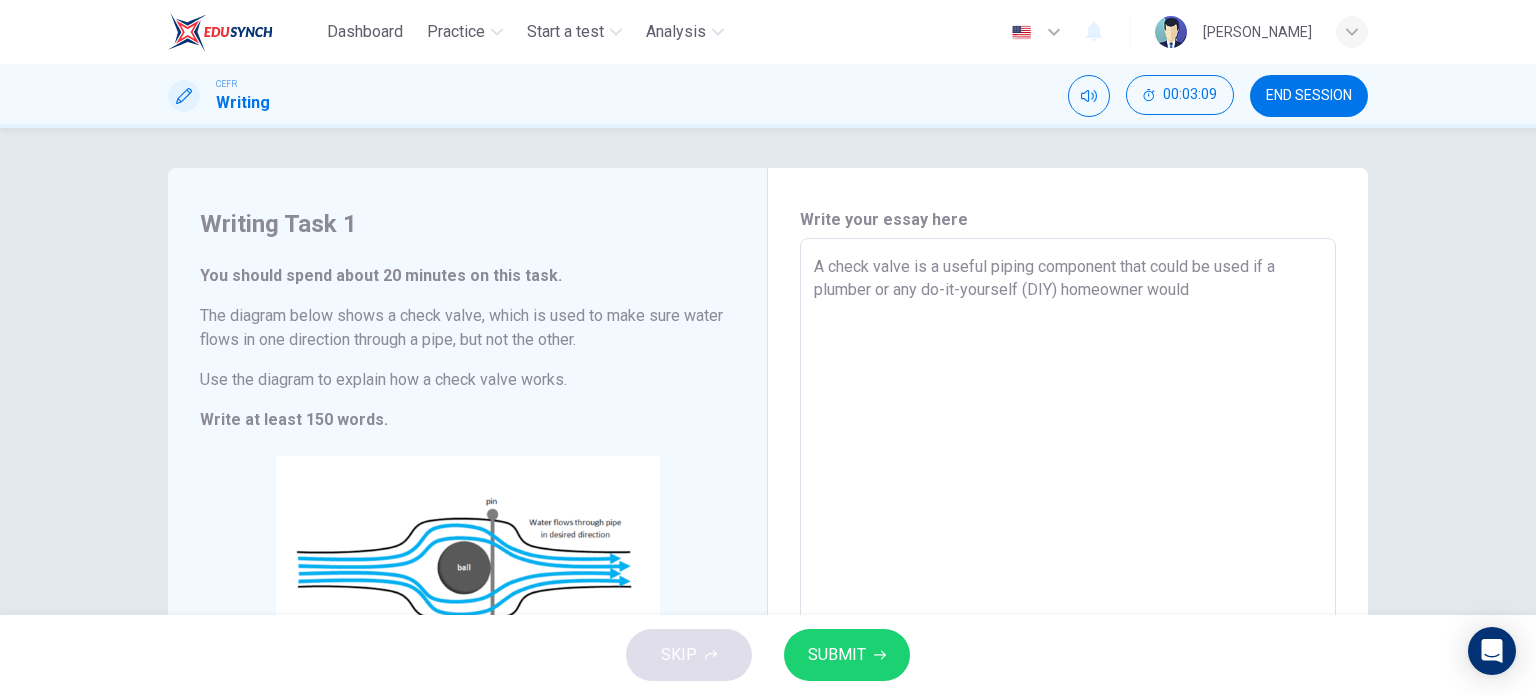 click on "A check valve is a useful piping component that could be used if a plumber or any do-it-yourself (DIY) homeowner would" at bounding box center (1068, 522) 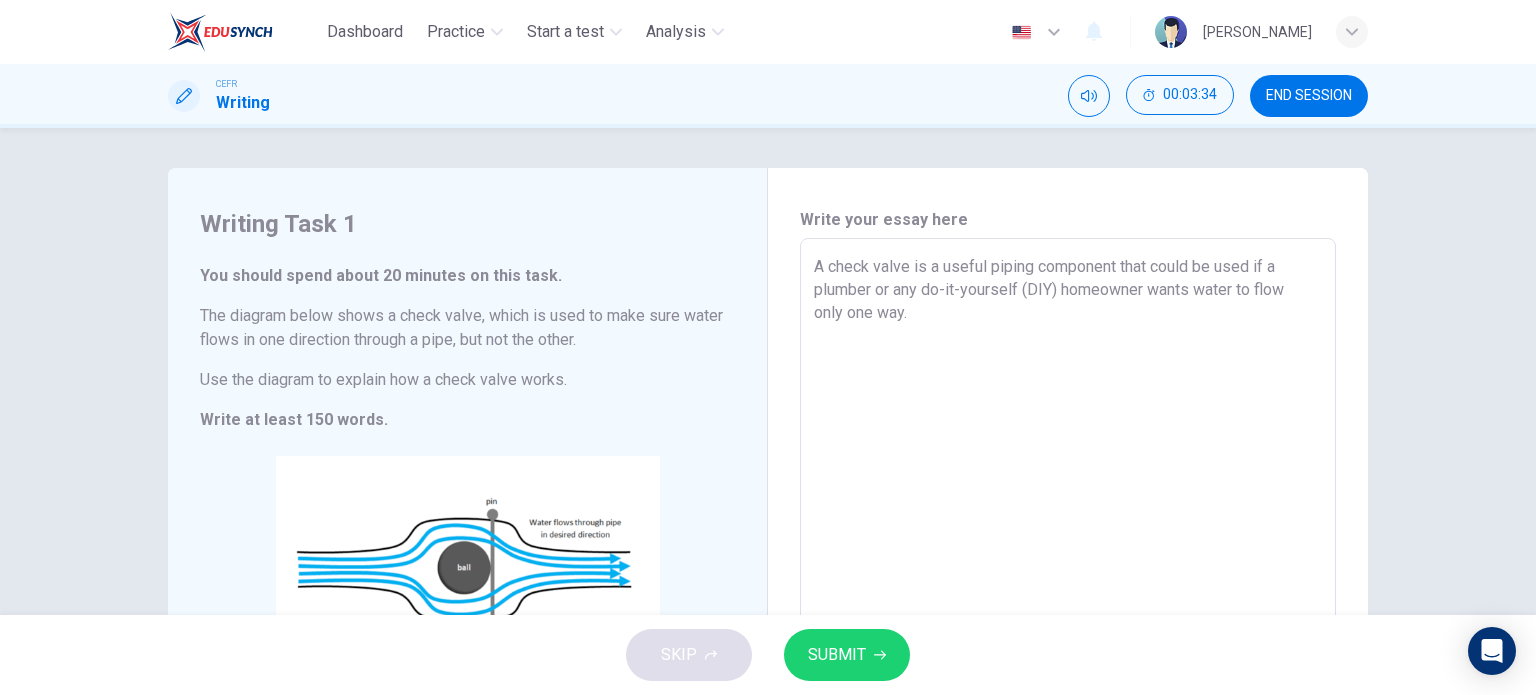click on "A check valve is a useful piping component that could be used if a plumber or any do-it-yourself (DIY) homeowner wants water to flow only one way." at bounding box center (1068, 522) 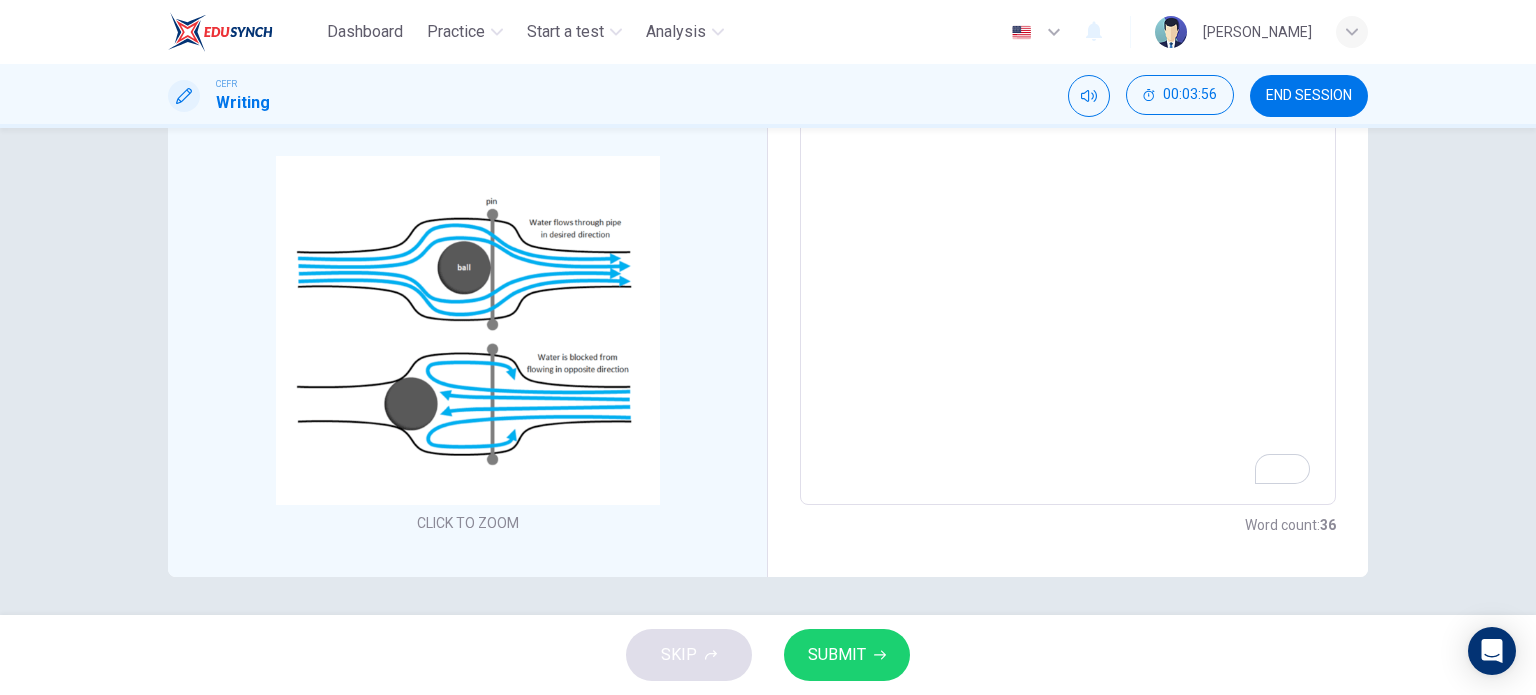 scroll, scrollTop: 0, scrollLeft: 0, axis: both 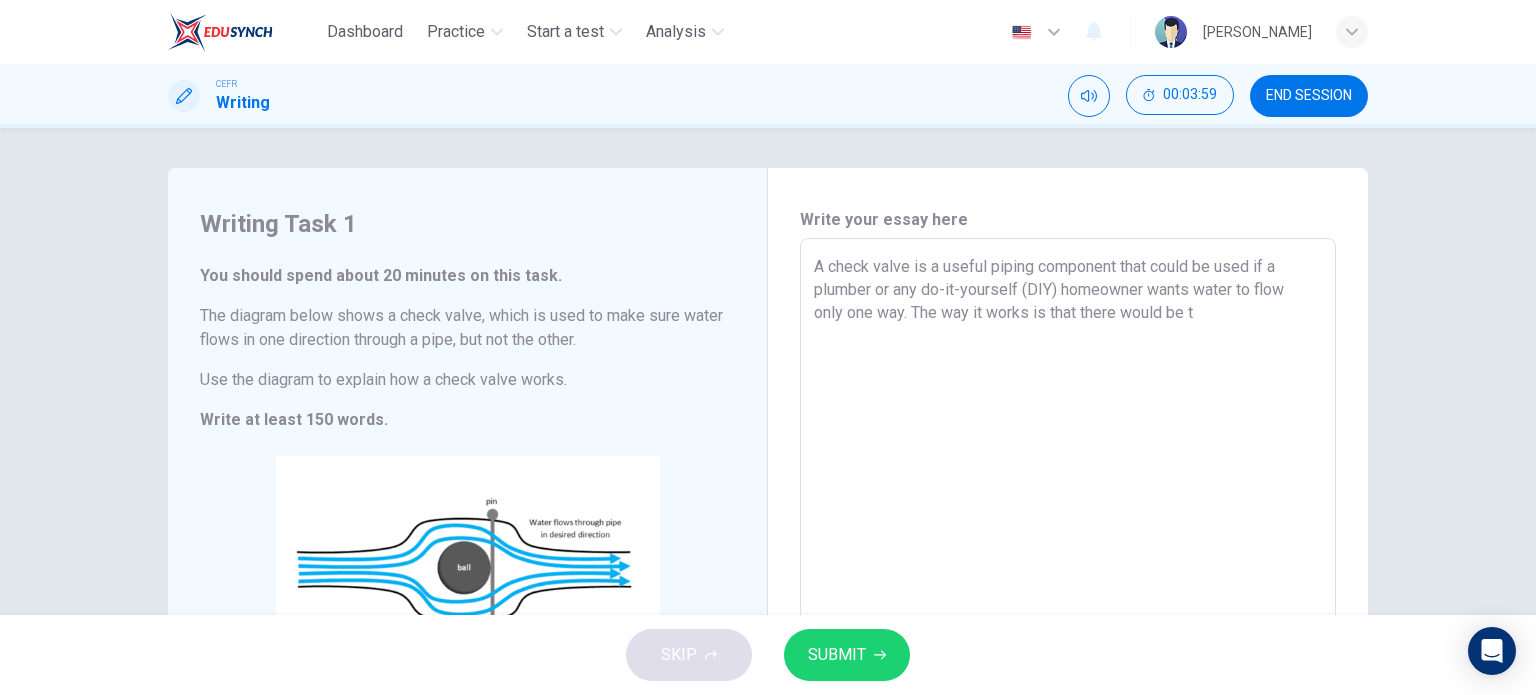 click on "A check valve is a useful piping component that could be used if a plumber or any do-it-yourself (DIY) homeowner wants water to flow only one way. The way it works is that there would be t" at bounding box center [1068, 522] 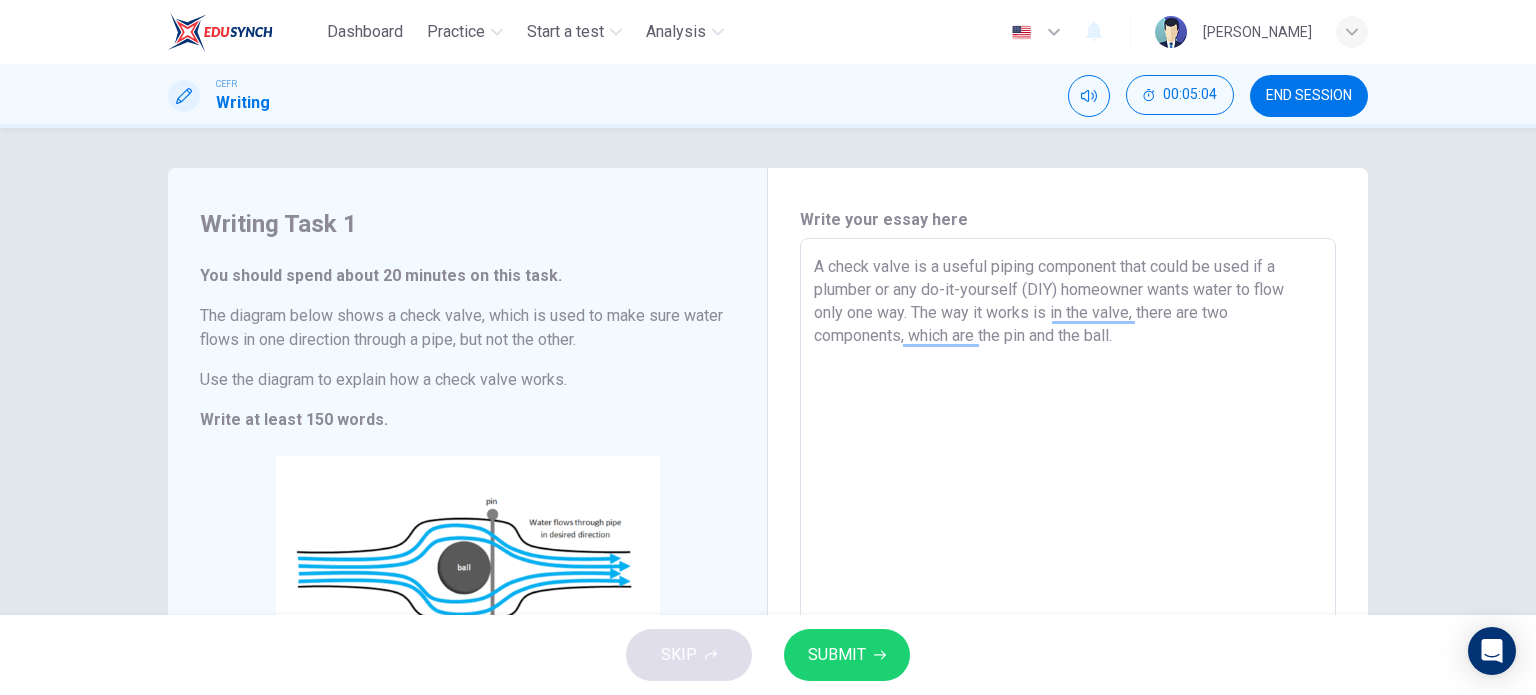 click on "A check valve is a useful piping component that could be used if a plumber or any do-it-yourself (DIY) homeowner wants water to flow only one way. The way it works is in the valve, there are two components, which are the pin and the ball." at bounding box center [1068, 522] 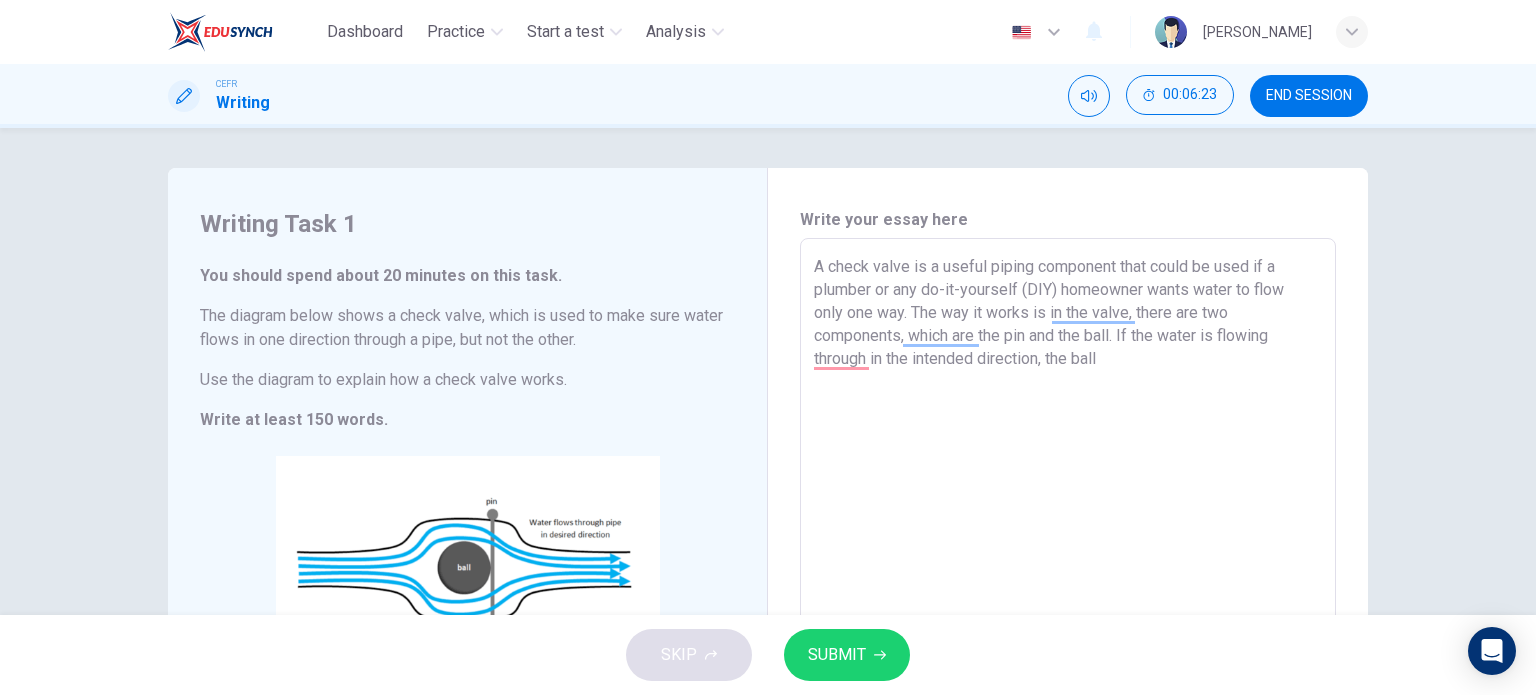 click on "A check valve is a useful piping component that could be used if a plumber or any do-it-yourself (DIY) homeowner wants water to flow only one way. The way it works is in the valve, there are two components, which are the pin and the ball. If the water is flowing through in the intended direction, the ball" at bounding box center (1068, 522) 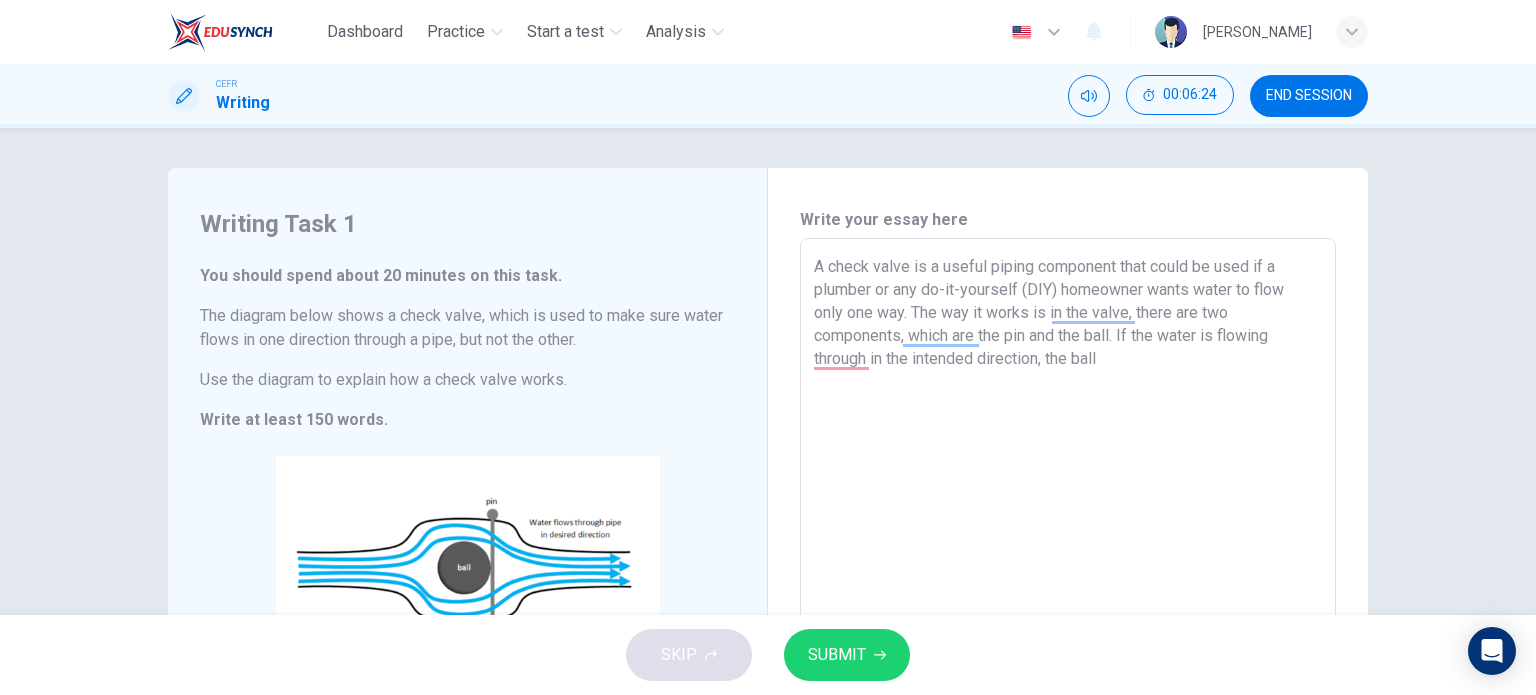 click on "A check valve is a useful piping component that could be used if a plumber or any do-it-yourself (DIY) homeowner wants water to flow only one way. The way it works is in the valve, there are two components, which are the pin and the ball. If the water is flowing through in the intended direction, the ball" at bounding box center (1068, 522) 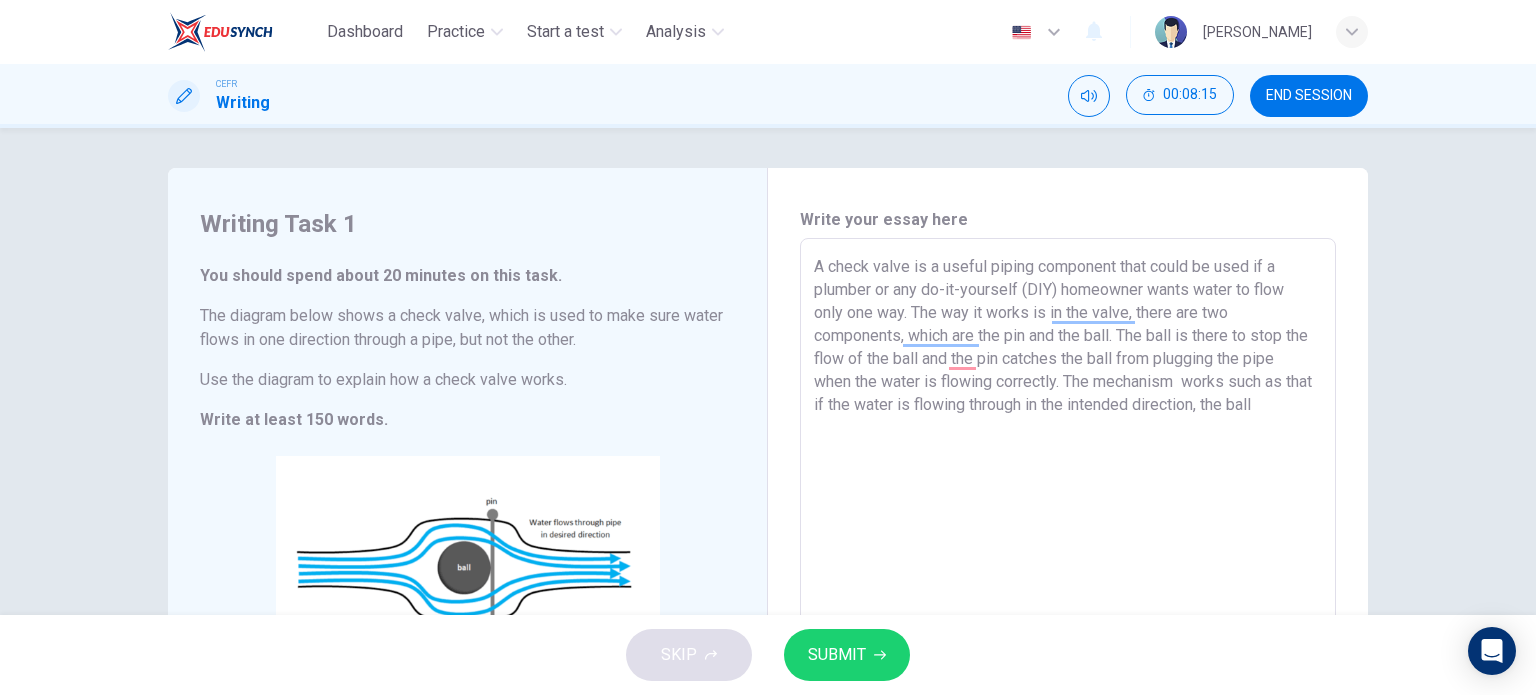 click on "A check valve is a useful piping component that could be used if a plumber or any do-it-yourself (DIY) homeowner wants water to flow only one way. The way it works is in the valve, there are two components, which are the pin and the ball. The ball is there to stop the flow of the ball and the pin catches the ball from plugging the pipe when the water is flowing correctly. The mechanism  works such as that if the water is flowing through in the intended direction, the ball" at bounding box center (1068, 522) 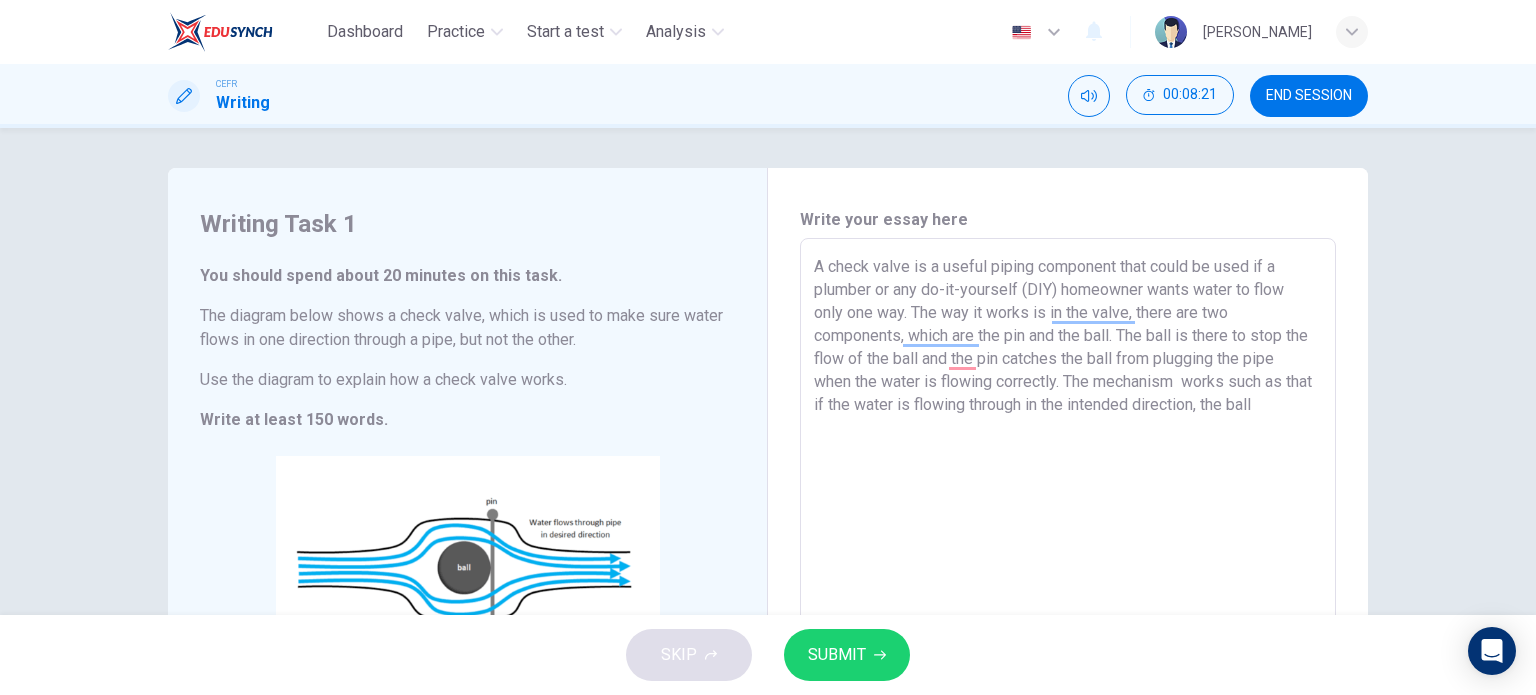 click on "A check valve is a useful piping component that could be used if a plumber or any do-it-yourself (DIY) homeowner wants water to flow only one way. The way it works is in the valve, there are two components, which are the pin and the ball. The ball is there to stop the flow of the ball and the pin catches the ball from plugging the pipe when the water is flowing correctly. The mechanism  works such as that if the water is flowing through in the intended direction, the ball" at bounding box center [1068, 522] 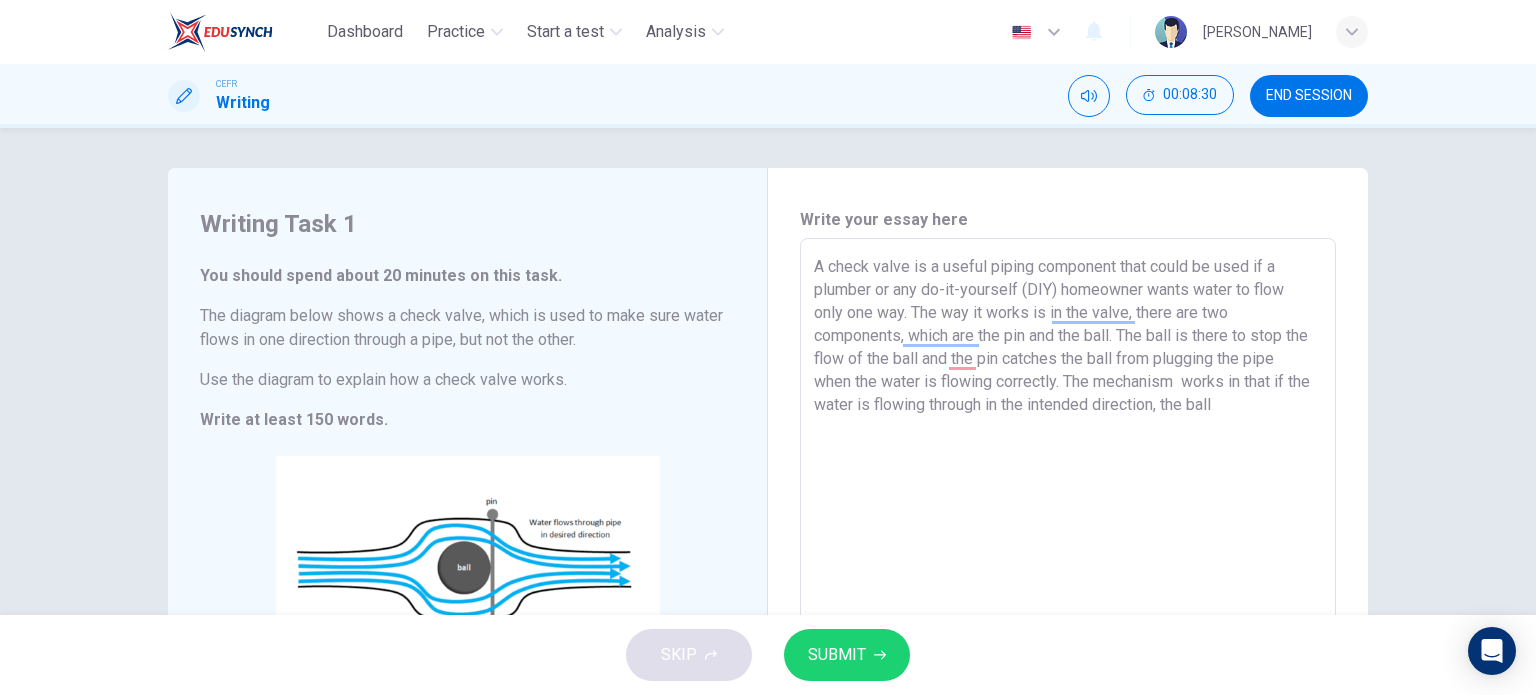 click on "A check valve is a useful piping component that could be used if a plumber or any do-it-yourself (DIY) homeowner wants water to flow only one way. The way it works is in the valve, there are two components, which are the pin and the ball. The ball is there to stop the flow of the ball and the pin catches the ball from plugging the pipe when the water is flowing correctly. The mechanism  works in that if the water is flowing through in the intended direction, the ball" at bounding box center (1068, 522) 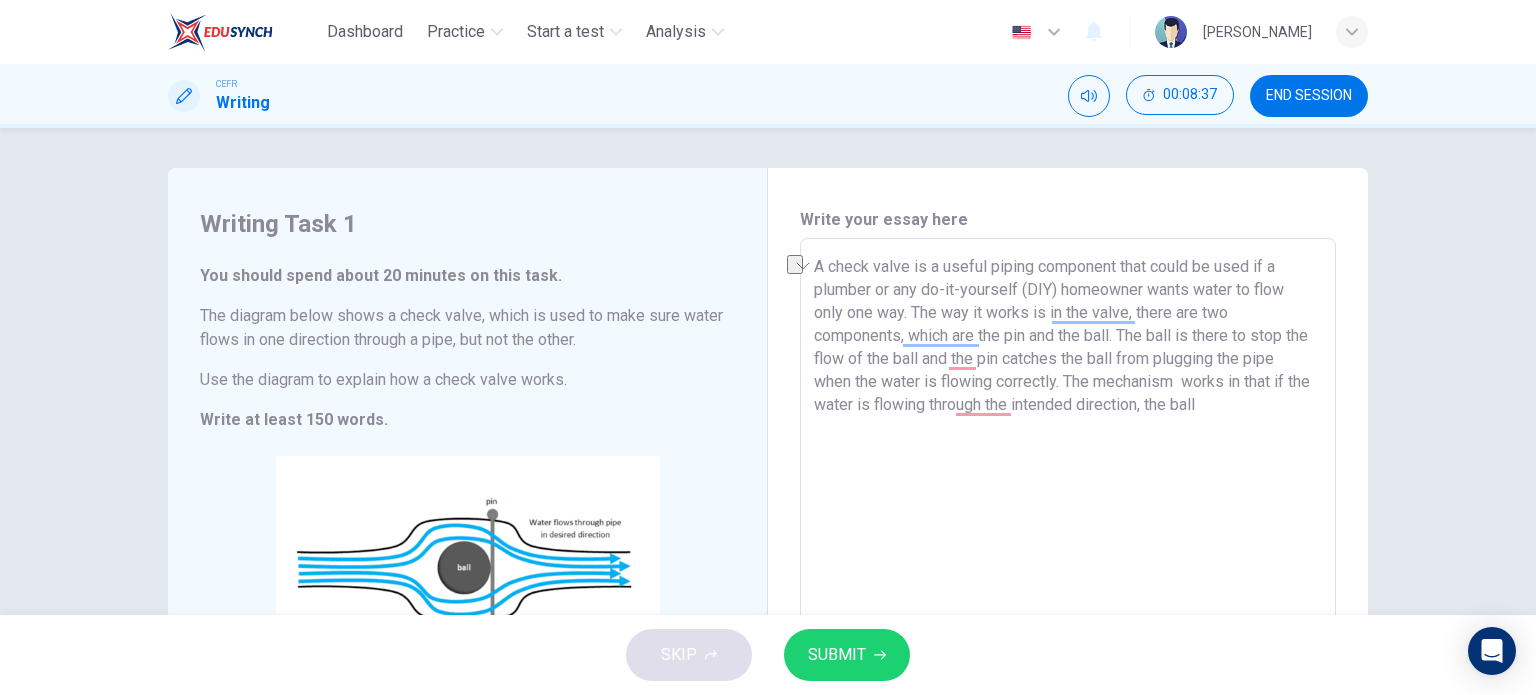 drag, startPoint x: 1236, startPoint y: 402, endPoint x: 949, endPoint y: 406, distance: 287.02786 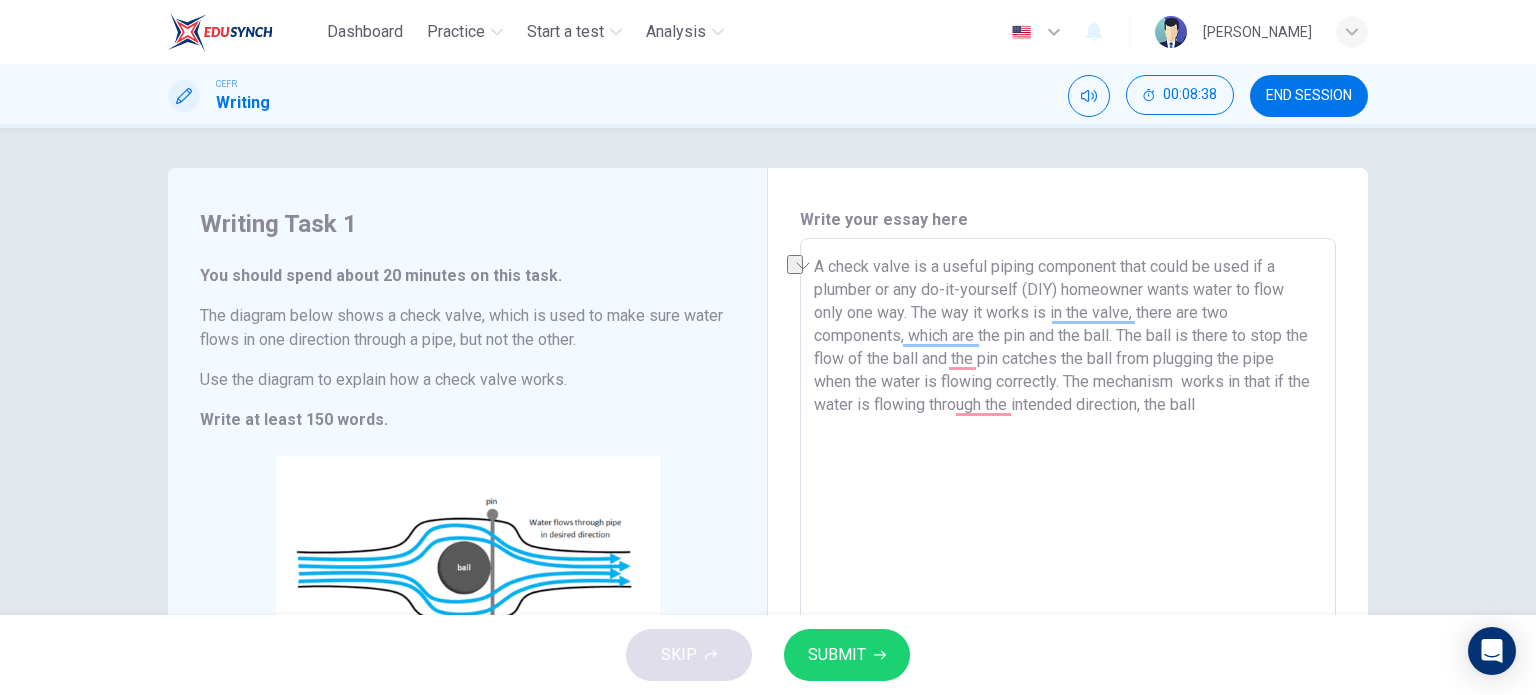 click on "A check valve is a useful piping component that could be used if a plumber or any do-it-yourself (DIY) homeowner wants water to flow only one way. The way it works is in the valve, there are two components, which are the pin and the ball. The ball is there to stop the flow of the ball and the pin catches the ball from plugging the pipe when the water is flowing correctly. The mechanism  works in that if the water is flowing through the intended direction, the ball" at bounding box center (1068, 522) 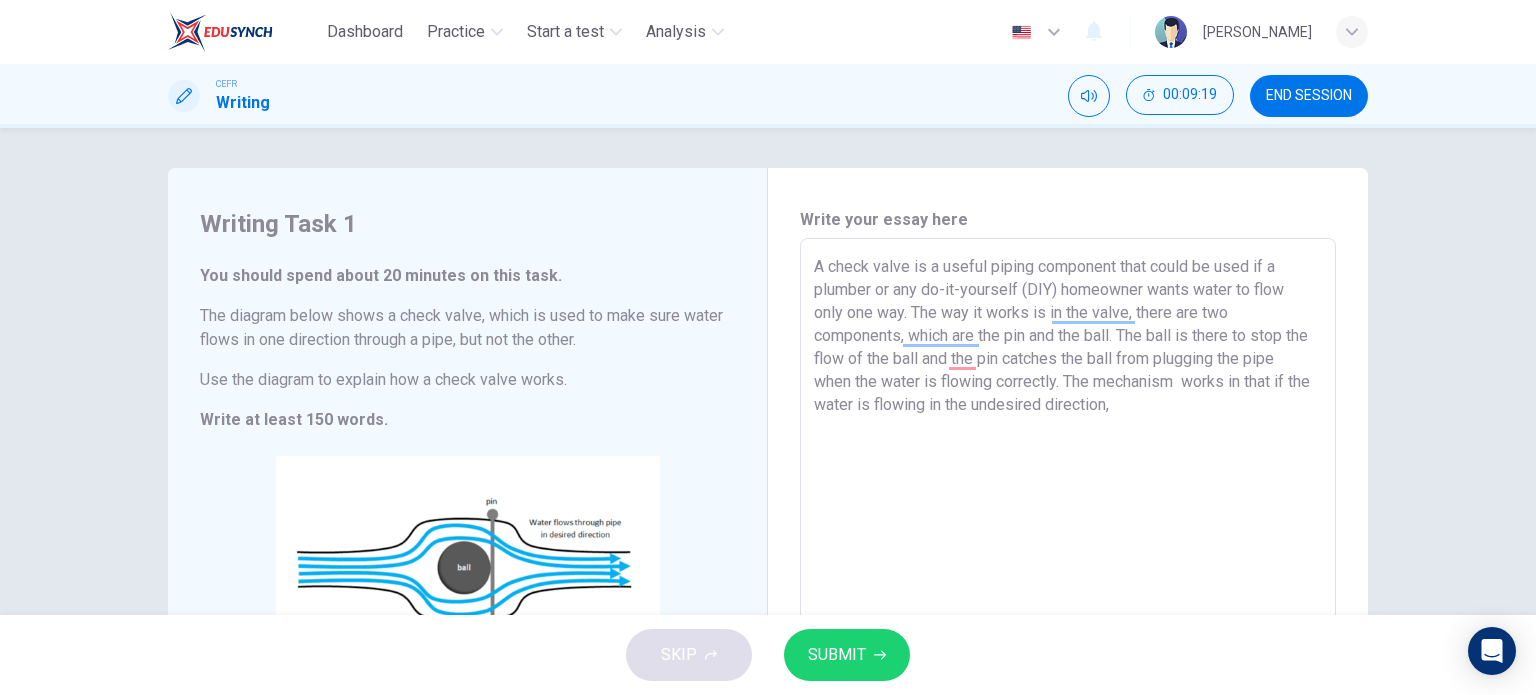 click on "A check valve is a useful piping component that could be used if a plumber or any do-it-yourself (DIY) homeowner wants water to flow only one way. The way it works is in the valve, there are two components, which are the pin and the ball. The ball is there to stop the flow of the ball and the pin catches the ball from plugging the pipe when the water is flowing correctly. The mechanism  works in that if the water is flowing in the undesired direction," at bounding box center [1068, 522] 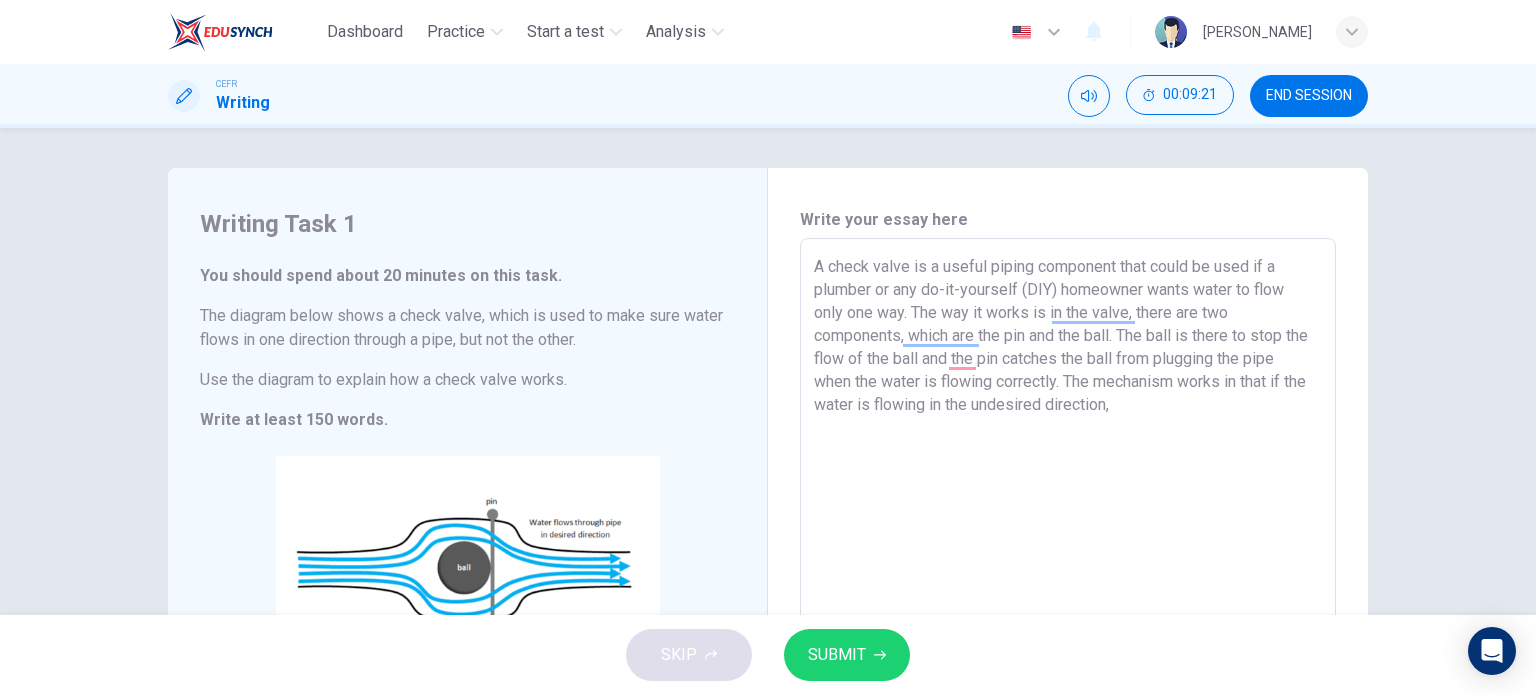 click on "A check valve is a useful piping component that could be used if a plumber or any do-it-yourself (DIY) homeowner wants water to flow only one way. The way it works is in the valve, there are two components, which are the pin and the ball. The ball is there to stop the flow of the ball and the pin catches the ball from plugging the pipe when the water is flowing correctly. The mechanism works in that if the water is flowing in the undesired direction," at bounding box center (1068, 522) 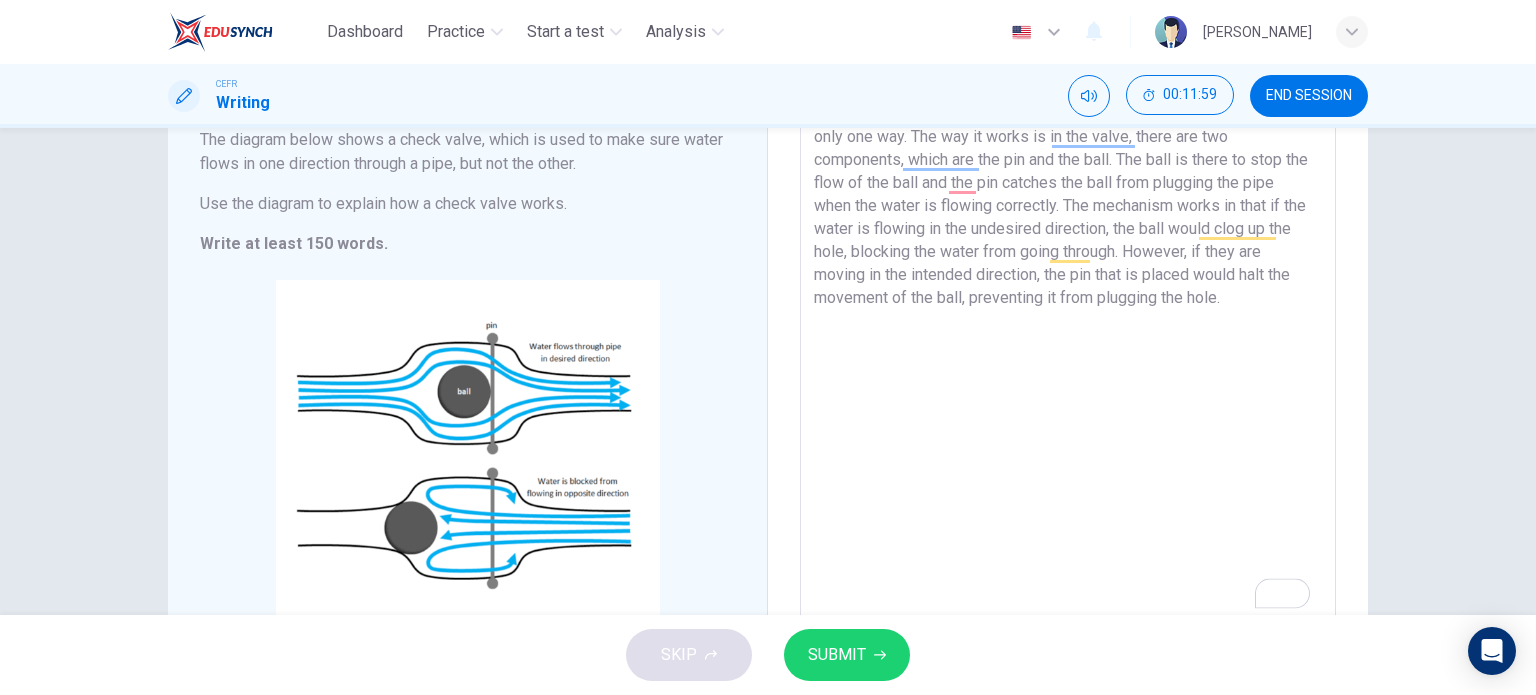 scroll, scrollTop: 1, scrollLeft: 0, axis: vertical 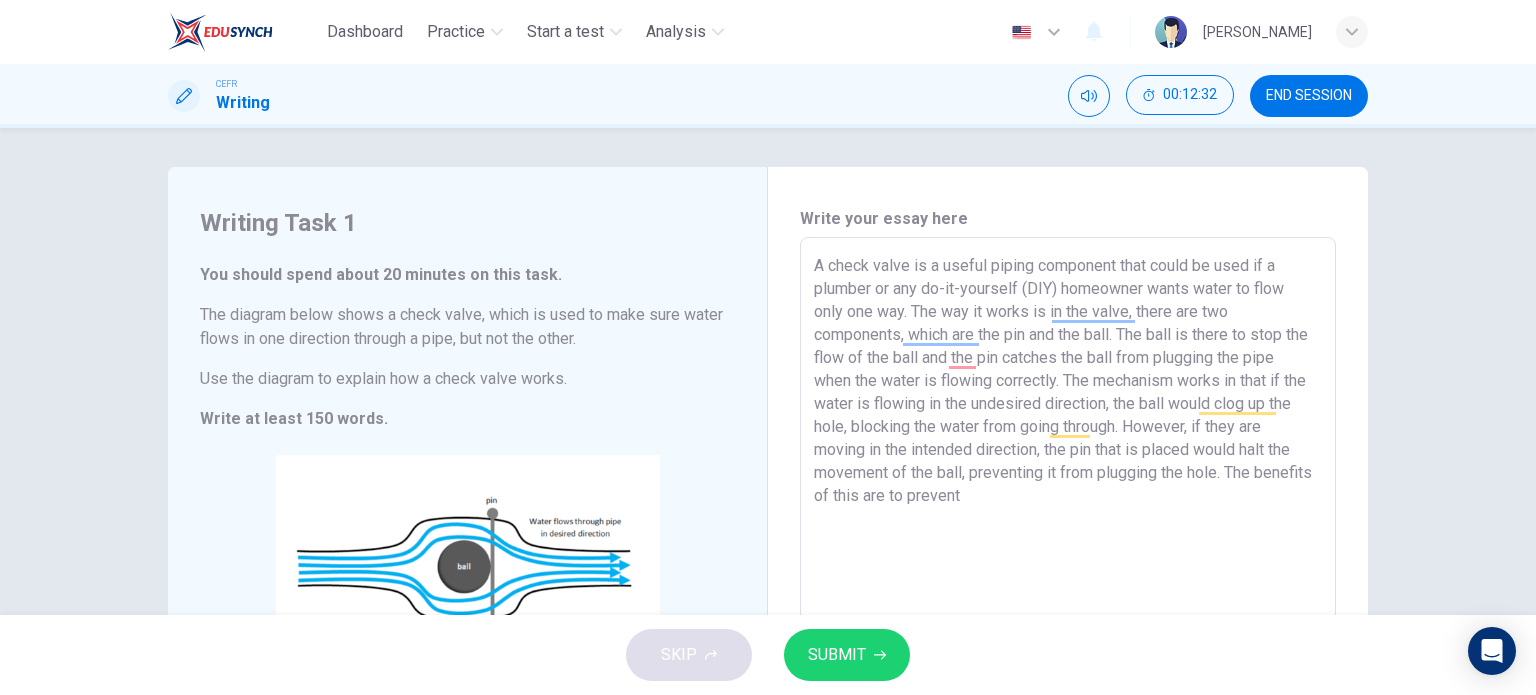 drag, startPoint x: 1259, startPoint y: 479, endPoint x: 1257, endPoint y: 491, distance: 12.165525 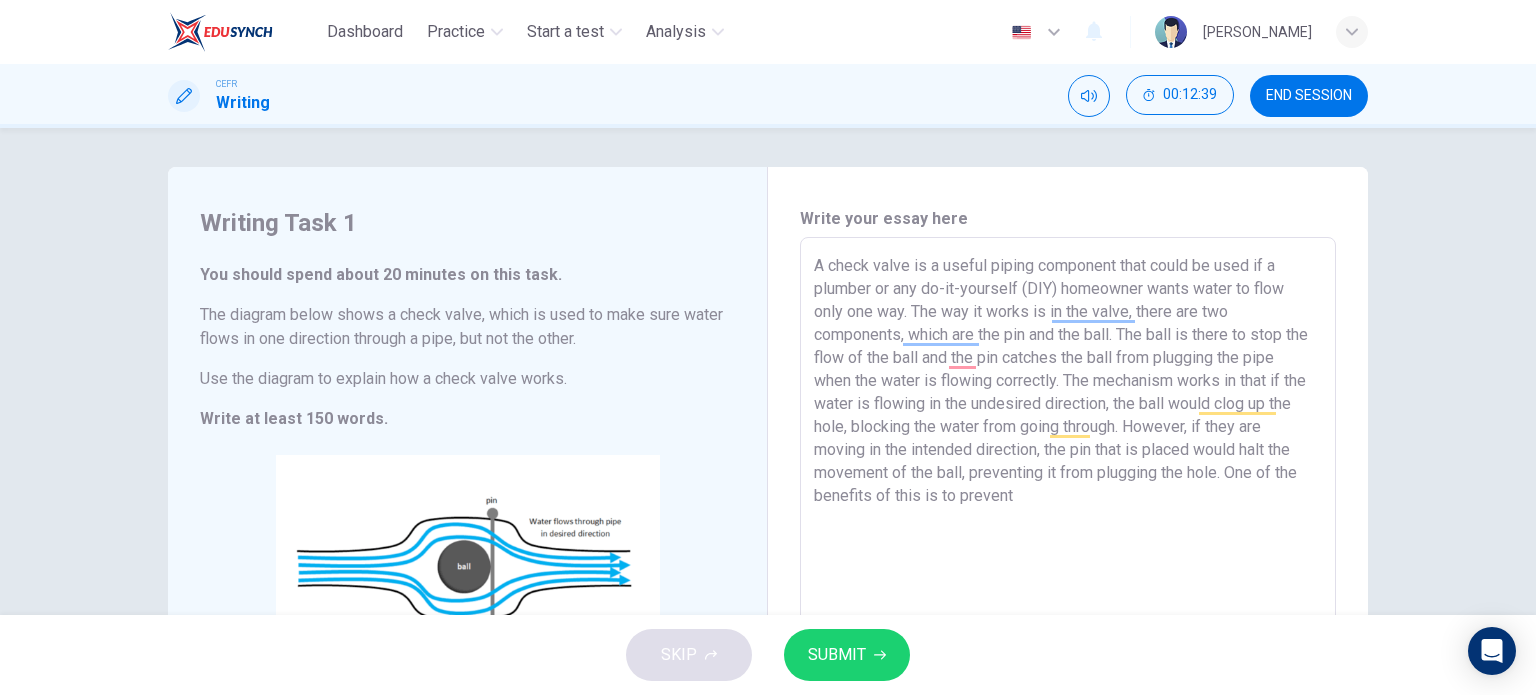 click on "A check valve is a useful piping component that could be used if a plumber or any do-it-yourself (DIY) homeowner wants water to flow only one way. The way it works is in the valve, there are two components, which are the pin and the ball. The ball is there to stop the flow of the ball and the pin catches the ball from plugging the pipe when the water is flowing correctly. The mechanism works in that if the water is flowing in the undesired direction, the ball would clog up the hole, blocking the water from going through. However, if they are moving in the intended direction, the pin that is placed would halt the movement of the ball, preventing it from plugging the hole. One of the  benefits of this is to prevent" at bounding box center (1068, 521) 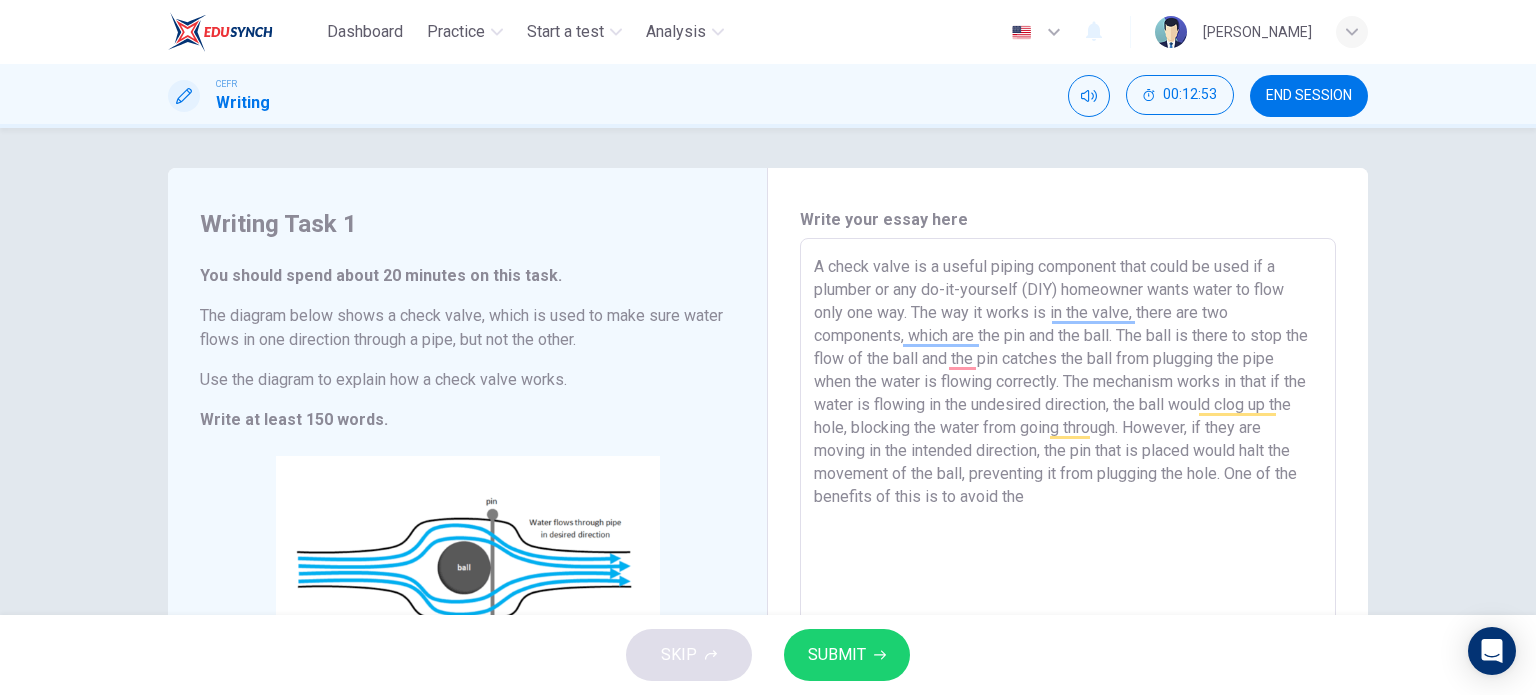 scroll, scrollTop: 0, scrollLeft: 0, axis: both 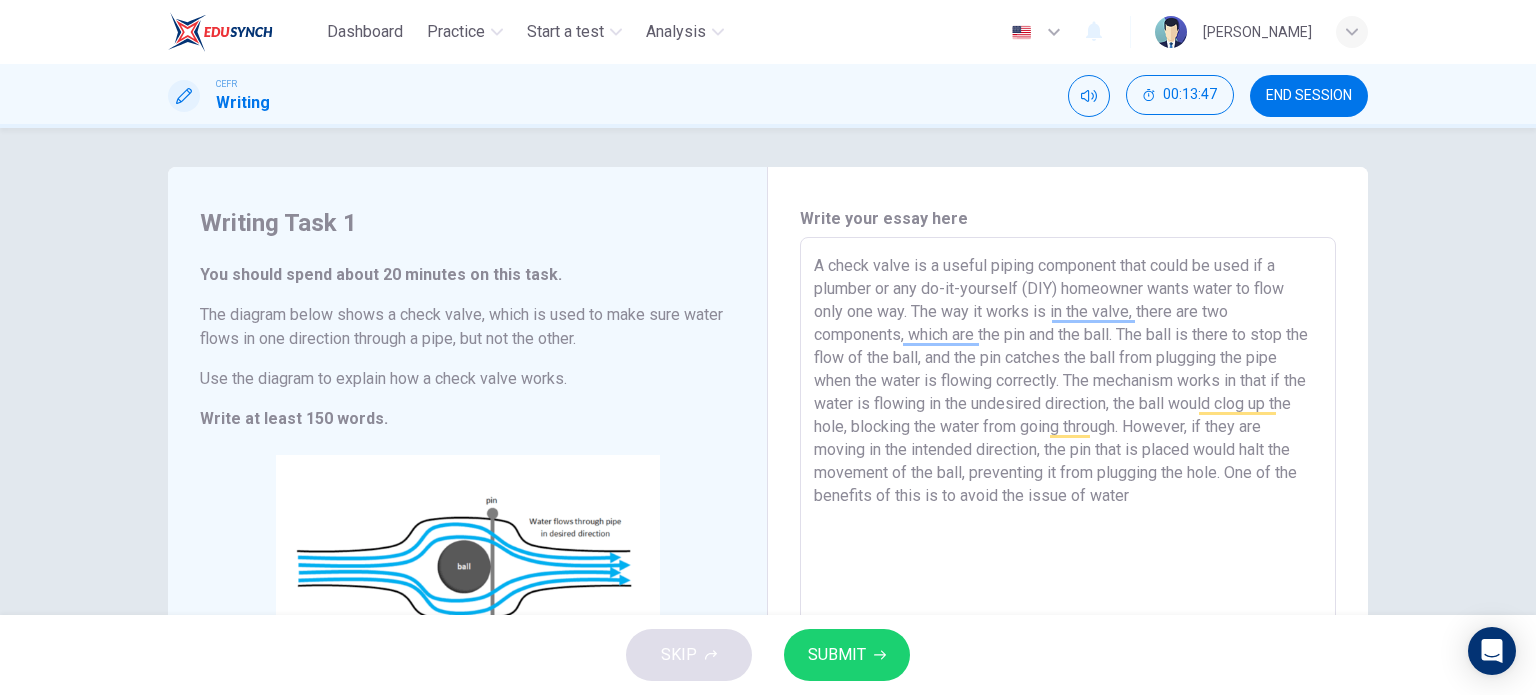 click on "A check valve is a useful piping component that could be used if a plumber or any do-it-yourself (DIY) homeowner wants water to flow only one way. The way it works is in the valve, there are two components, which are the pin and the ball. The ball is there to stop the flow of the ball, and the pin catches the ball from plugging the pipe when the water is flowing correctly. The mechanism works in that if the water is flowing in the undesired direction, the ball would clog up the hole, blocking the water from going through. However, if they are moving in the intended direction, the pin that is placed would halt the movement of the ball, preventing it from plugging the hole. One of the  benefits of this is to avoid the issue of water" at bounding box center [1068, 521] 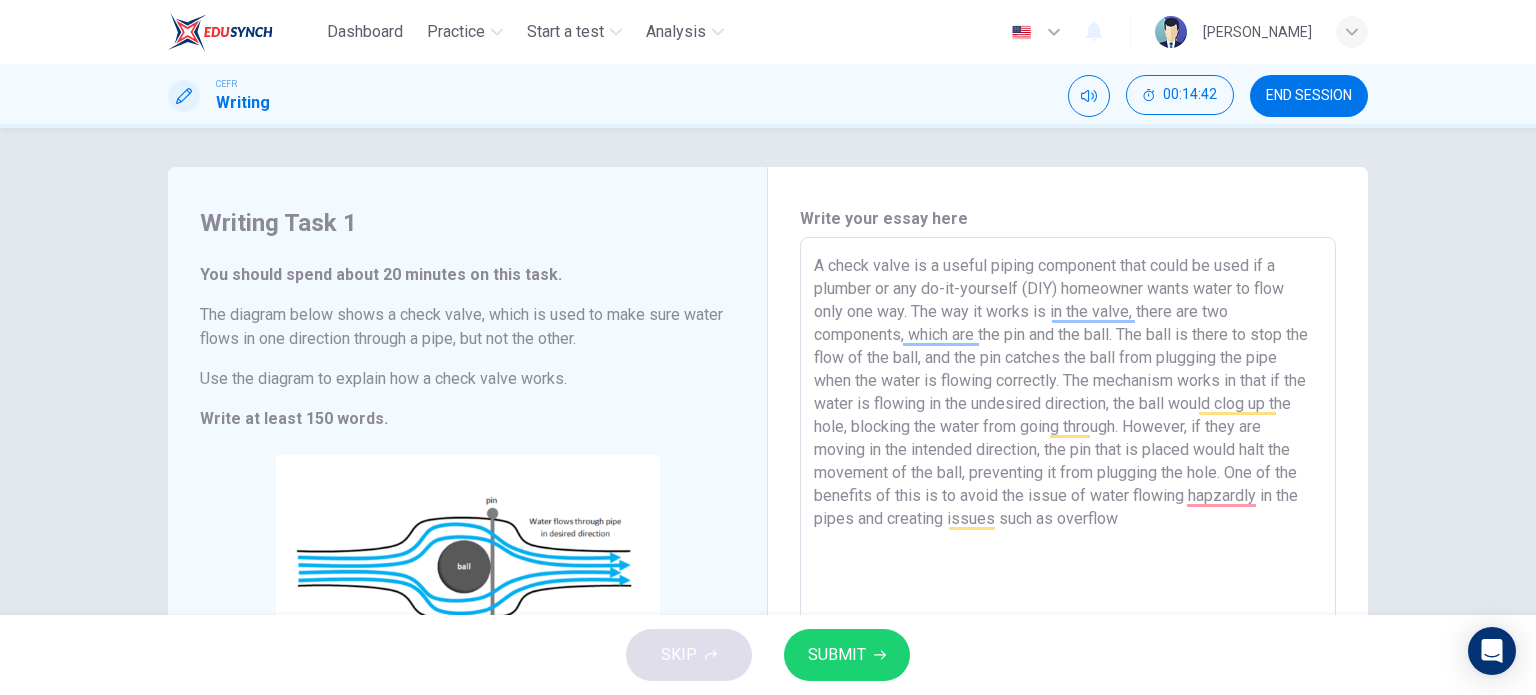 click on "A check valve is a useful piping component that could be used if a plumber or any do-it-yourself (DIY) homeowner wants water to flow only one way. The way it works is in the valve, there are two components, which are the pin and the ball. The ball is there to stop the flow of the ball, and the pin catches the ball from plugging the pipe when the water is flowing correctly. The mechanism works in that if the water is flowing in the undesired direction, the ball would clog up the hole, blocking the water from going through. However, if they are moving in the intended direction, the pin that is placed would halt the movement of the ball, preventing it from plugging the hole. One of the  benefits of this is to avoid the issue of water flowing hapzardly in the pipes and creating issues such as overflow" at bounding box center [1068, 521] 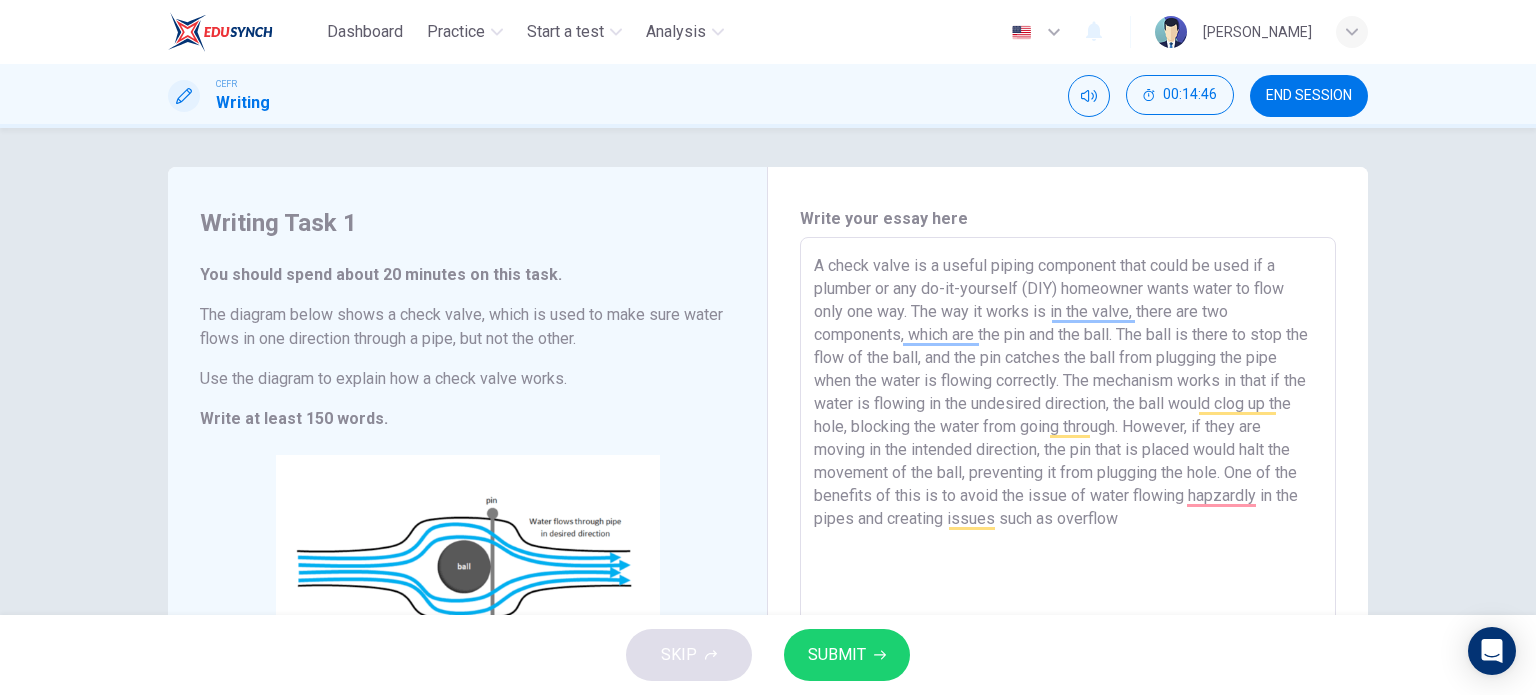 click on "A check valve is a useful piping component that could be used if a plumber or any do-it-yourself (DIY) homeowner wants water to flow only one way. The way it works is in the valve, there are two components, which are the pin and the ball. The ball is there to stop the flow of the ball, and the pin catches the ball from plugging the pipe when the water is flowing correctly. The mechanism works in that if the water is flowing in the undesired direction, the ball would clog up the hole, blocking the water from going through. However, if they are moving in the intended direction, the pin that is placed would halt the movement of the ball, preventing it from plugging the hole. One of the  benefits of this is to avoid the issue of water flowing hapzardly in the pipes and creating issues such as overflow" at bounding box center (1068, 521) 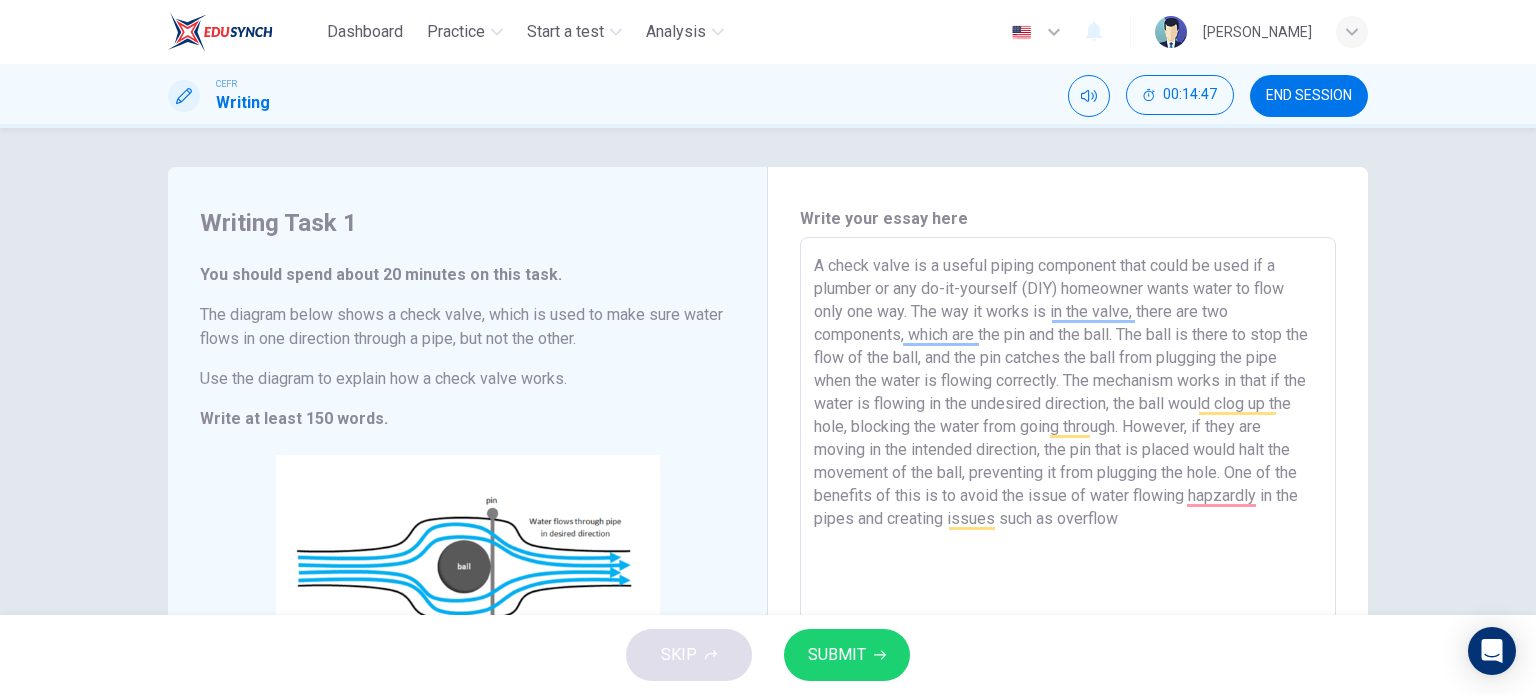 click on "A check valve is a useful piping component that could be used if a plumber or any do-it-yourself (DIY) homeowner wants water to flow only one way. The way it works is in the valve, there are two components, which are the pin and the ball. The ball is there to stop the flow of the ball, and the pin catches the ball from plugging the pipe when the water is flowing correctly. The mechanism works in that if the water is flowing in the undesired direction, the ball would clog up the hole, blocking the water from going through. However, if they are moving in the intended direction, the pin that is placed would halt the movement of the ball, preventing it from plugging the hole. One of the  benefits of this is to avoid the issue of water flowing hapzardly in the pipes and creating issues such as overflow" at bounding box center (1068, 521) 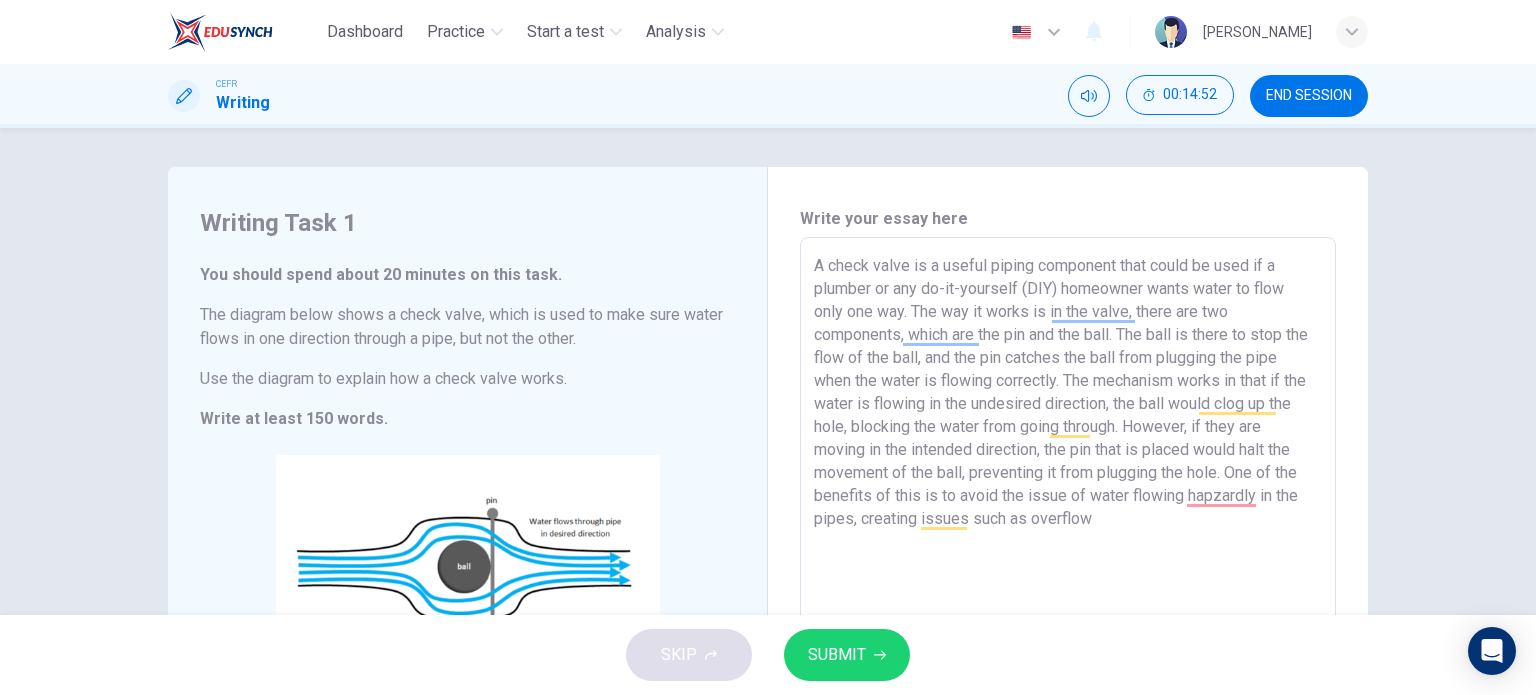 click on "A check valve is a useful piping component that could be used if a plumber or any do-it-yourself (DIY) homeowner wants water to flow only one way. The way it works is in the valve, there are two components, which are the pin and the ball. The ball is there to stop the flow of the ball, and the pin catches the ball from plugging the pipe when the water is flowing correctly. The mechanism works in that if the water is flowing in the undesired direction, the ball would clog up the hole, blocking the water from going through. However, if they are moving in the intended direction, the pin that is placed would halt the movement of the ball, preventing it from plugging the hole. One of the  benefits of this is to avoid the issue of water flowing hapzardly in the pipes, creating issues such as overflow" at bounding box center [1068, 521] 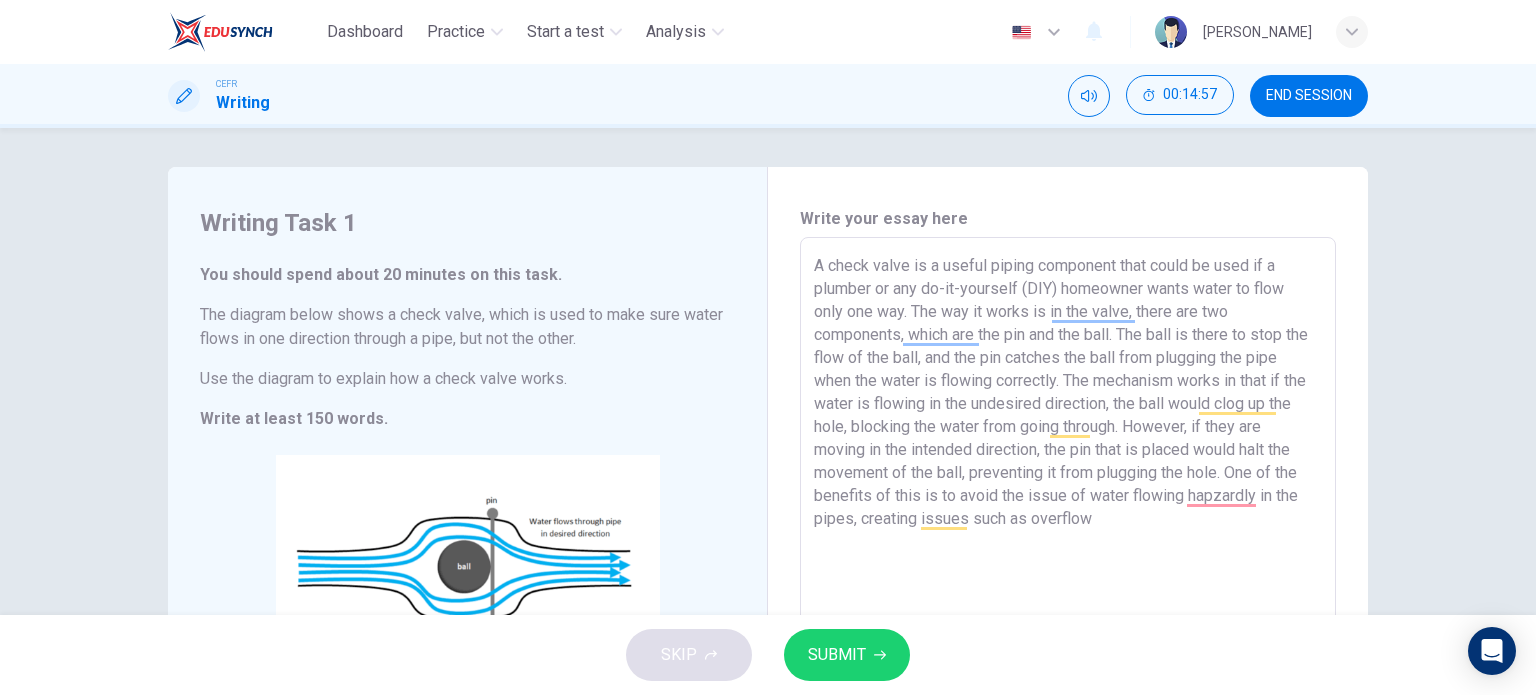click on "A check valve is a useful piping component that could be used if a plumber or any do-it-yourself (DIY) homeowner wants water to flow only one way. The way it works is in the valve, there are two components, which are the pin and the ball. The ball is there to stop the flow of the ball, and the pin catches the ball from plugging the pipe when the water is flowing correctly. The mechanism works in that if the water is flowing in the undesired direction, the ball would clog up the hole, blocking the water from going through. However, if they are moving in the intended direction, the pin that is placed would halt the movement of the ball, preventing it from plugging the hole. One of the  benefits of this is to avoid the issue of water flowing hapzardly in the pipes, creating issues such as overflow" at bounding box center (1068, 521) 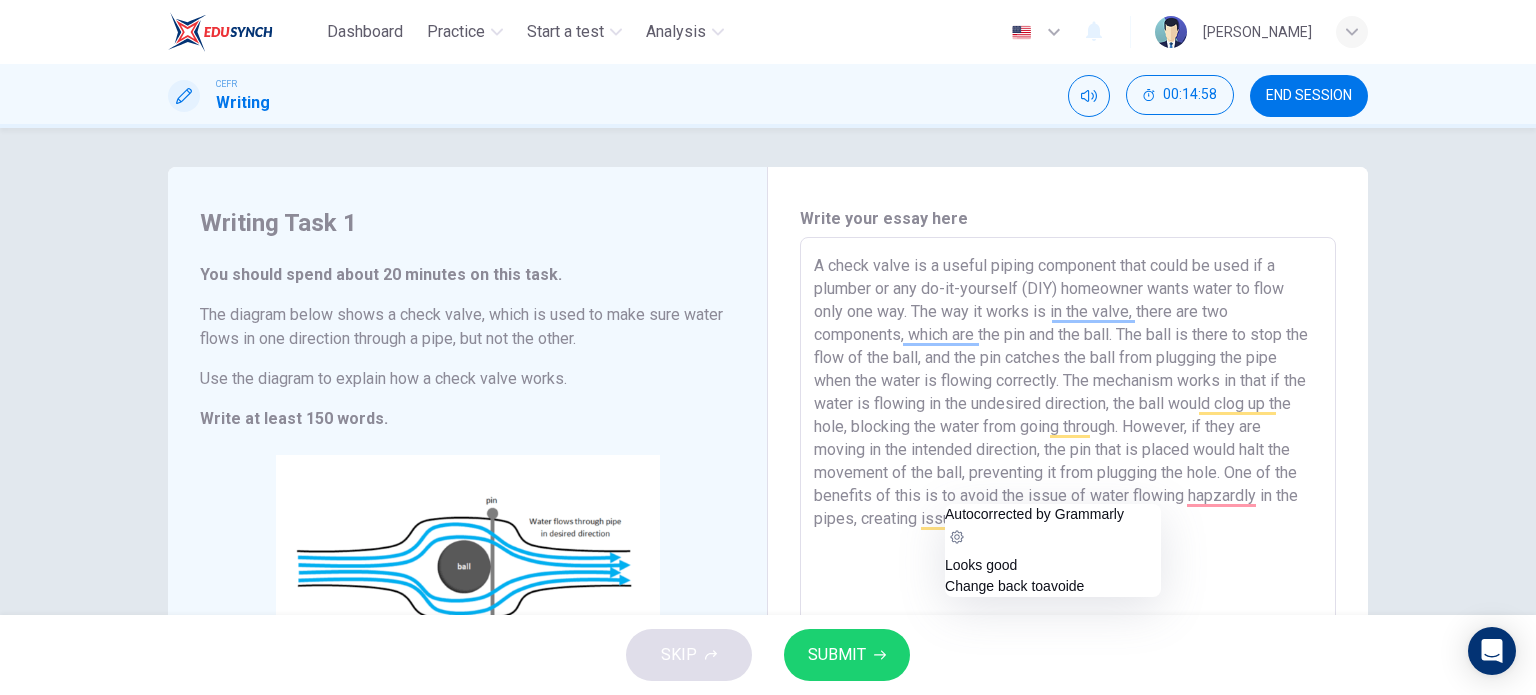 click on "Looks good" 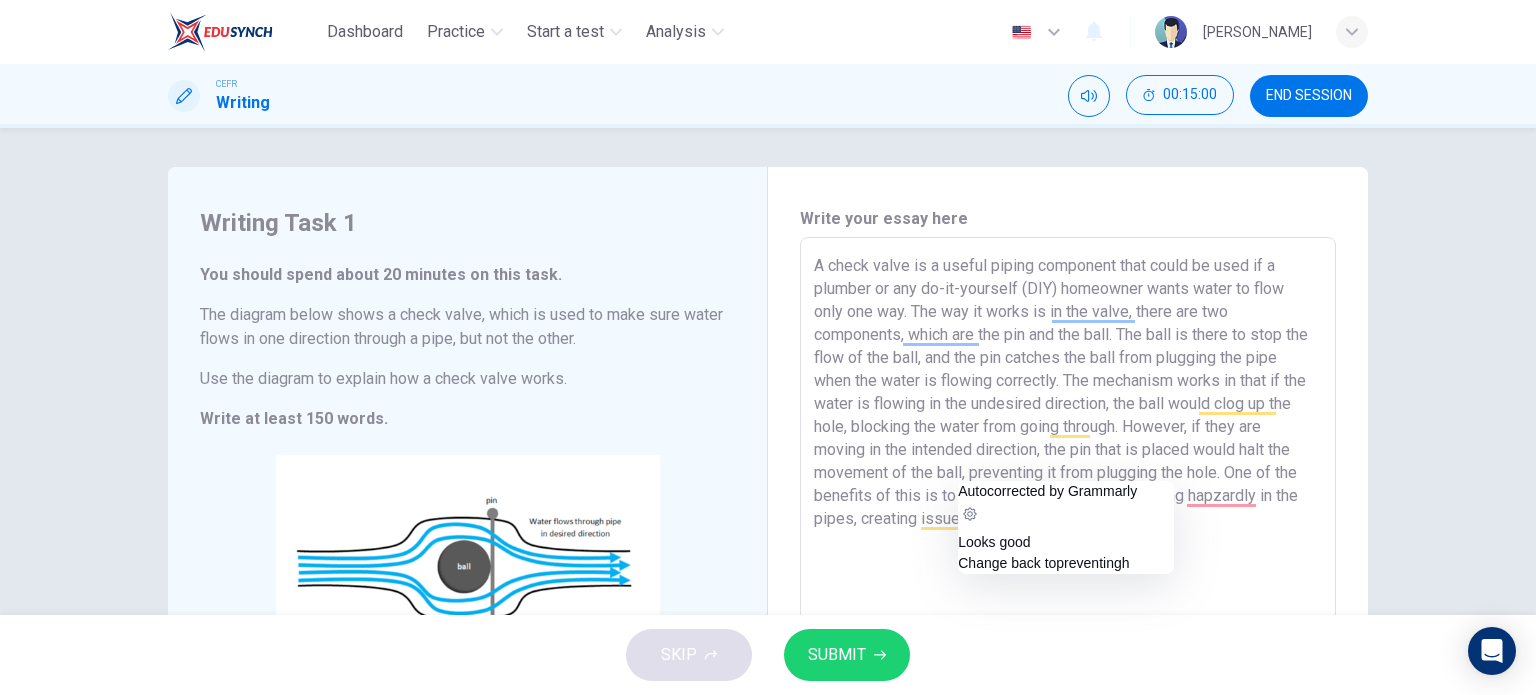 click on "Looks good" 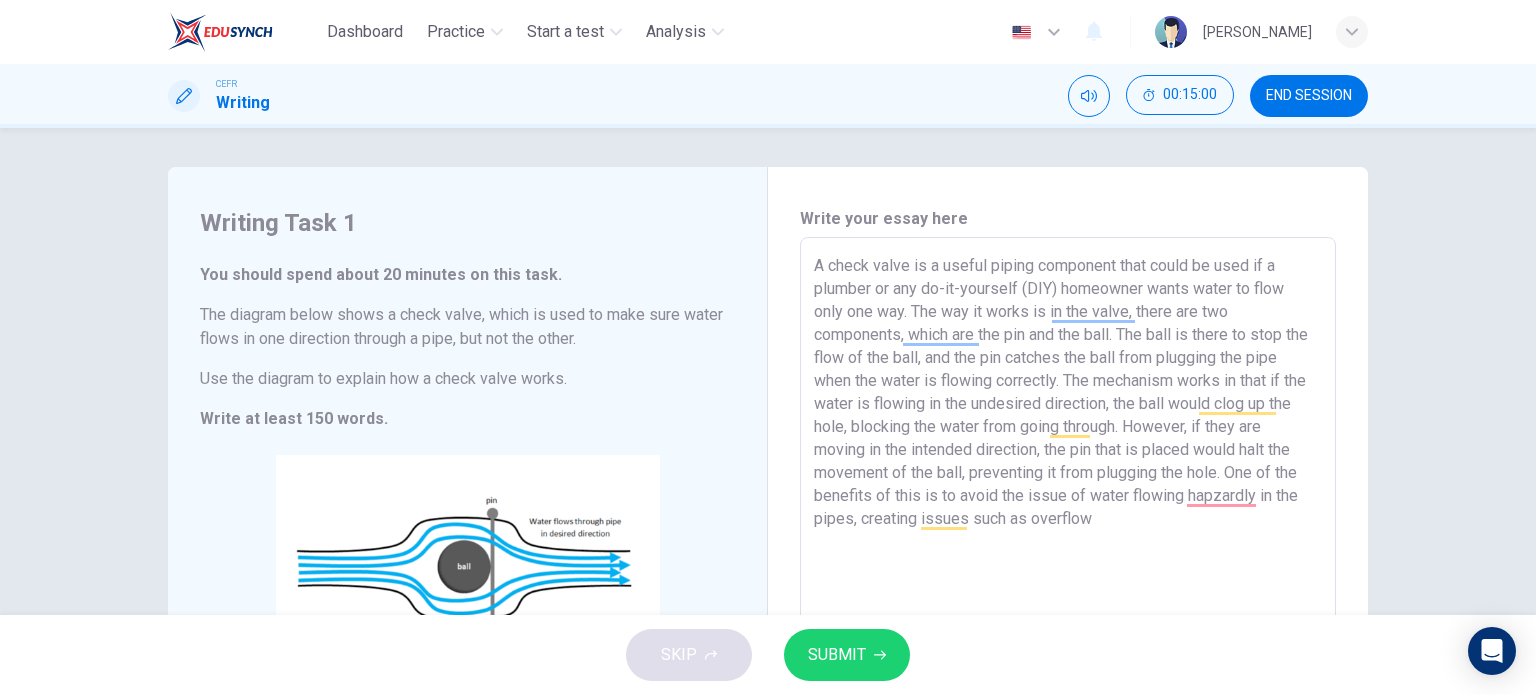 click on "A check valve is a useful piping component that could be used if a plumber or any do-it-yourself (DIY) homeowner wants water to flow only one way. The way it works is in the valve, there are two components, which are the pin and the ball. The ball is there to stop the flow of the ball, and the pin catches the ball from plugging the pipe when the water is flowing correctly. The mechanism works in that if the water is flowing in the undesired direction, the ball would clog up the hole, blocking the water from going through. However, if they are moving in the intended direction, the pin that is placed would halt the movement of the ball, preventing it from plugging the hole. One of the  benefits of this is to avoid the issue of water flowing hapzardly in the pipes, creating issues such as overflow" at bounding box center (1068, 521) 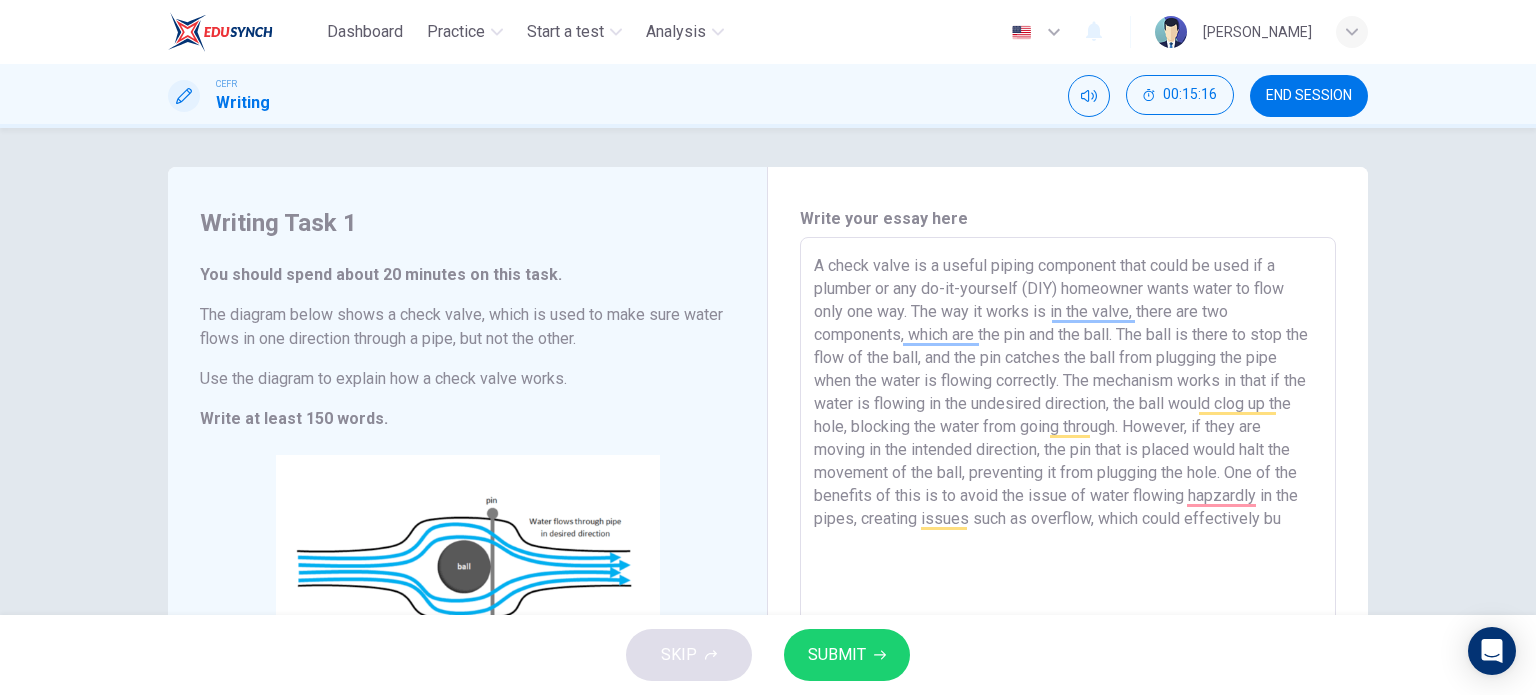 click on "A check valve is a useful piping component that could be used if a plumber or any do-it-yourself (DIY) homeowner wants water to flow only one way. The way it works is in the valve, there are two components, which are the pin and the ball. The ball is there to stop the flow of the ball, and the pin catches the ball from plugging the pipe when the water is flowing correctly. The mechanism works in that if the water is flowing in the undesired direction, the ball would clog up the hole, blocking the water from going through. However, if they are moving in the intended direction, the pin that is placed would halt the movement of the ball, preventing it from plugging the hole. One of the  benefits of this is to avoid the issue of water flowing hapzardly in the pipes, creating issues such as overflow, which could effectively bu" at bounding box center [1068, 521] 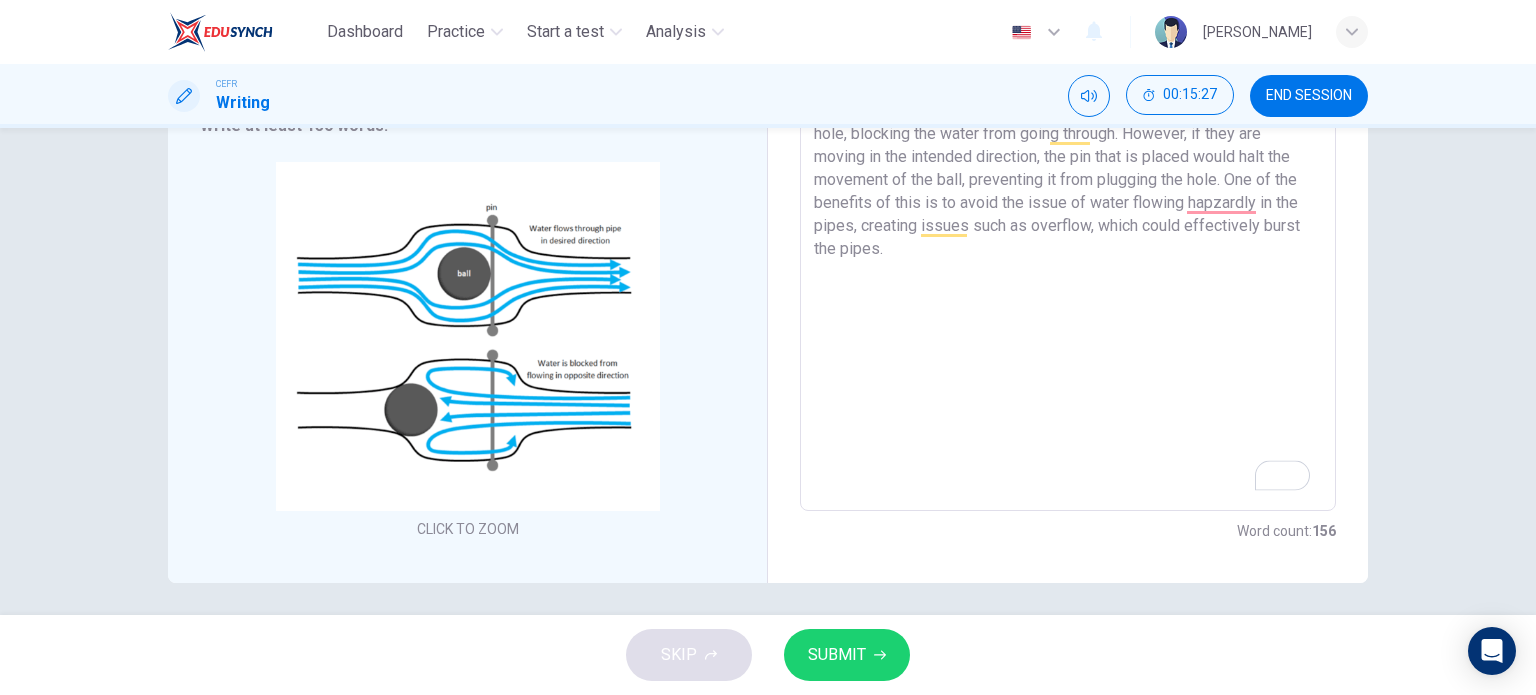 scroll, scrollTop: 301, scrollLeft: 0, axis: vertical 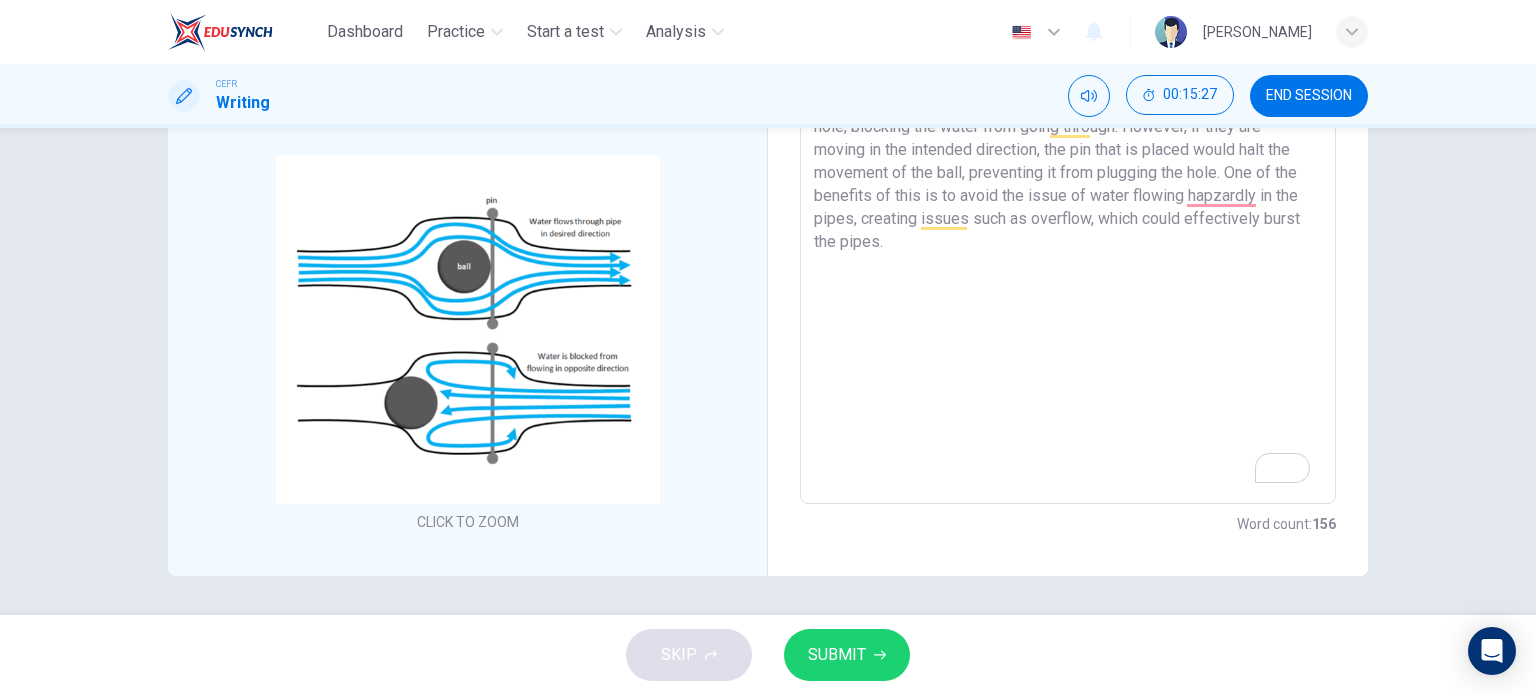 type on "A check valve is a useful piping component that could be used if a plumber or any do-it-yourself (DIY) homeowner wants water to flow only one way. The way it works is in the valve, there are two components, which are the pin and the ball. The ball is there to stop the flow of the ball, and the pin catches the ball from plugging the pipe when the water is flowing correctly. The mechanism works in that if the water is flowing in the undesired direction, the ball would clog up the hole, blocking the water from going through. However, if they are moving in the intended direction, the pin that is placed would halt the movement of the ball, preventing it from plugging the hole. One of the benefits of this is to avoid the issue of water flowing hapzardly in the pipes, creating issues such as overflow, which could effectively burst the pipes." 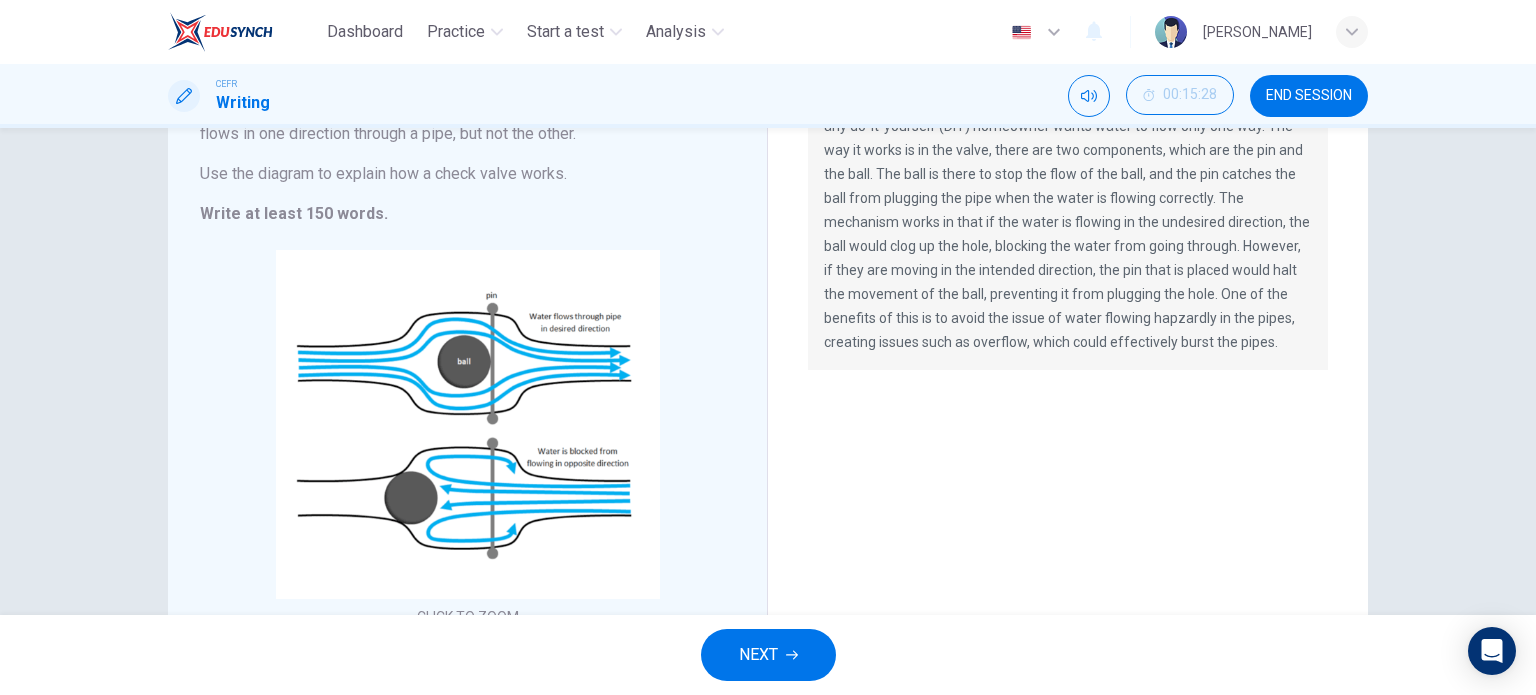 scroll, scrollTop: 1, scrollLeft: 0, axis: vertical 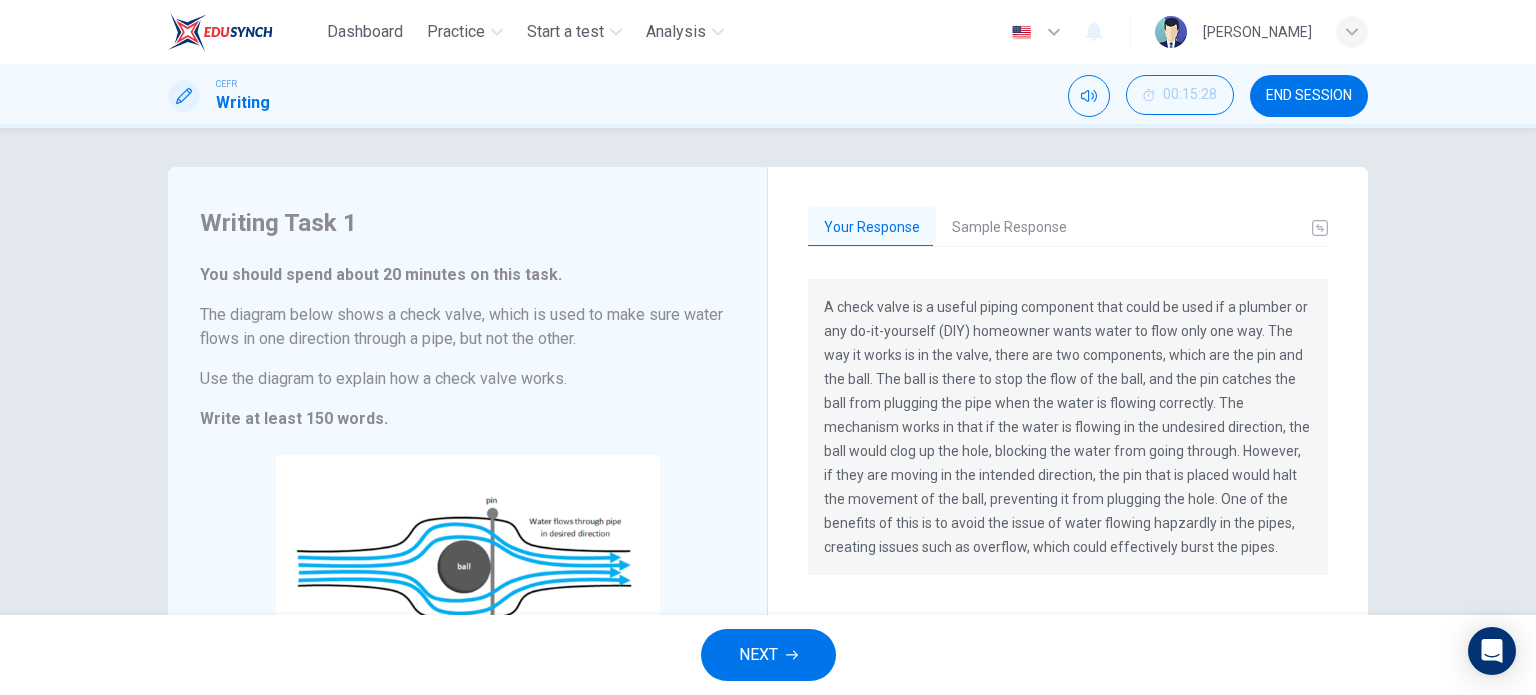 click on "Sample Response" at bounding box center [1009, 228] 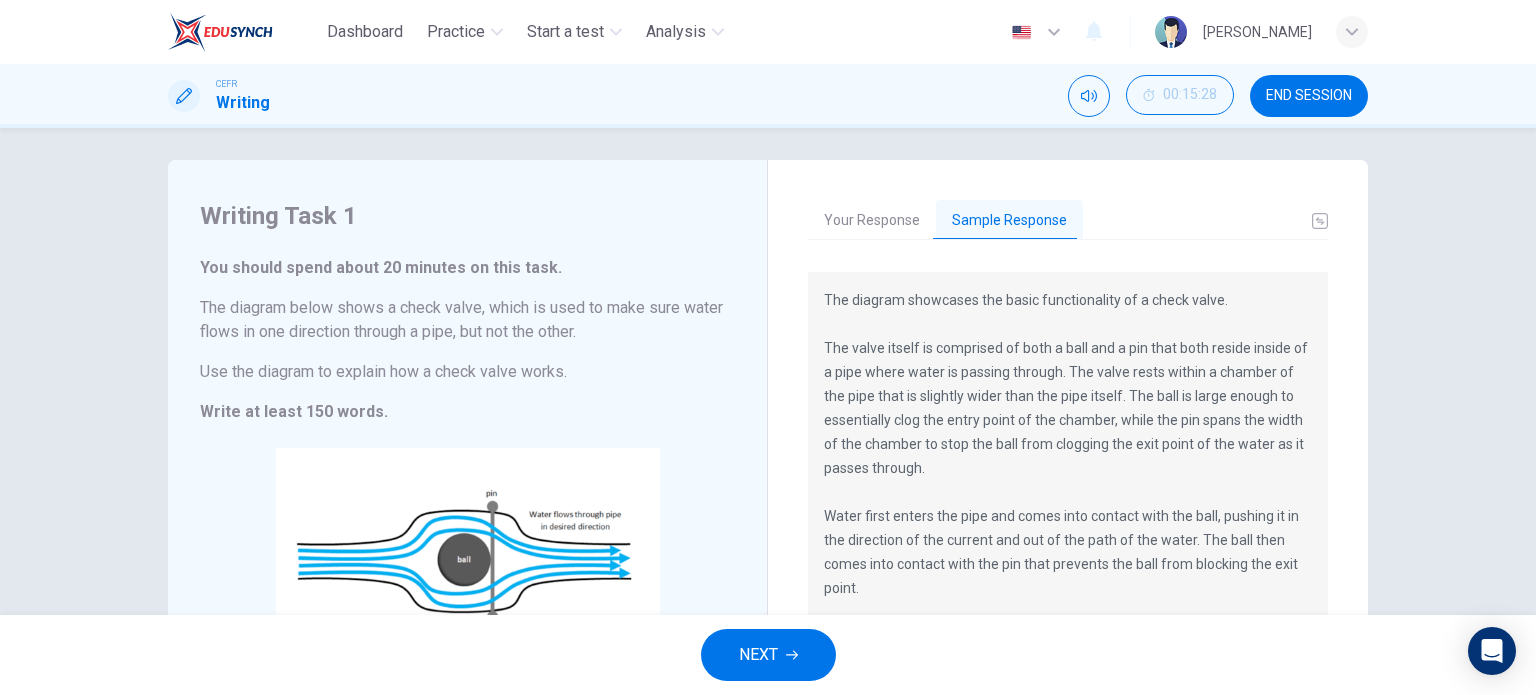 scroll, scrollTop: 1, scrollLeft: 0, axis: vertical 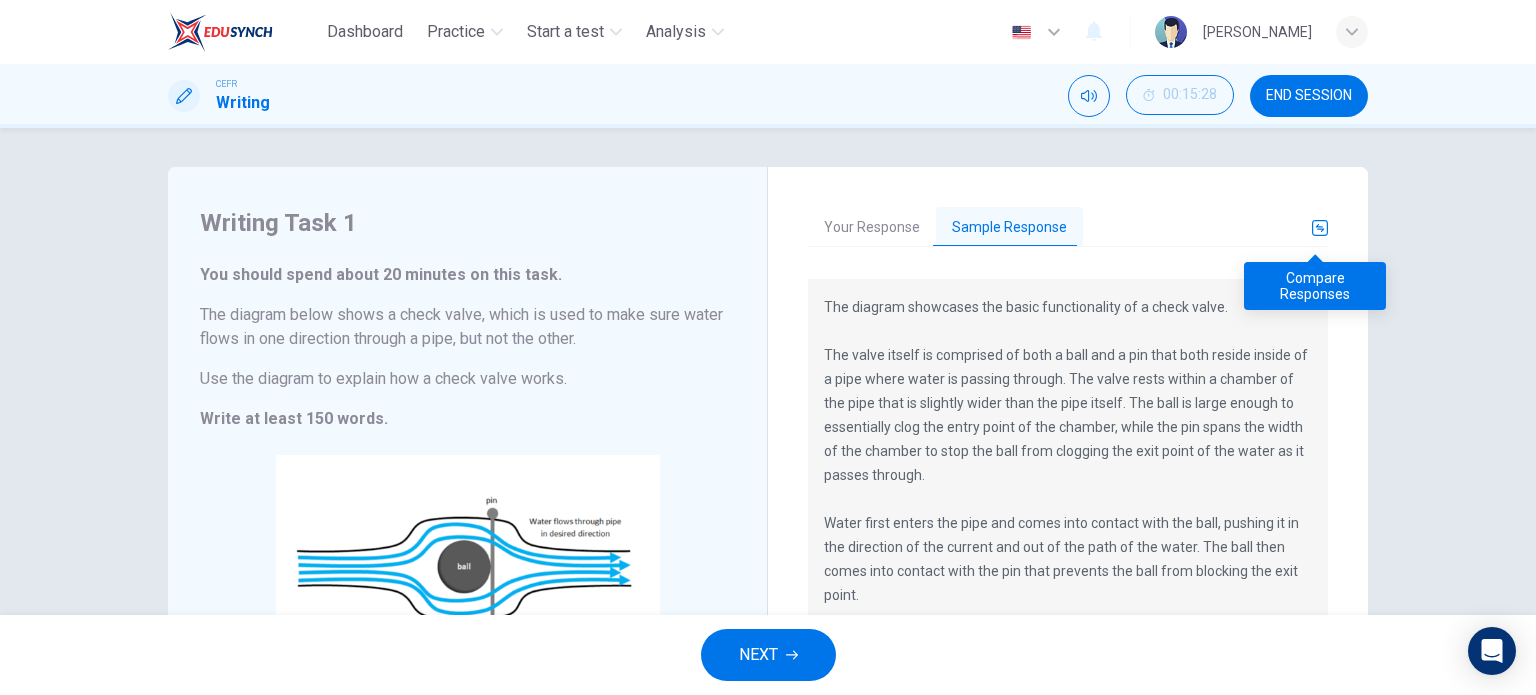 click 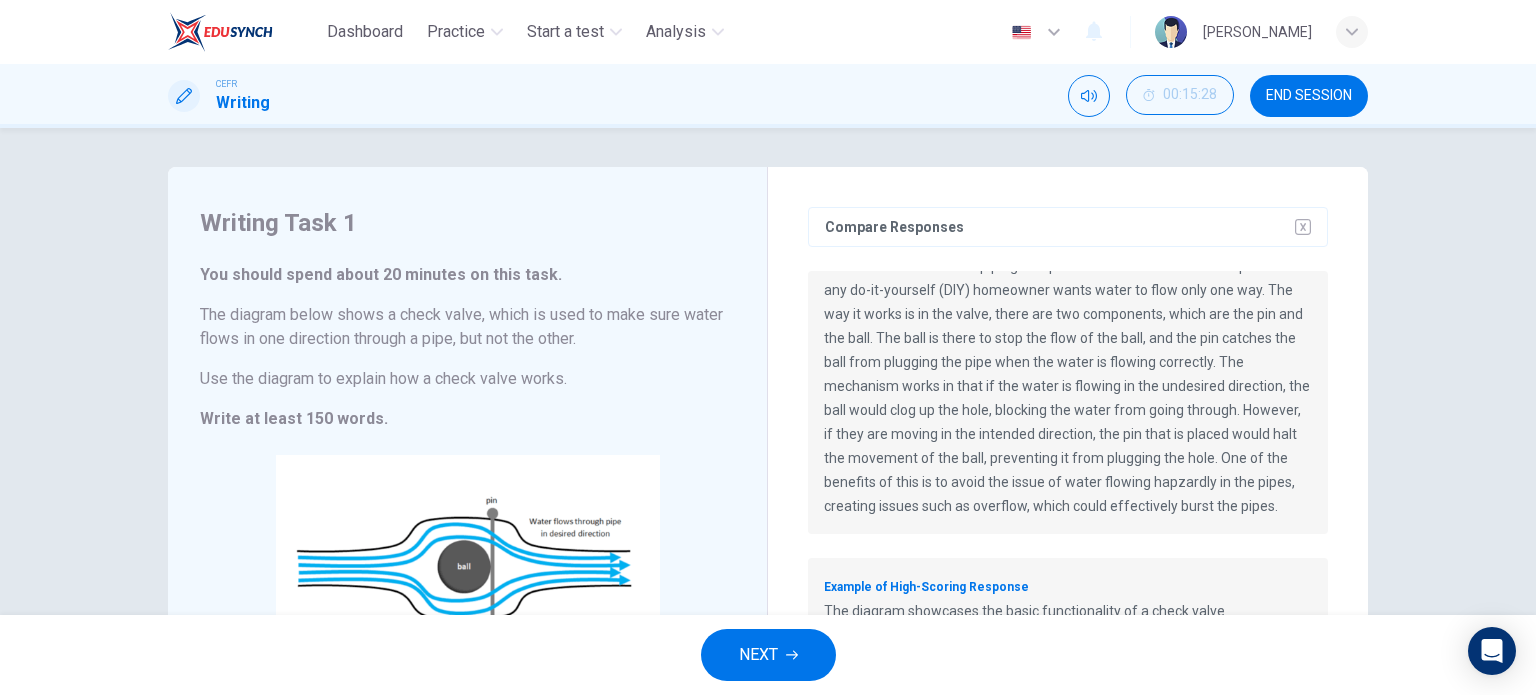scroll, scrollTop: 82, scrollLeft: 0, axis: vertical 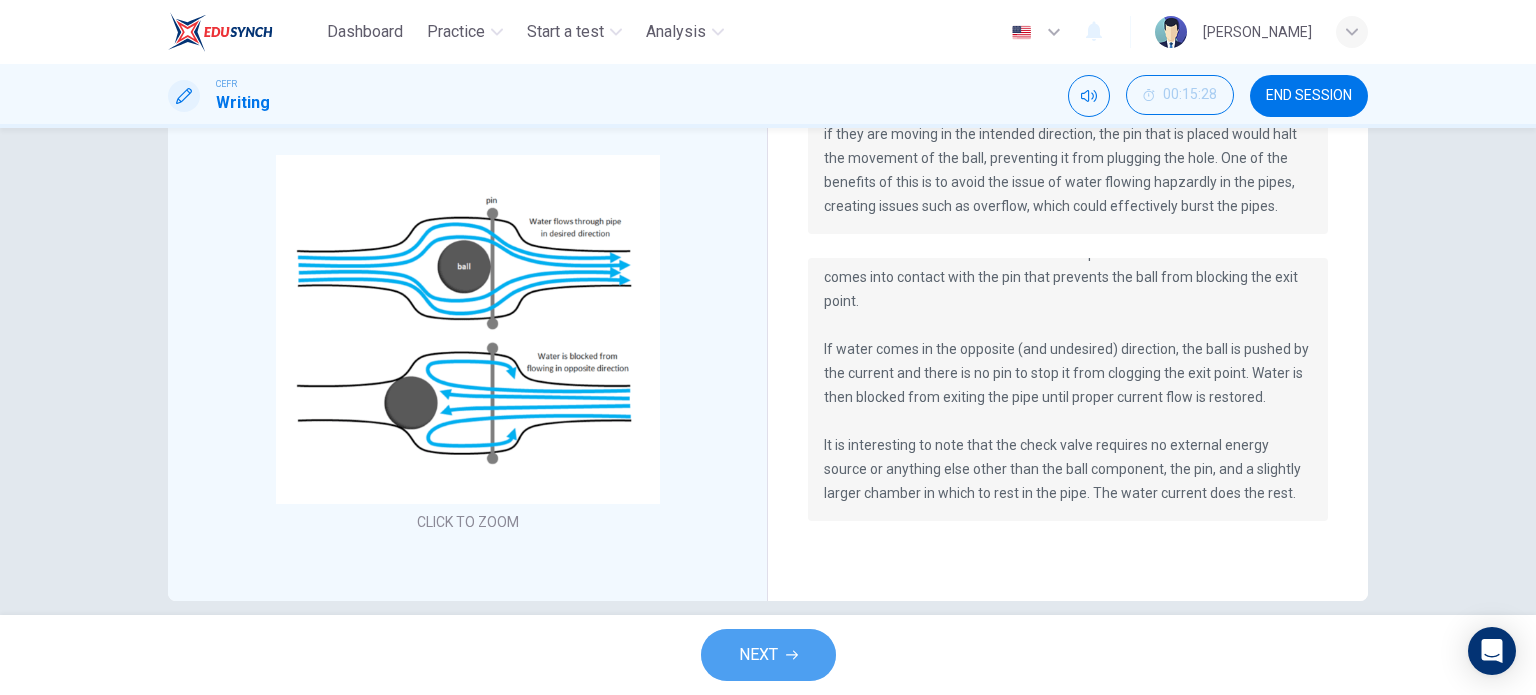 click on "NEXT" at bounding box center (768, 655) 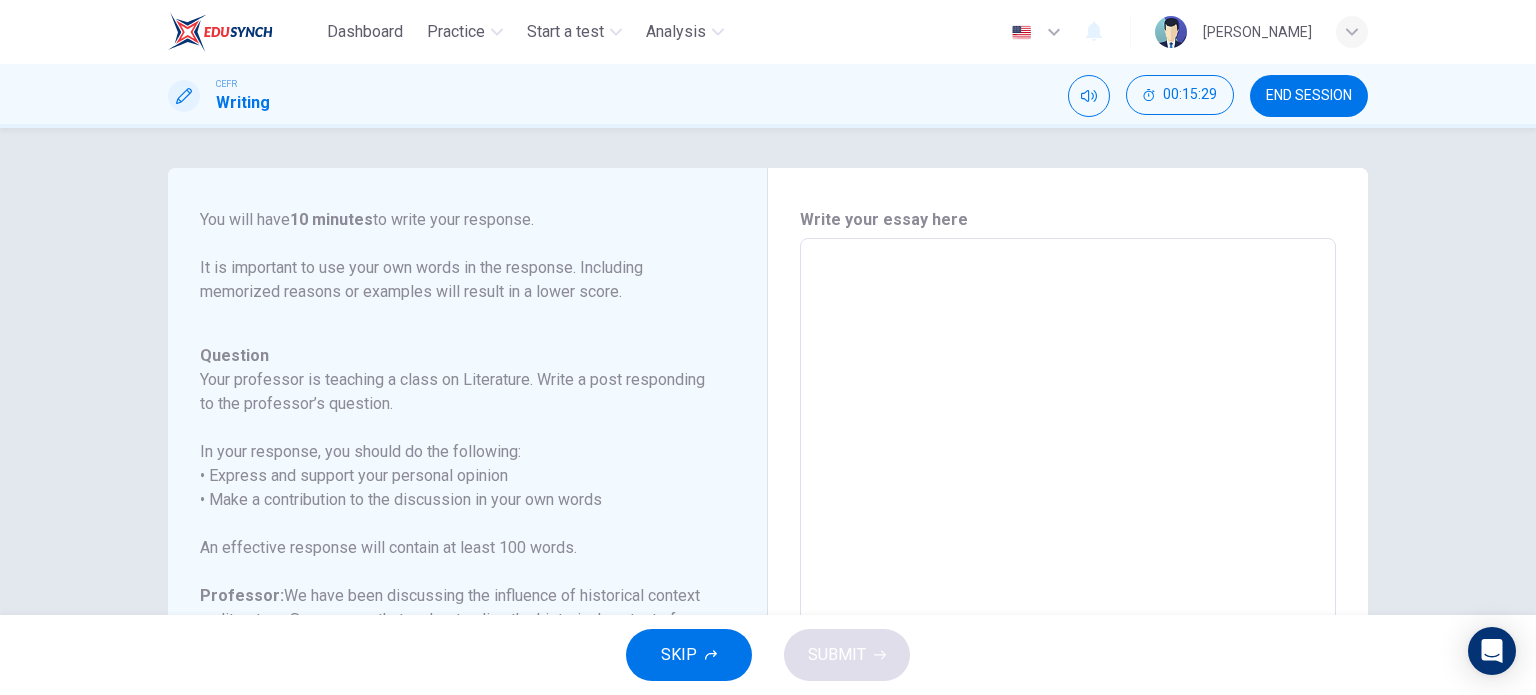 scroll, scrollTop: 293, scrollLeft: 0, axis: vertical 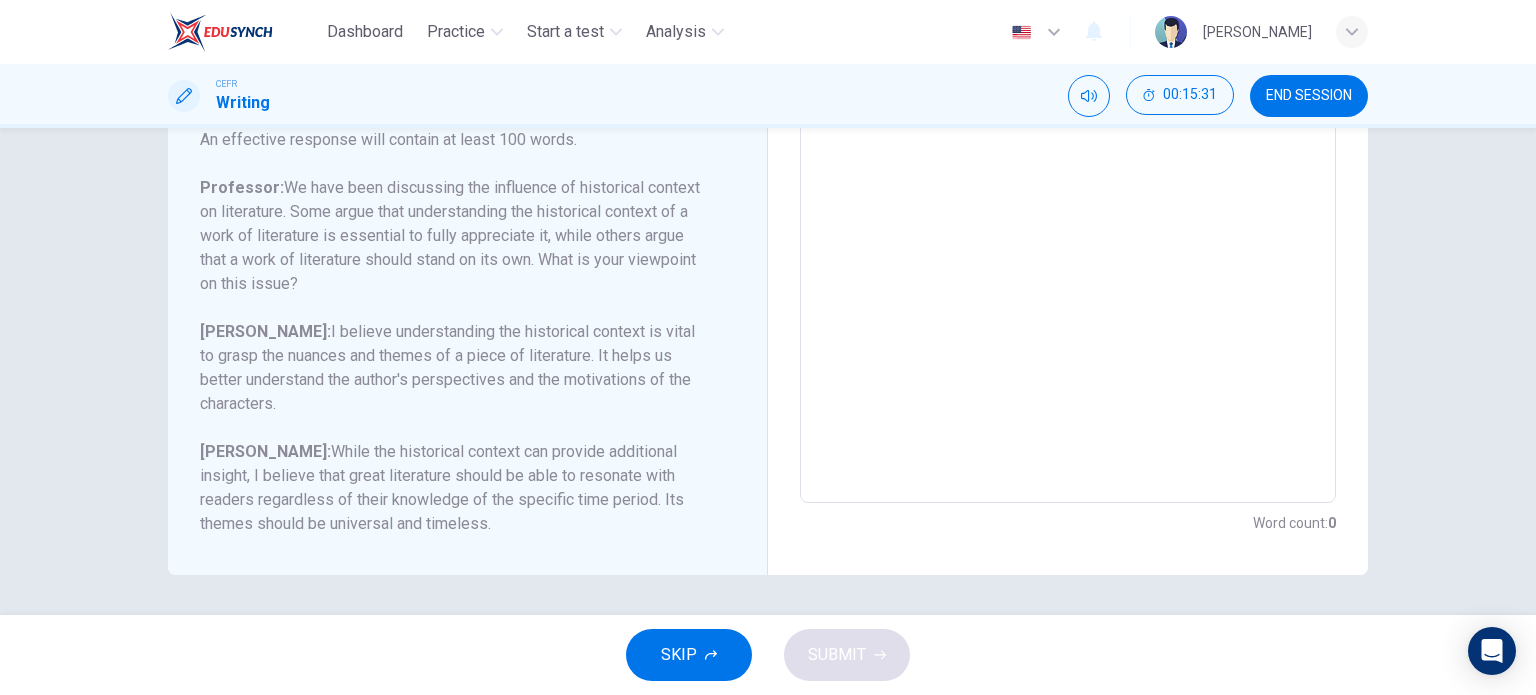 click on "END SESSION" at bounding box center [1309, 96] 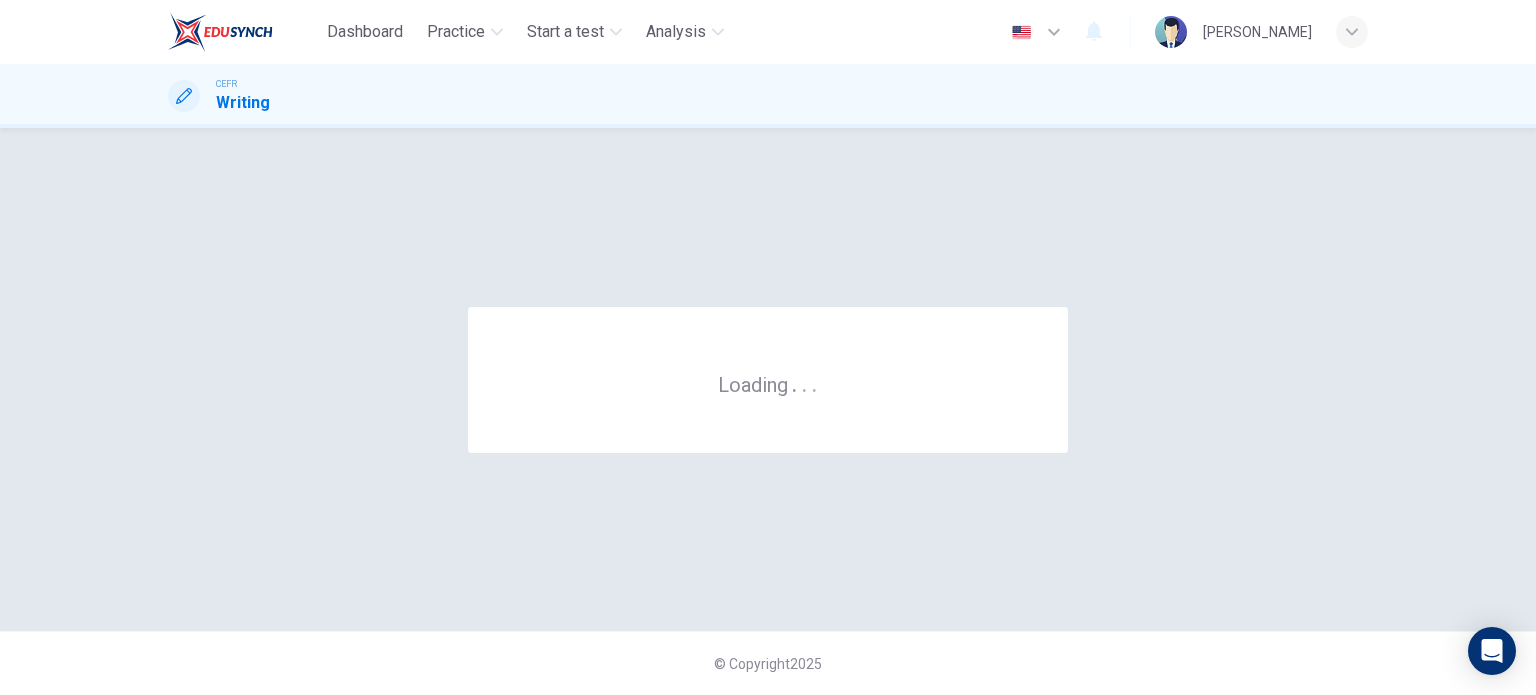 scroll, scrollTop: 0, scrollLeft: 0, axis: both 